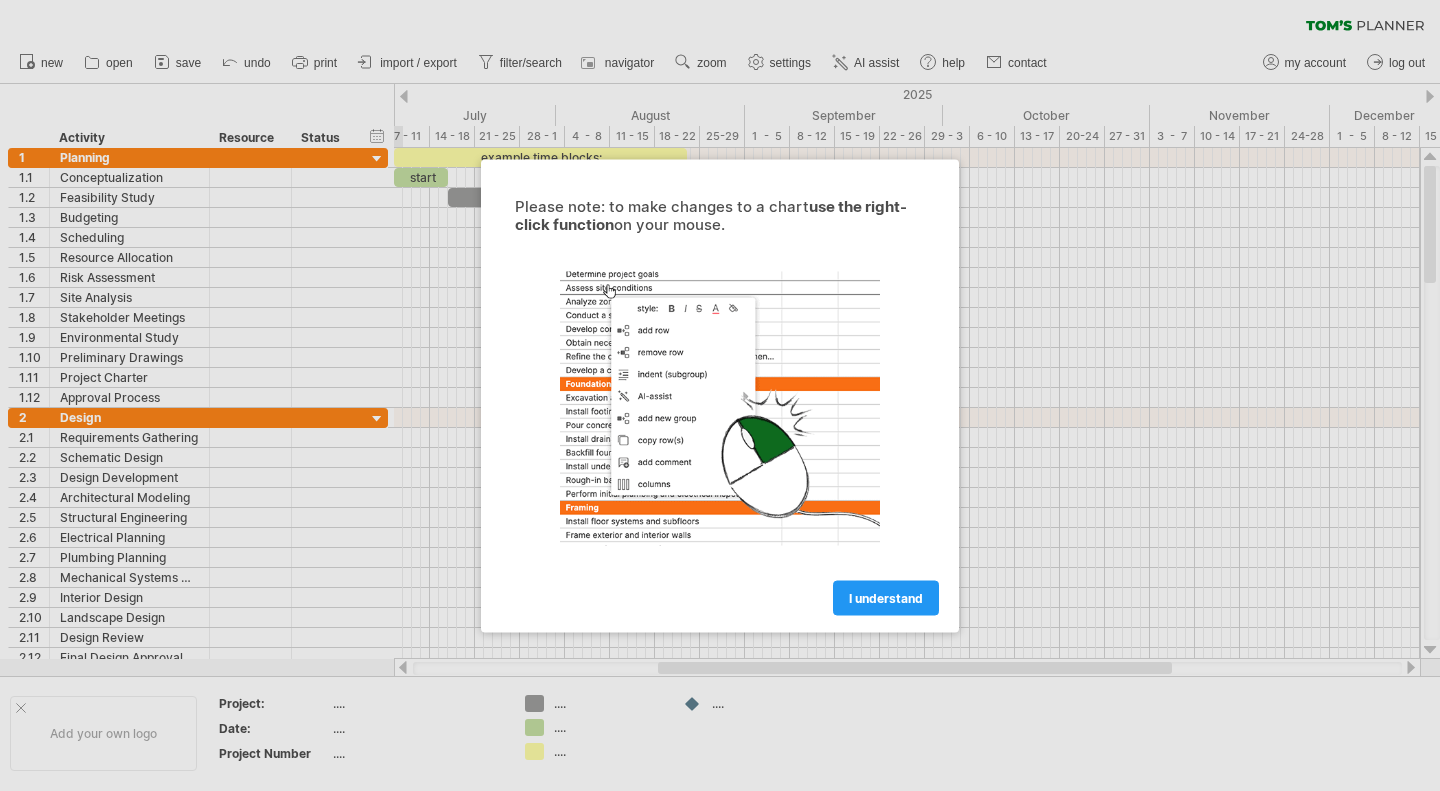 scroll, scrollTop: 0, scrollLeft: 0, axis: both 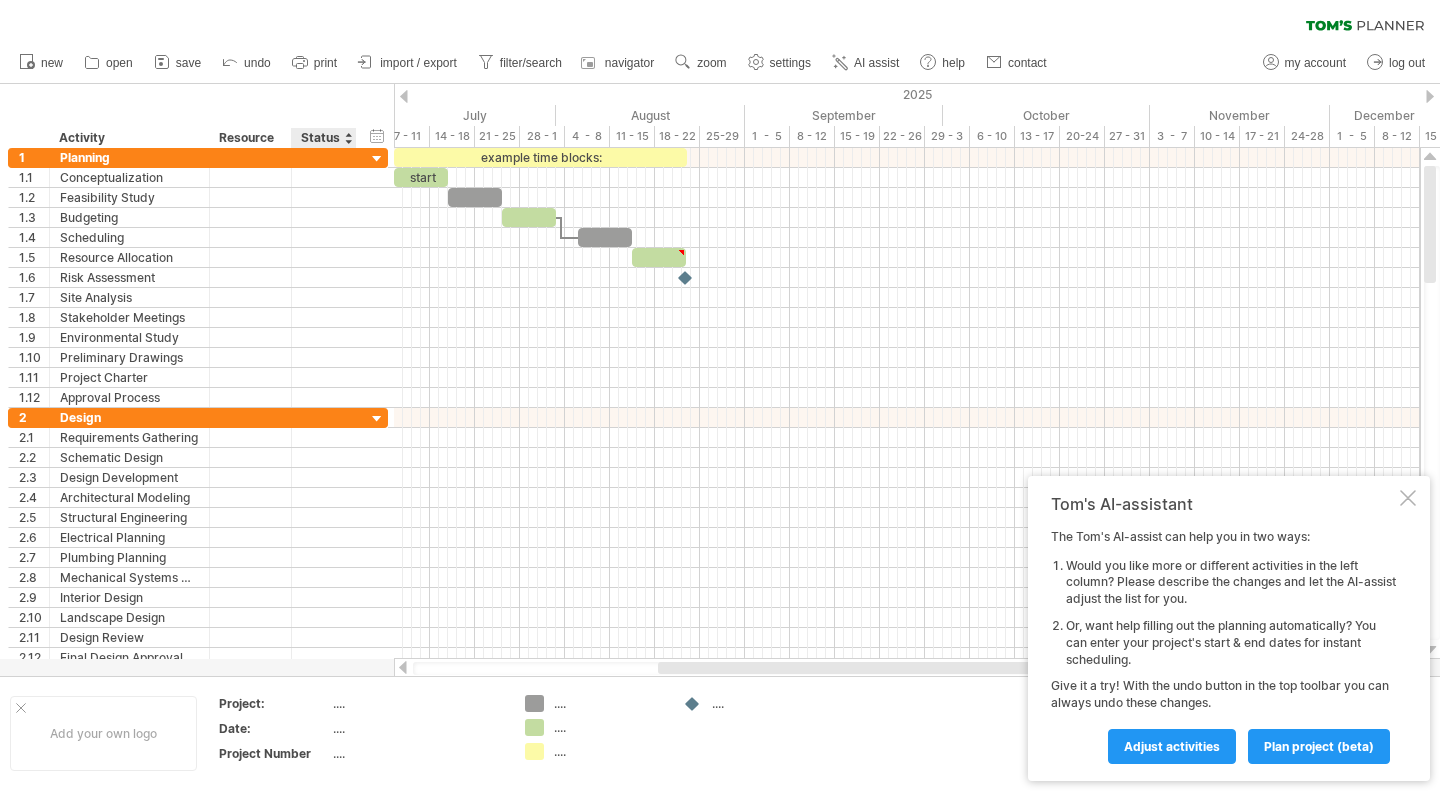 click on "hide start/end/duration show start/end/duration" at bounding box center [377, 135] 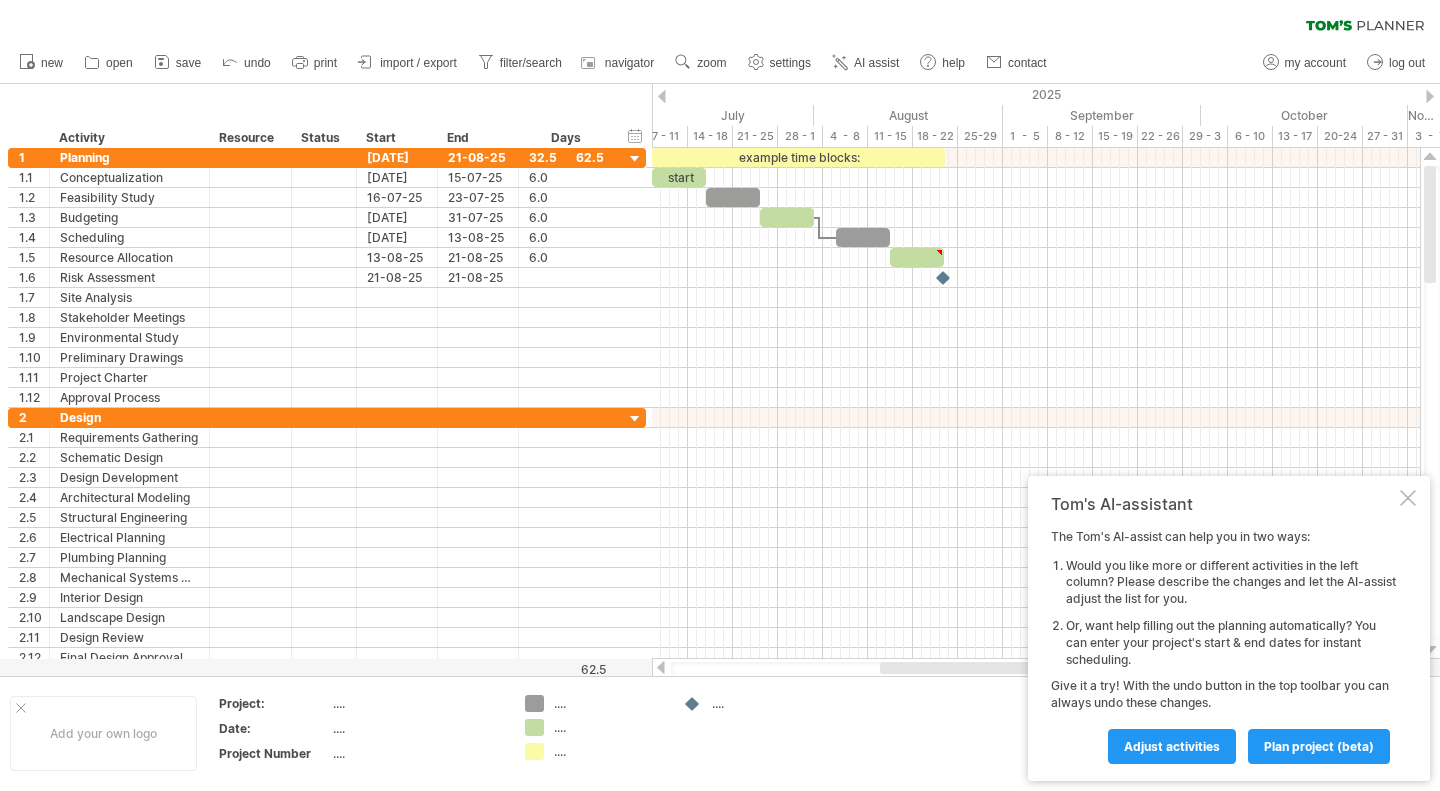 click on "Adjust activities" at bounding box center (1172, 746) 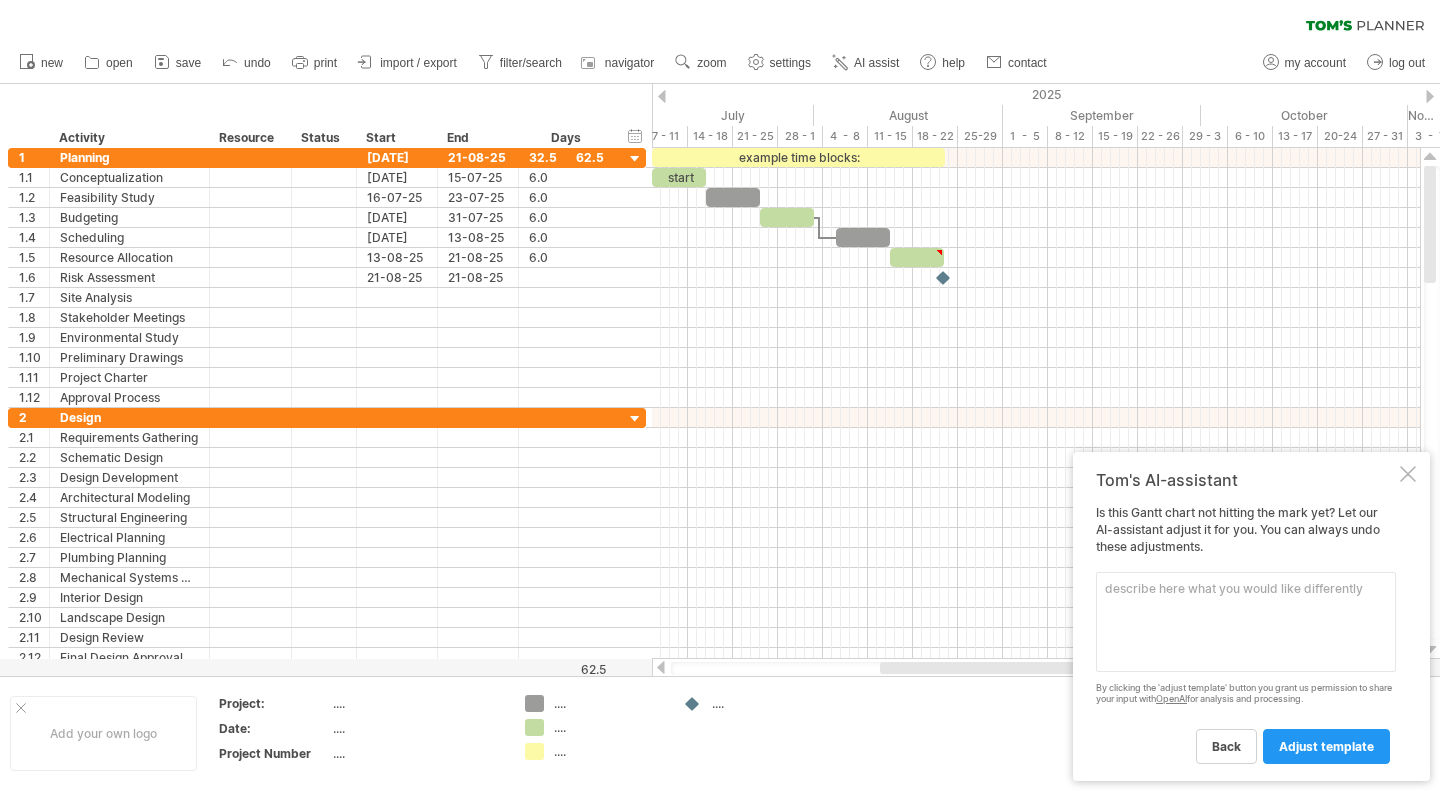 click on "back" at bounding box center [1226, 746] 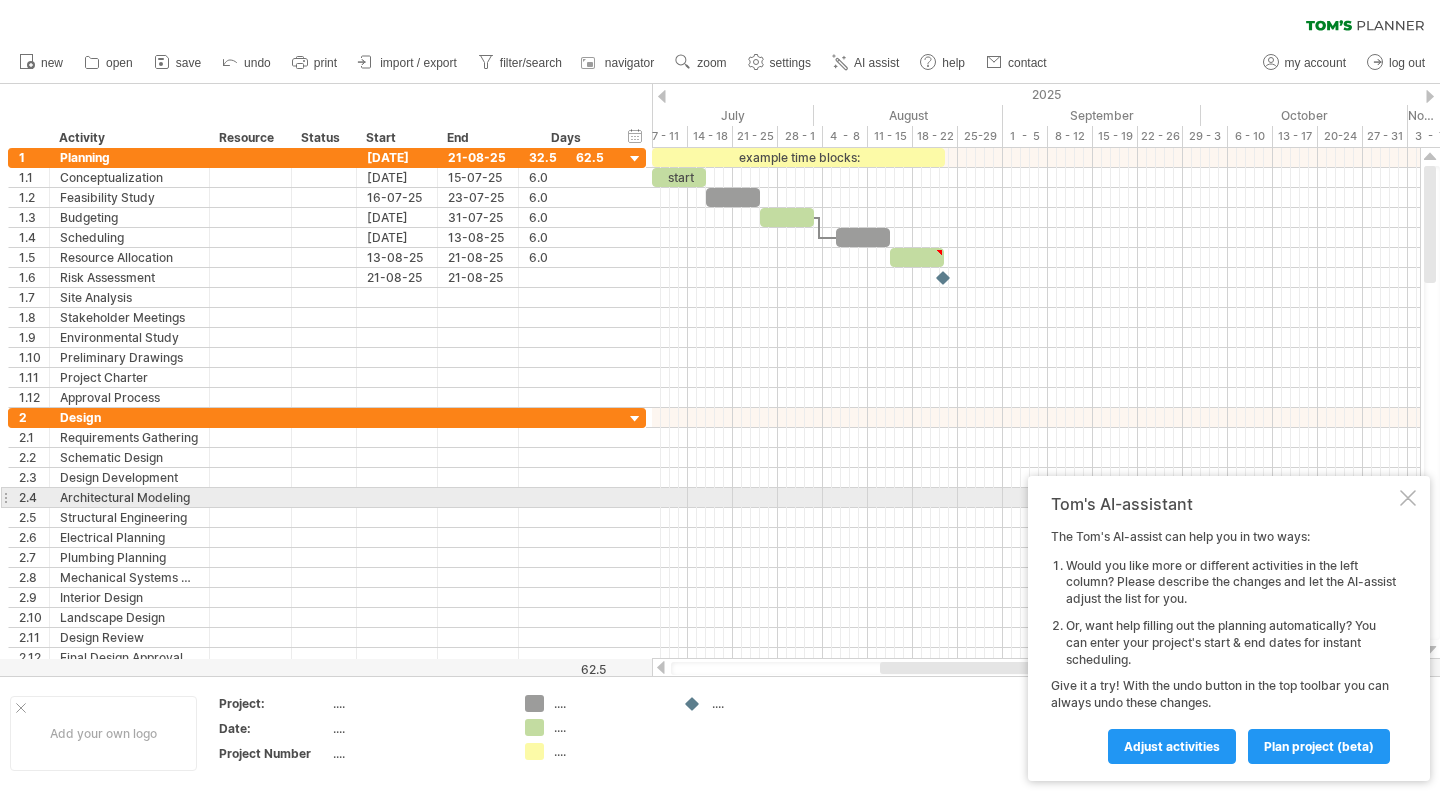 click at bounding box center [1408, 498] 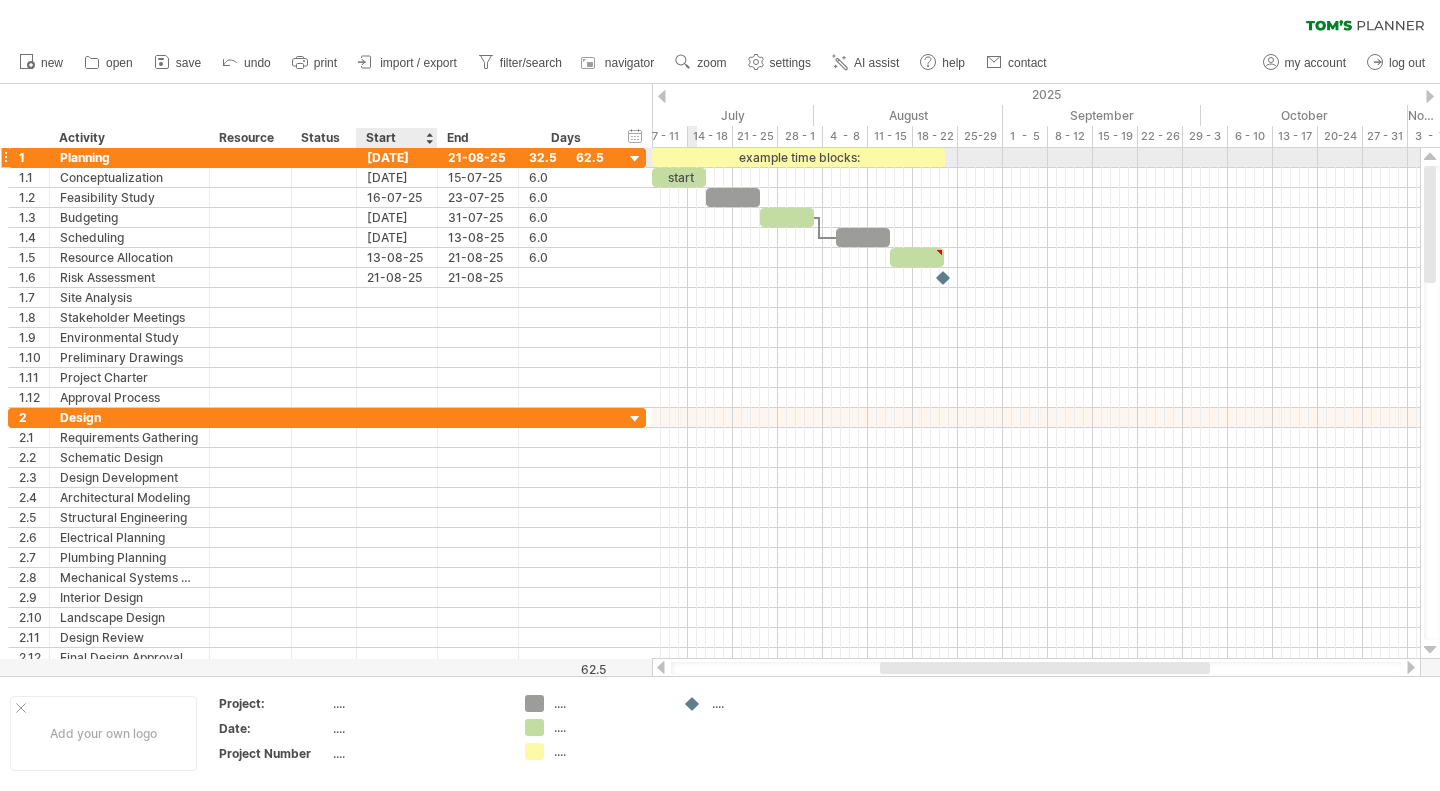 click on "[DATE]" at bounding box center [397, 157] 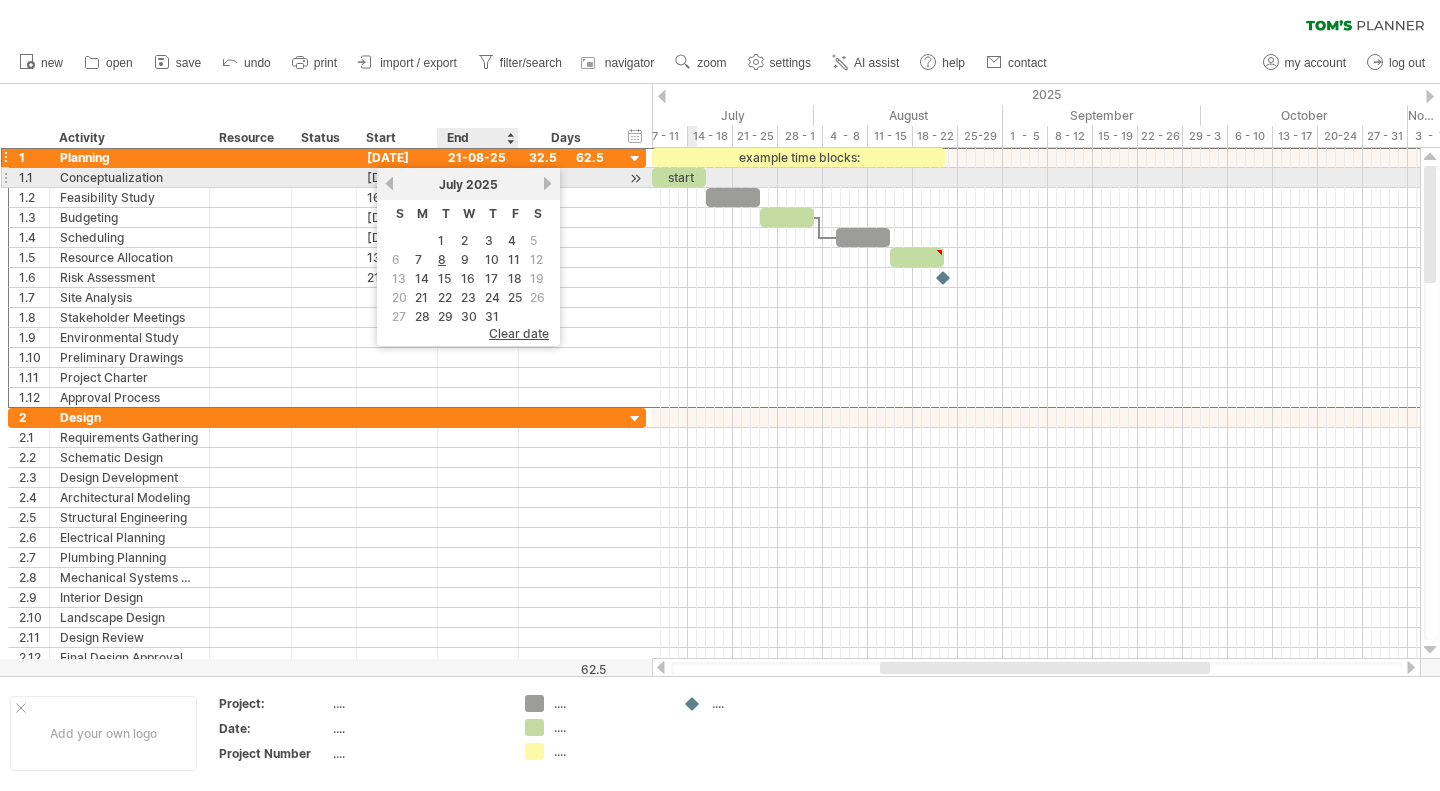 click on "2025" at bounding box center [482, 184] 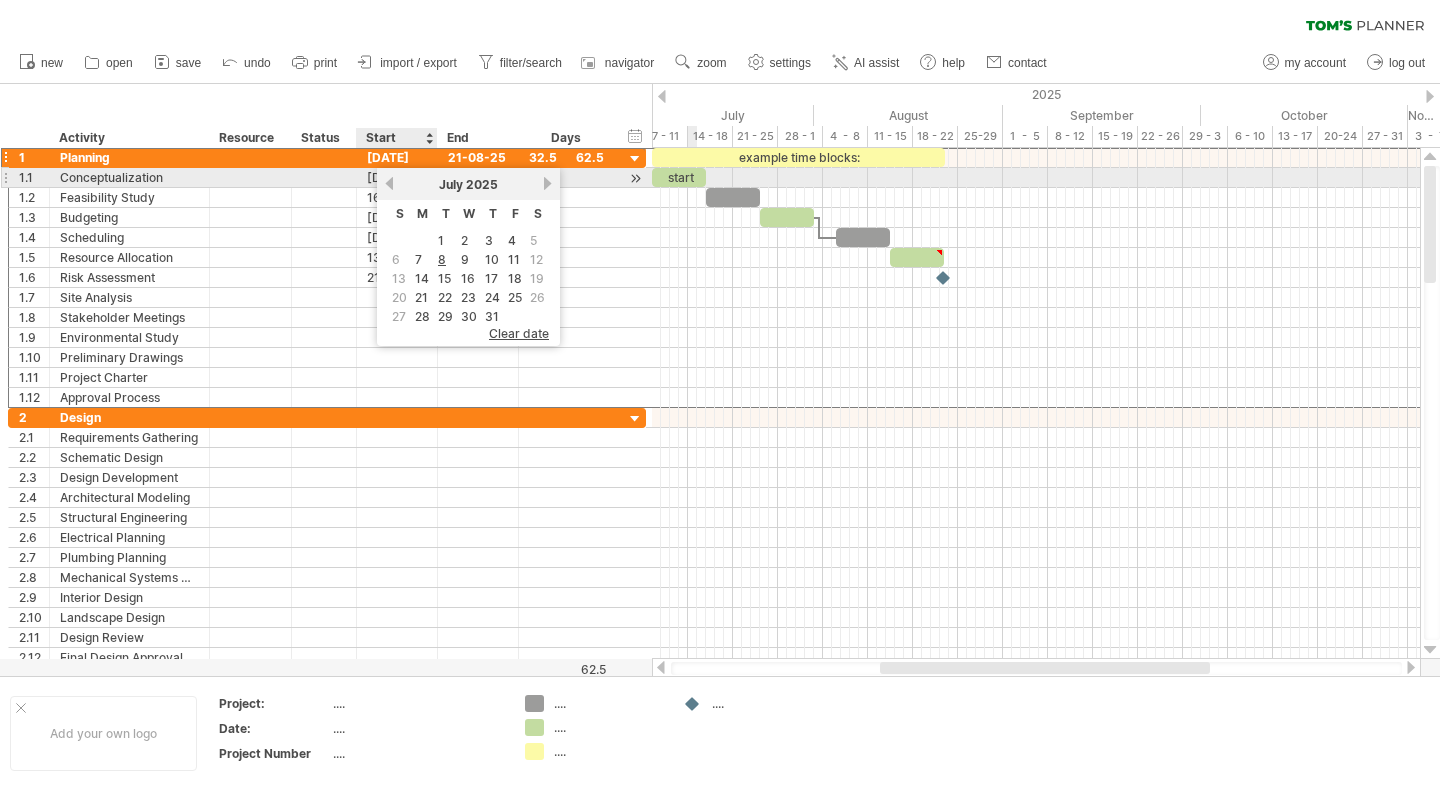 click on "previous" at bounding box center [389, 183] 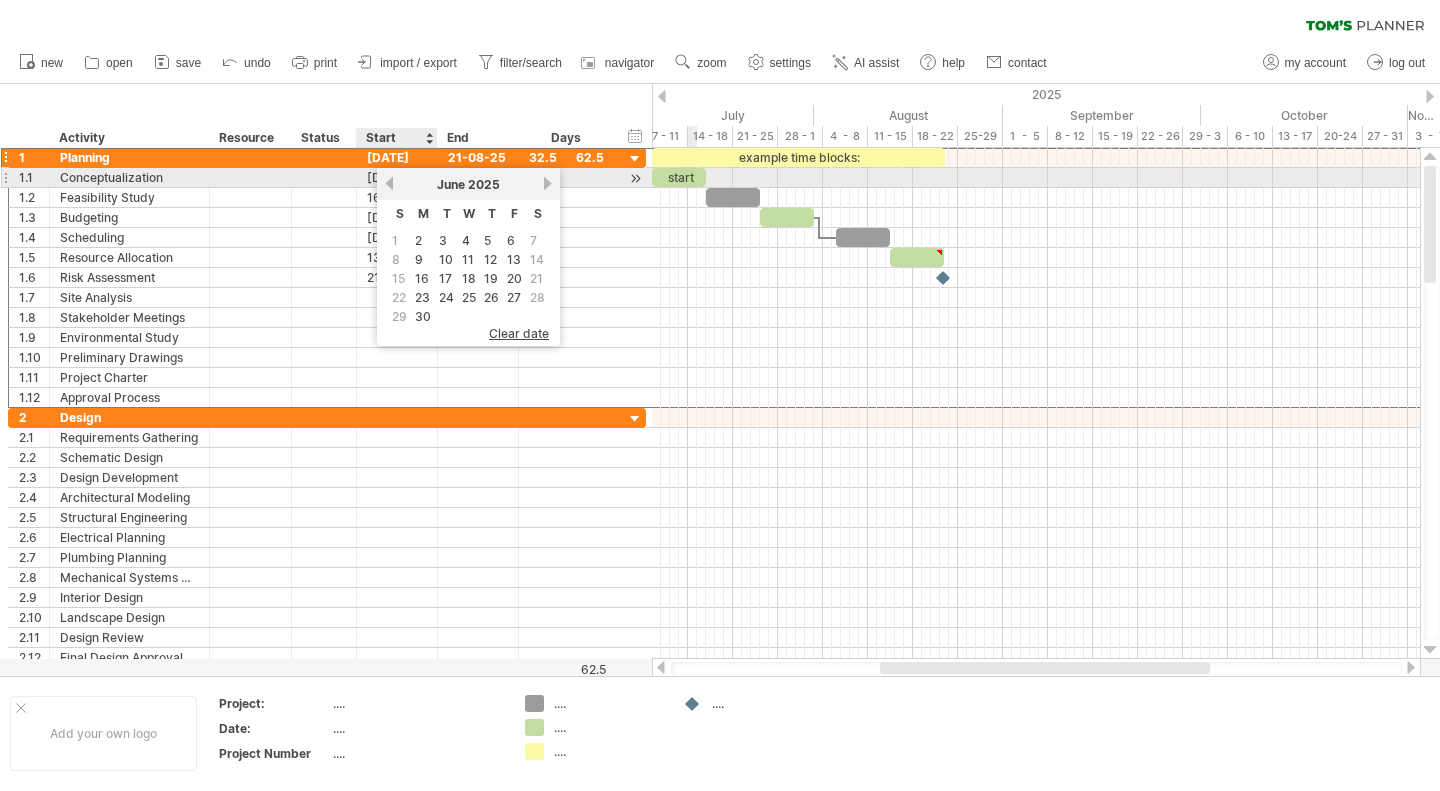 click on "previous" at bounding box center (389, 183) 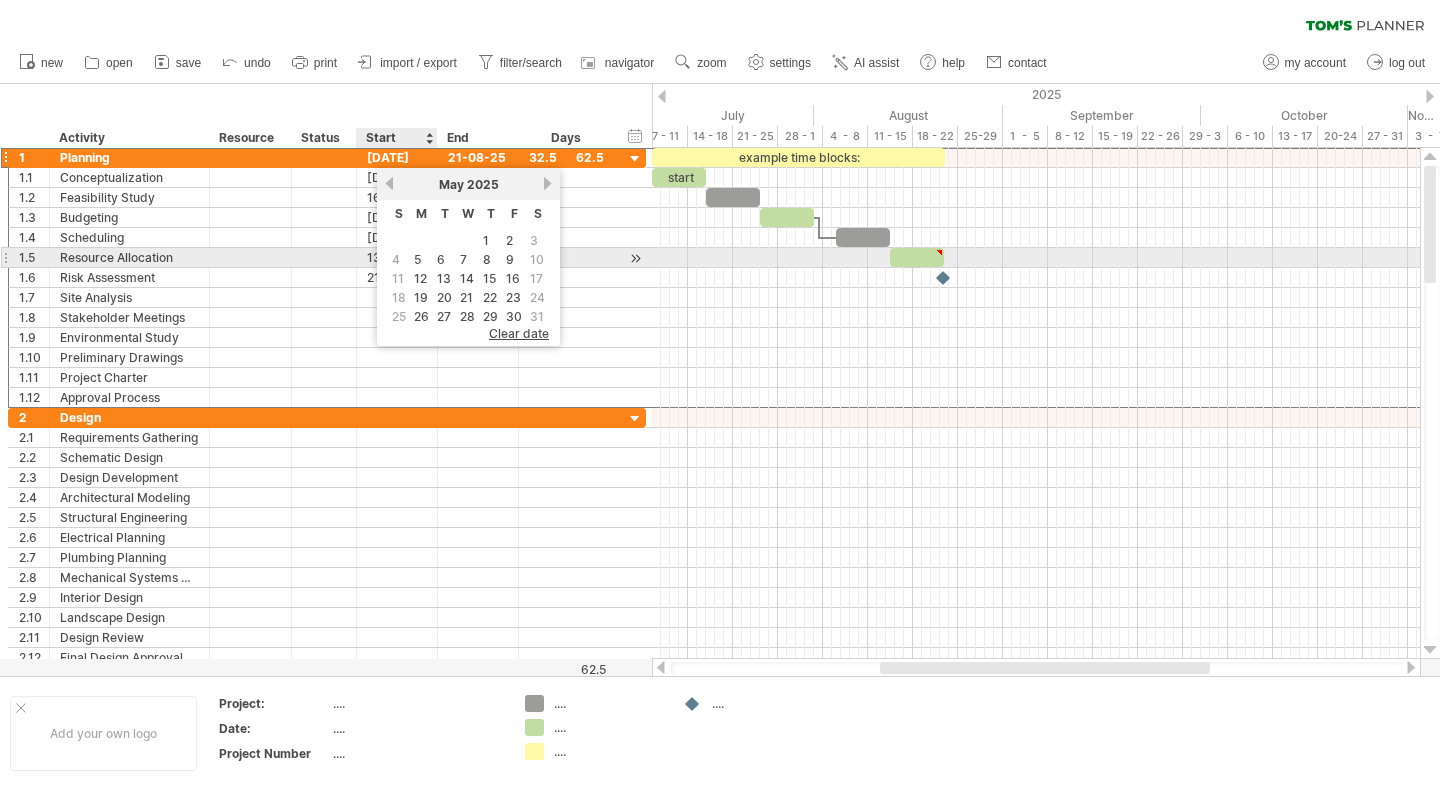 click on "5" at bounding box center (417, 259) 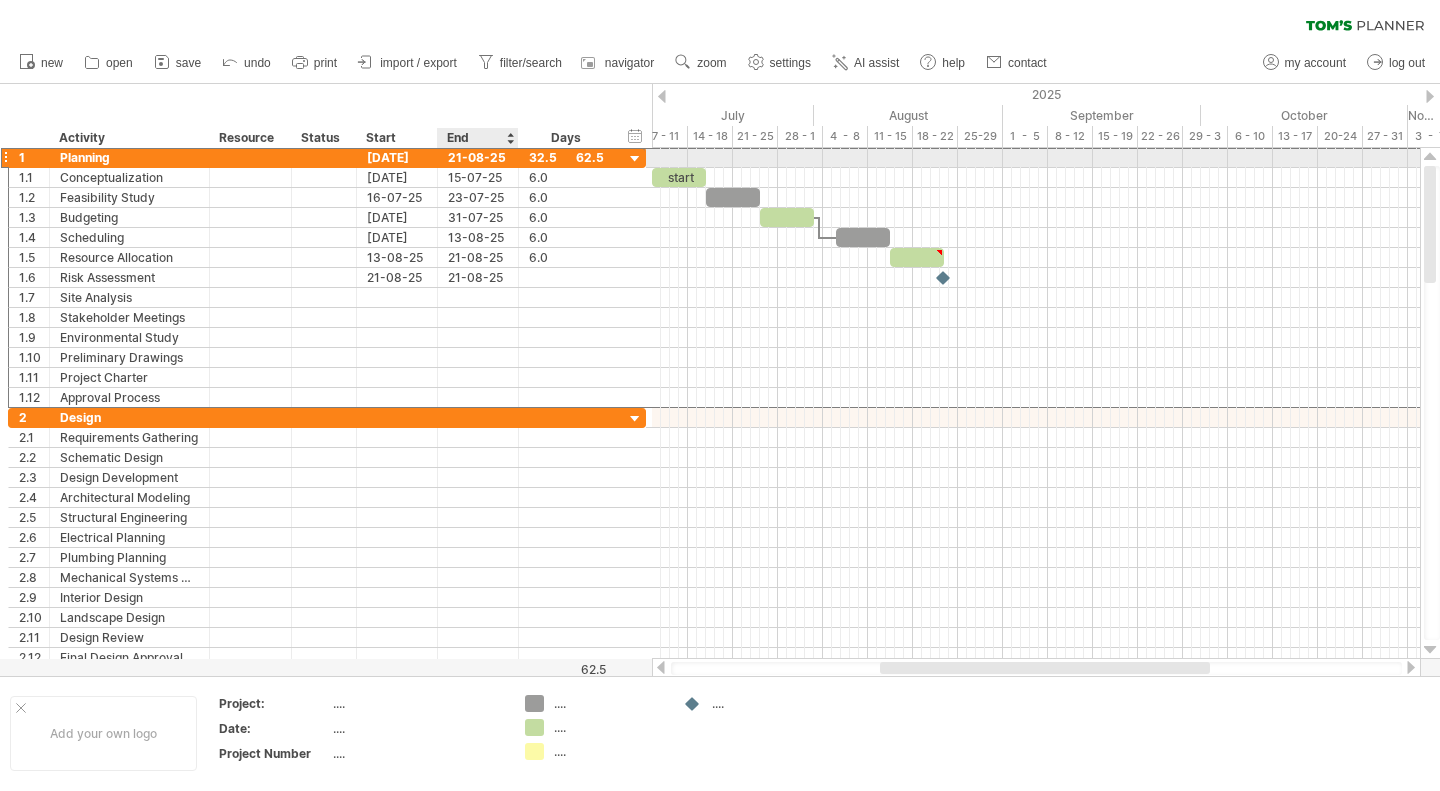 click on "21-08-25" at bounding box center [478, 157] 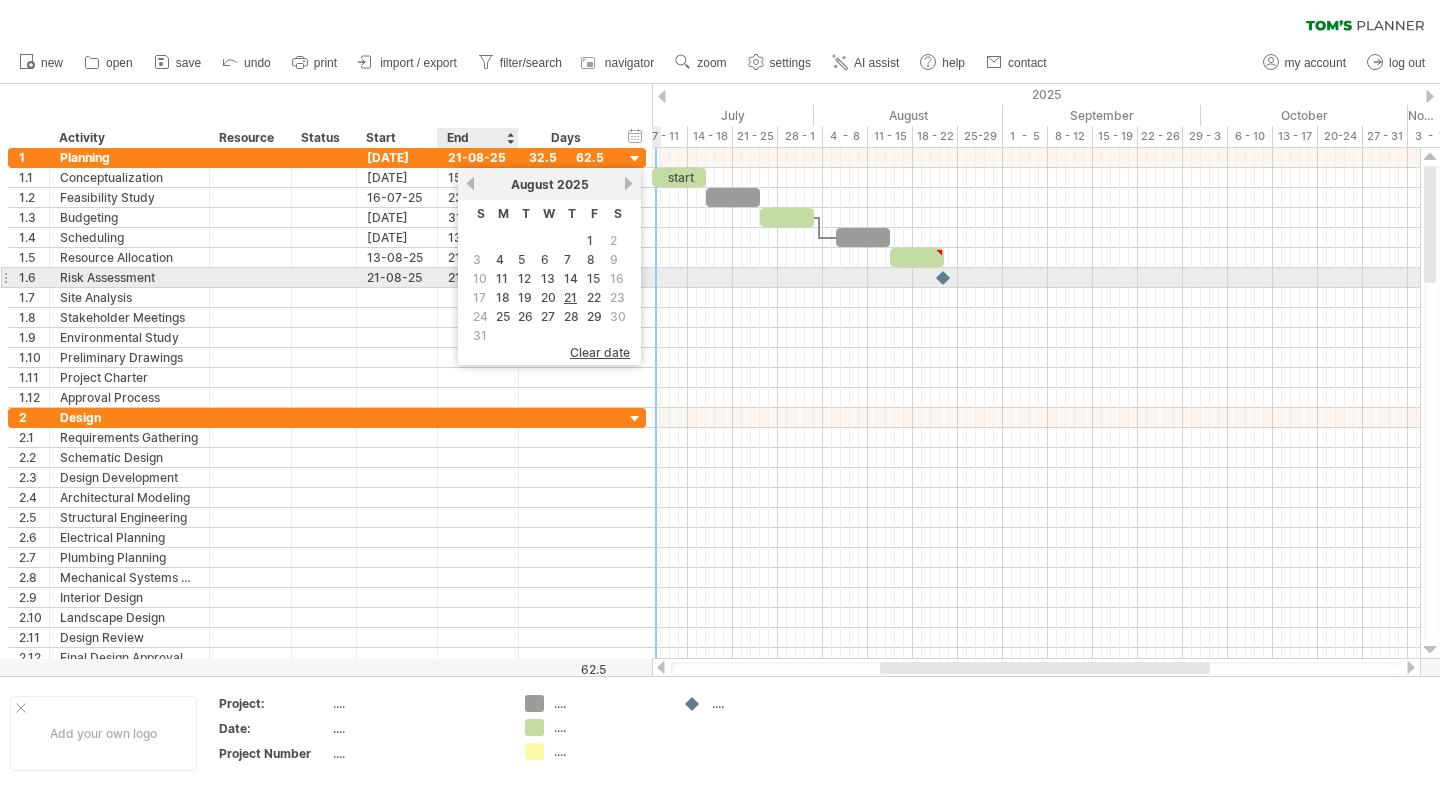 click on "12" at bounding box center [524, 278] 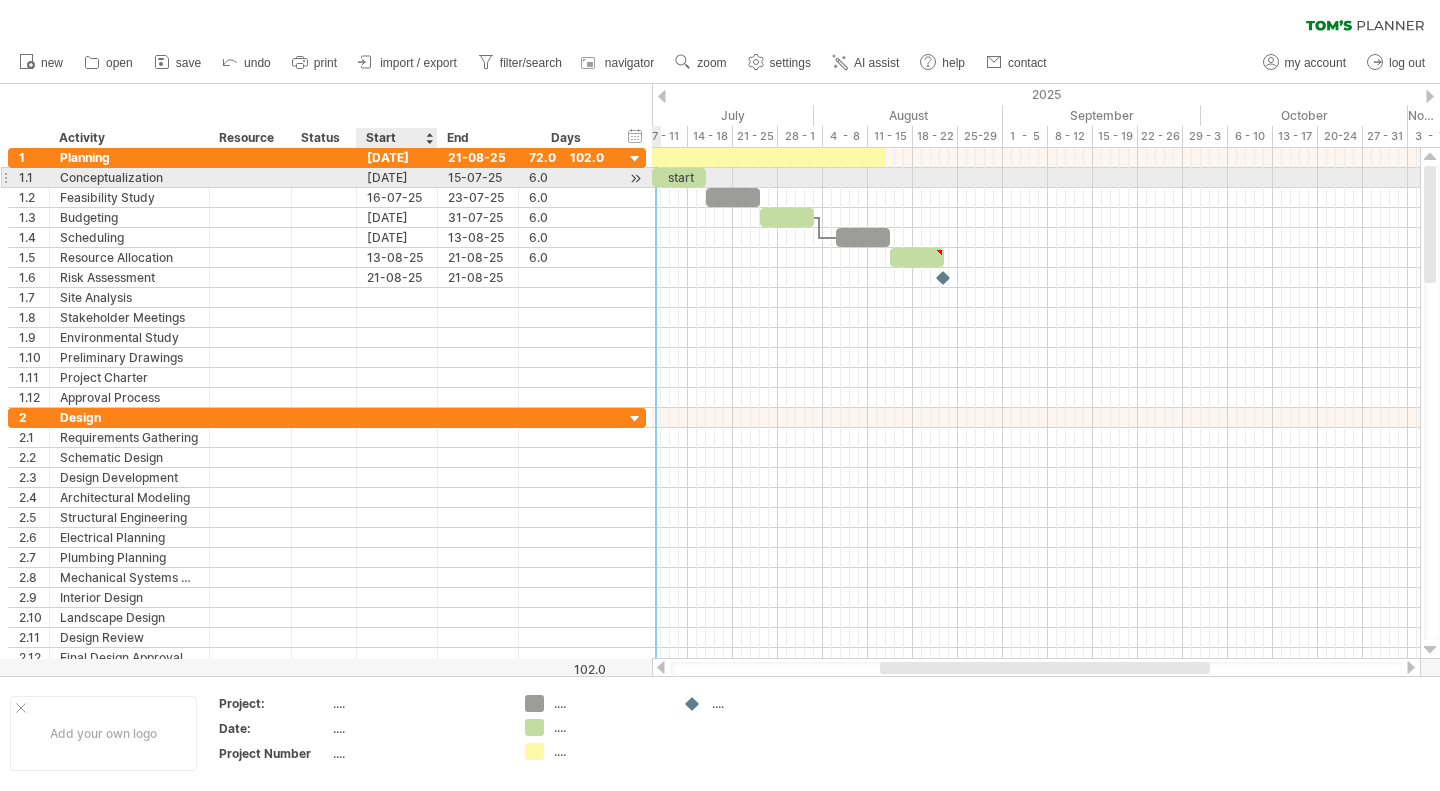 click on "[DATE]" at bounding box center (397, 177) 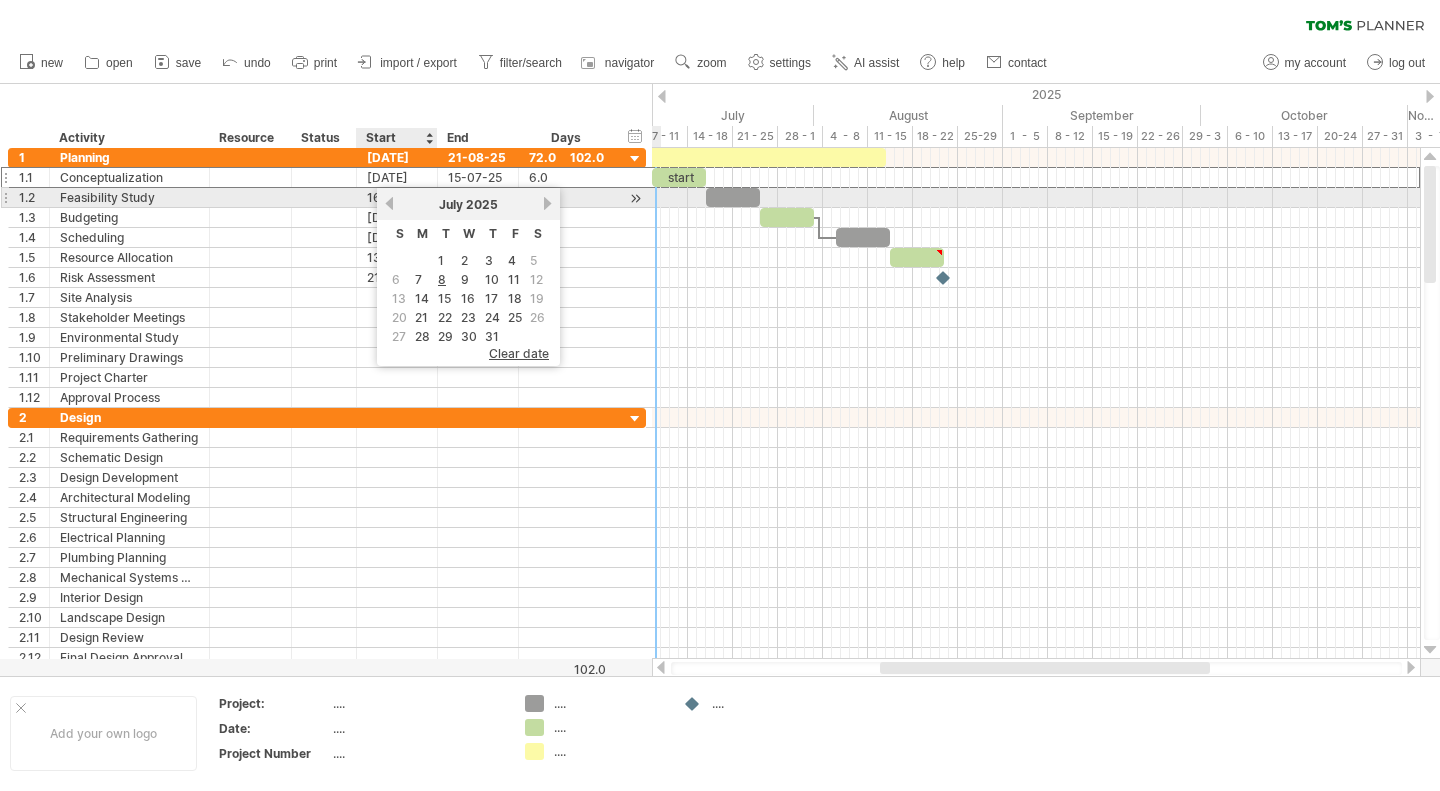 click on "previous" at bounding box center [389, 203] 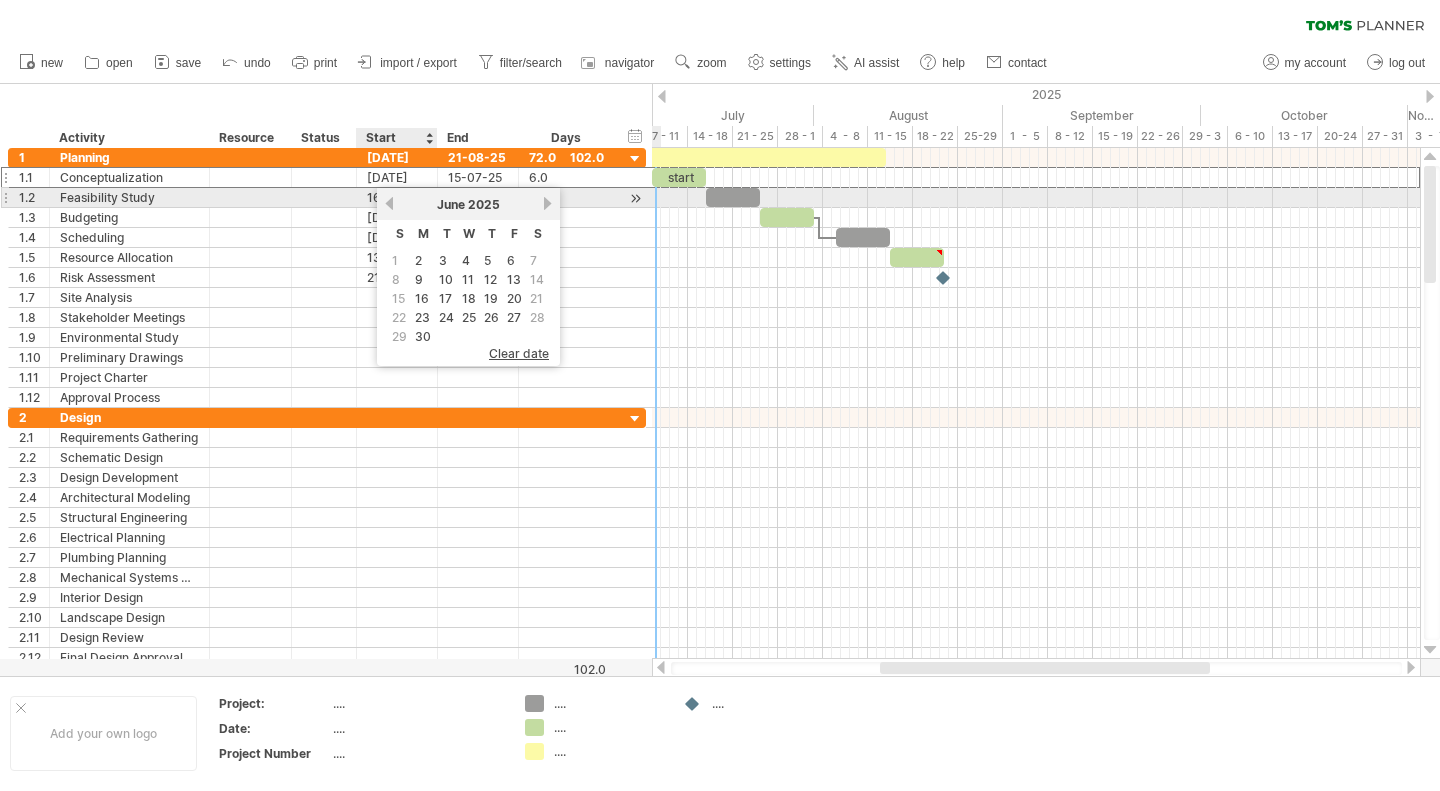 click on "previous" at bounding box center [389, 203] 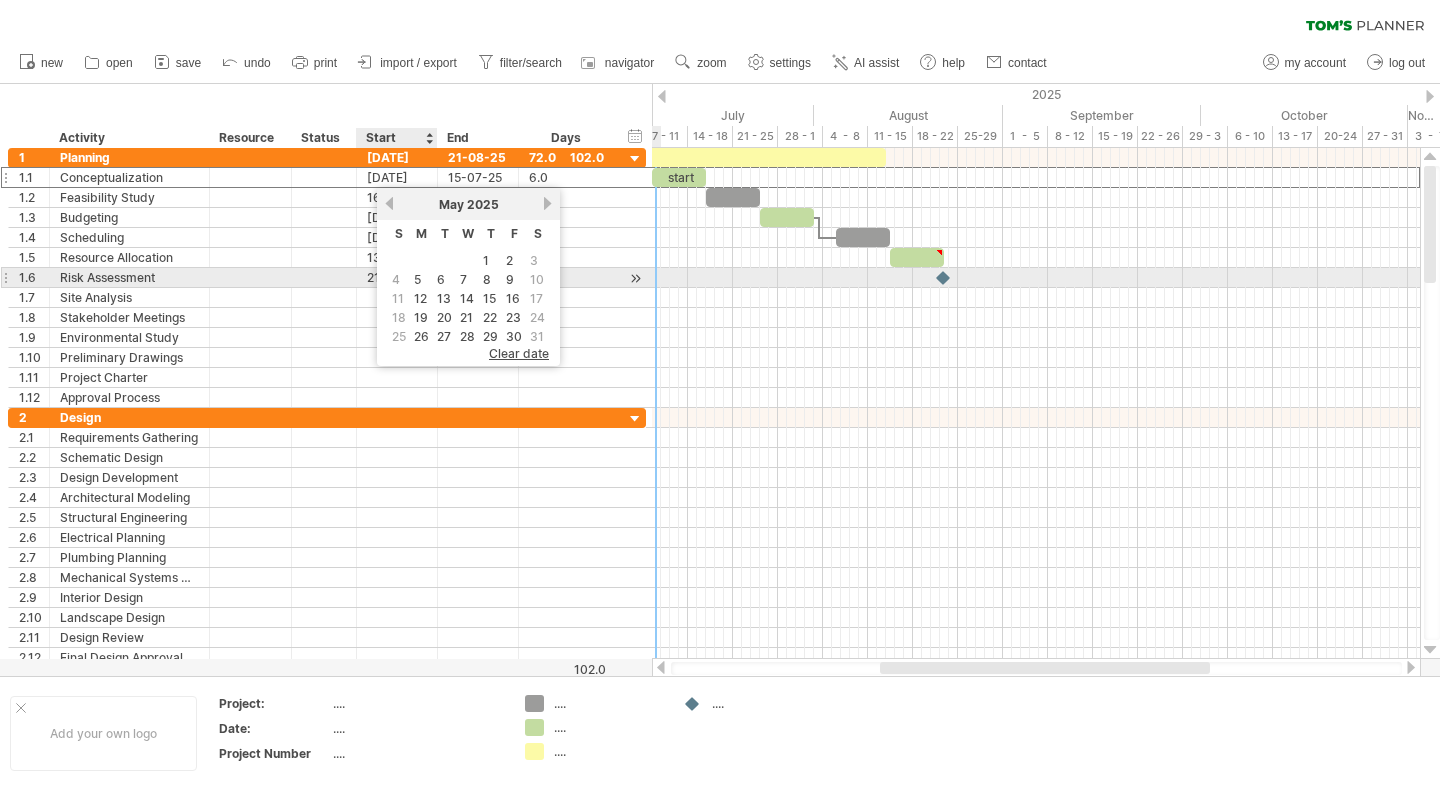 click on "5" at bounding box center [417, 279] 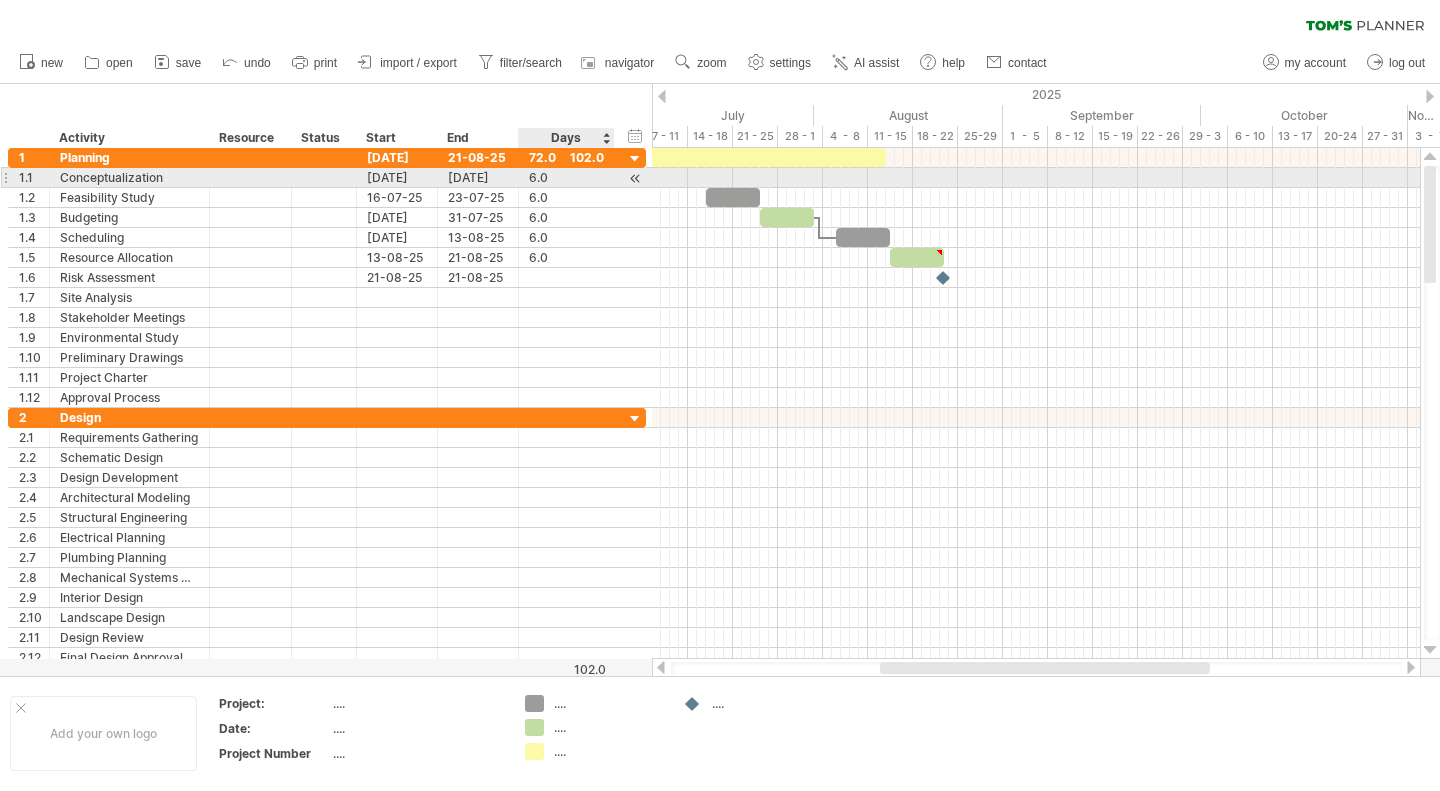 click on "6.0" at bounding box center [566, 177] 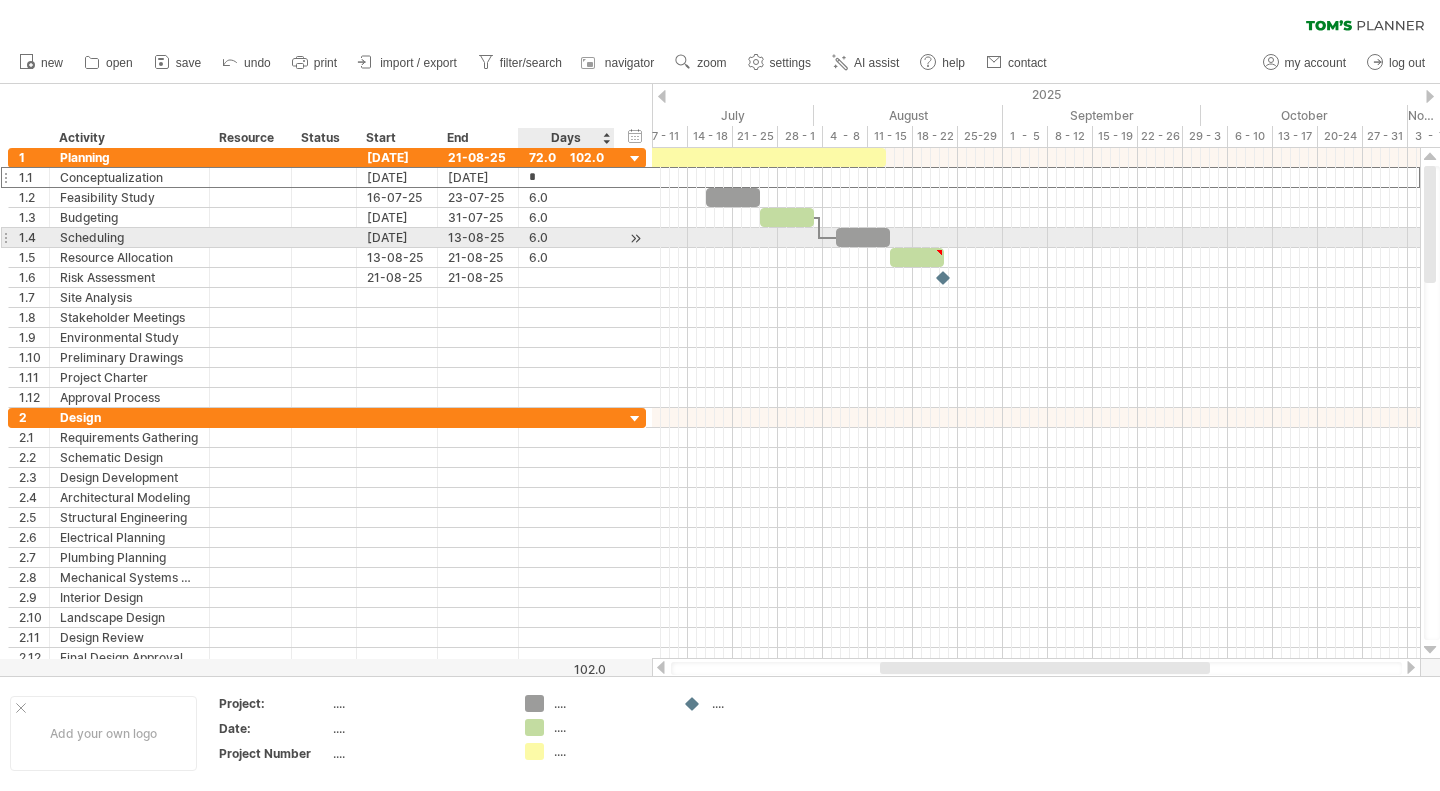 scroll, scrollTop: 1, scrollLeft: 0, axis: vertical 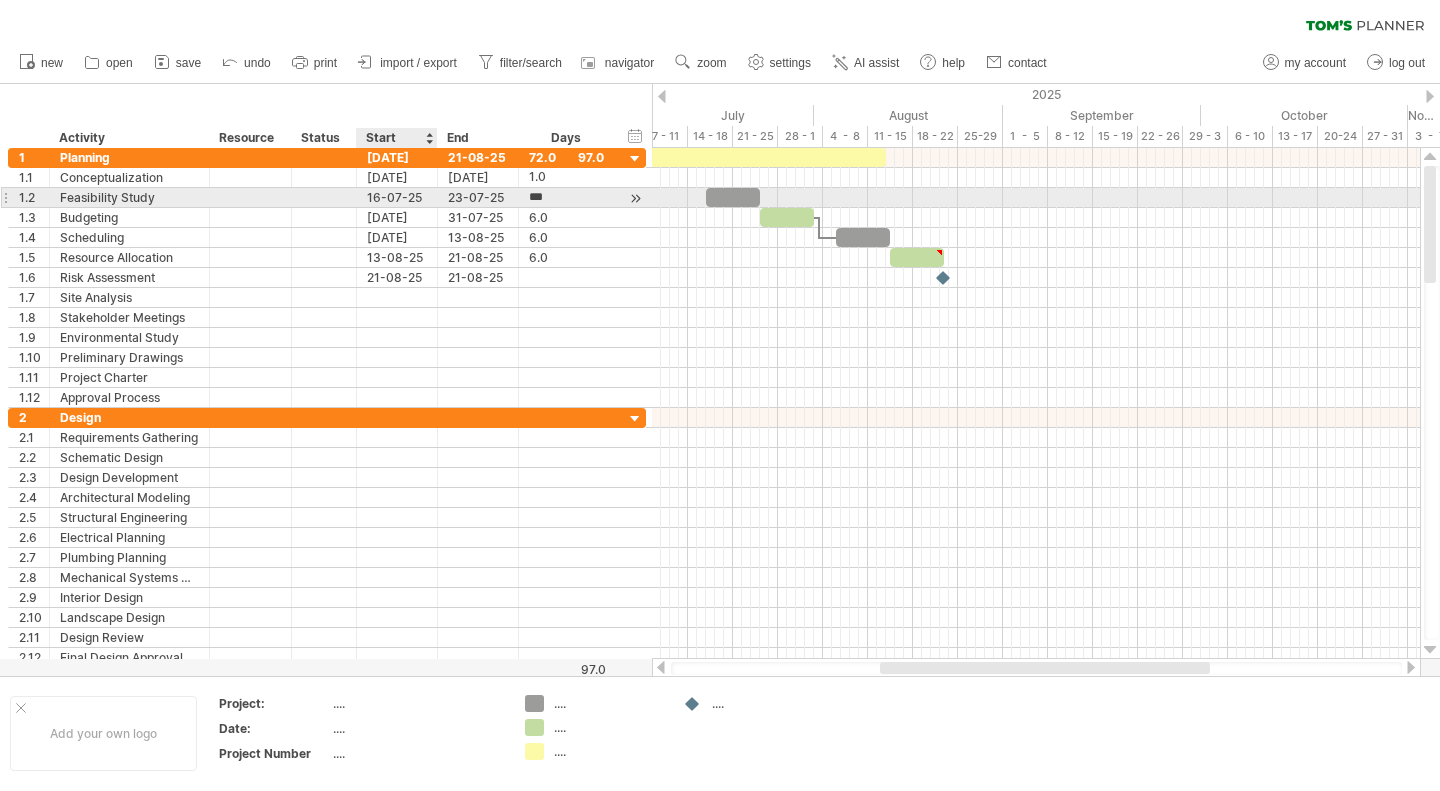 click on "16-07-25" at bounding box center (397, 197) 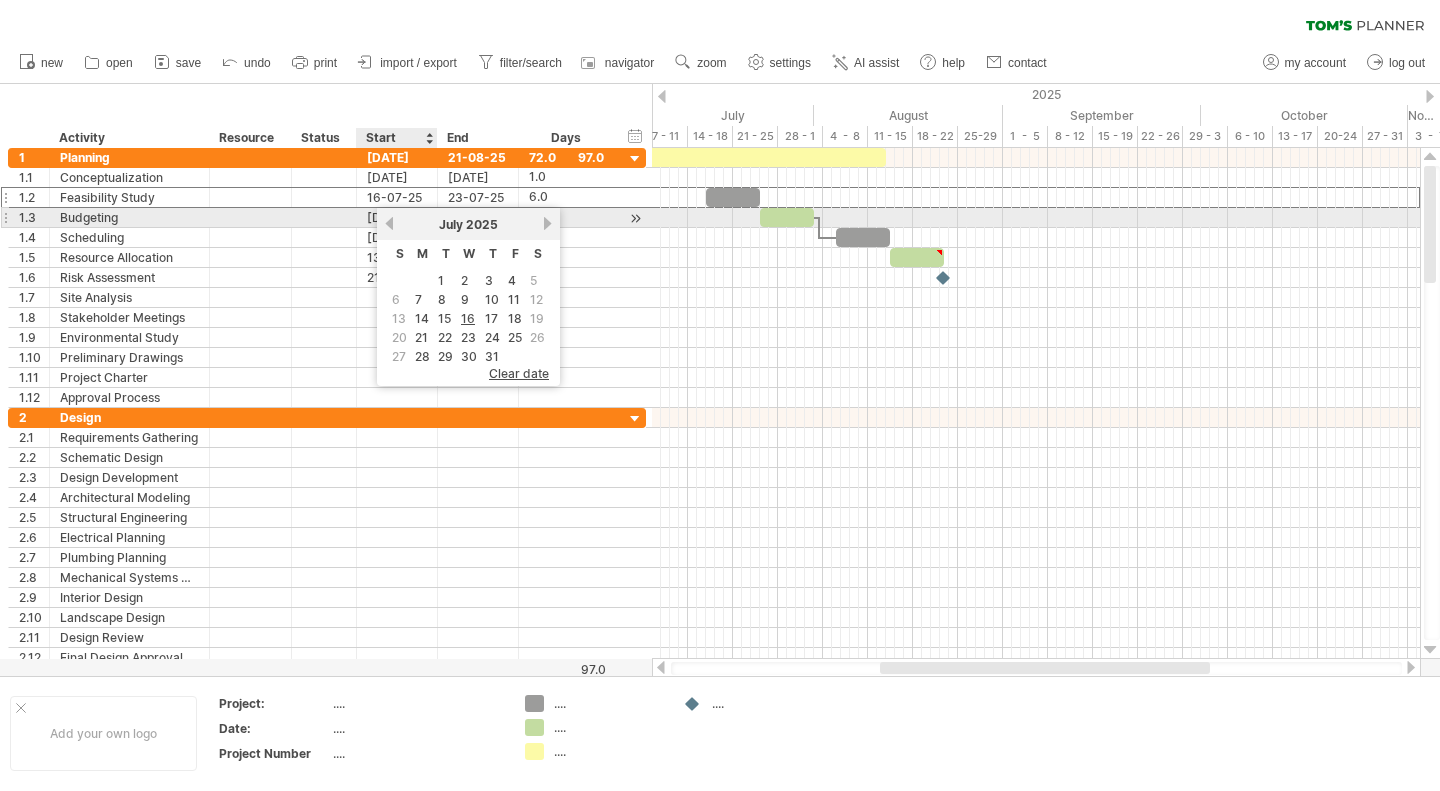 click on "previous" at bounding box center [389, 223] 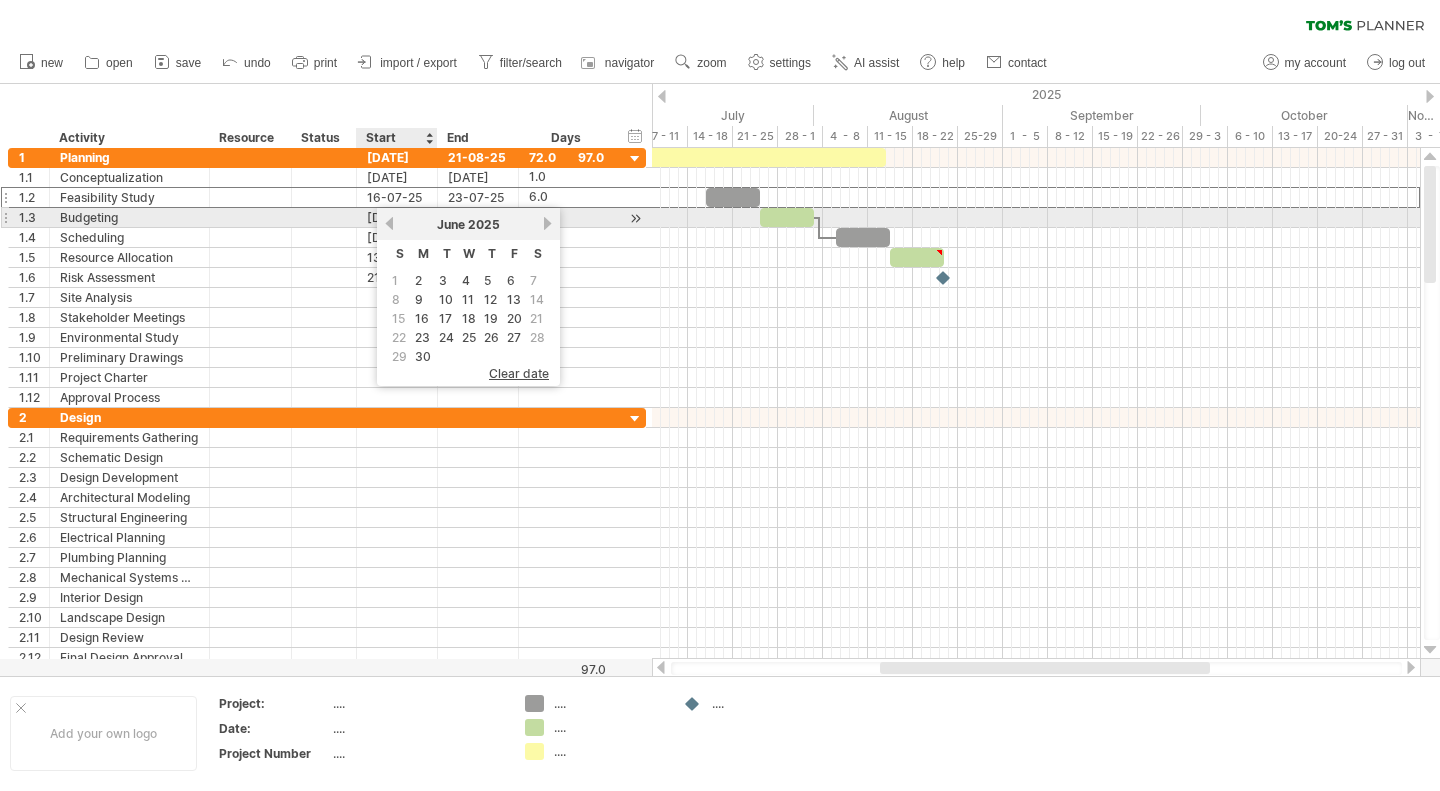 click on "previous" at bounding box center [389, 223] 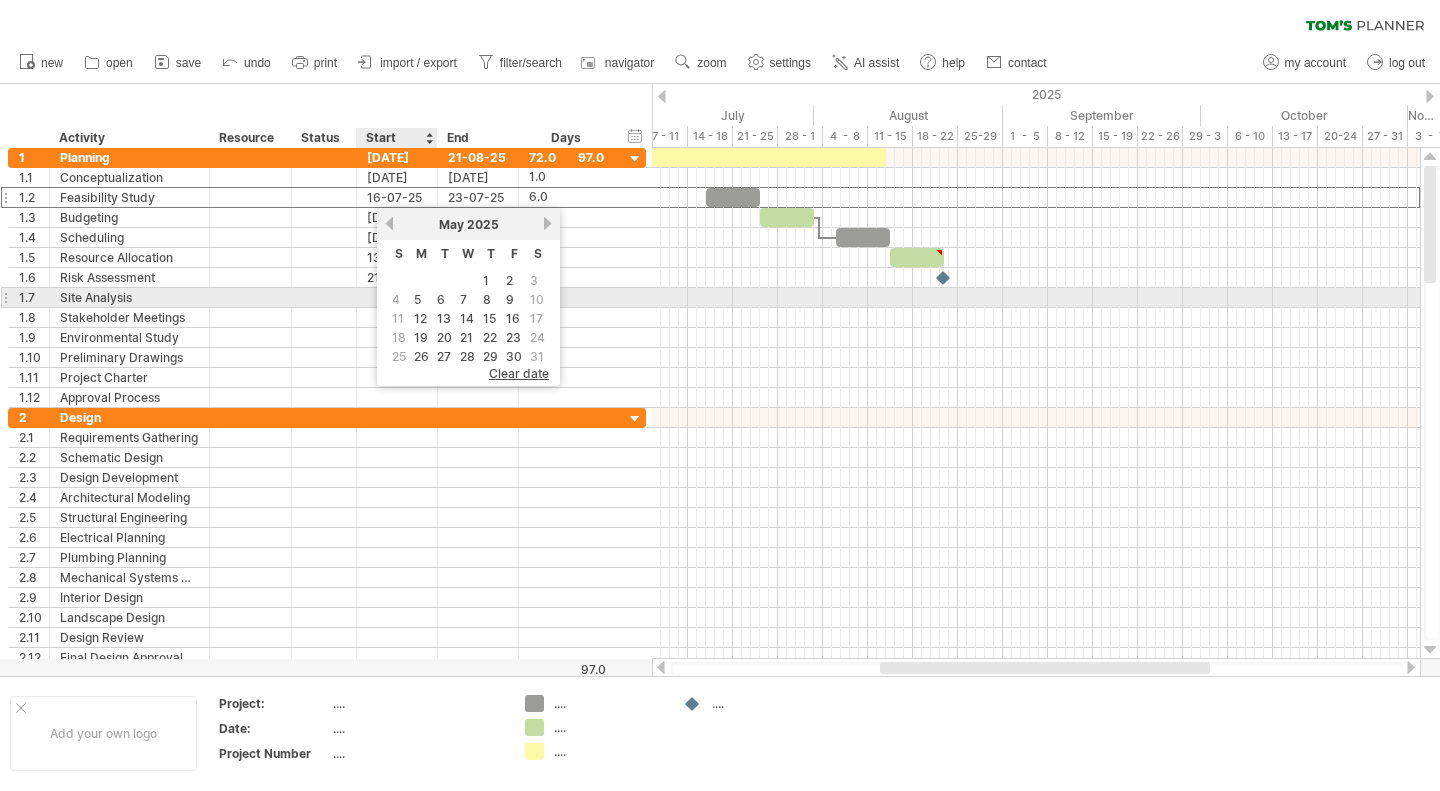 click on "5" at bounding box center [417, 299] 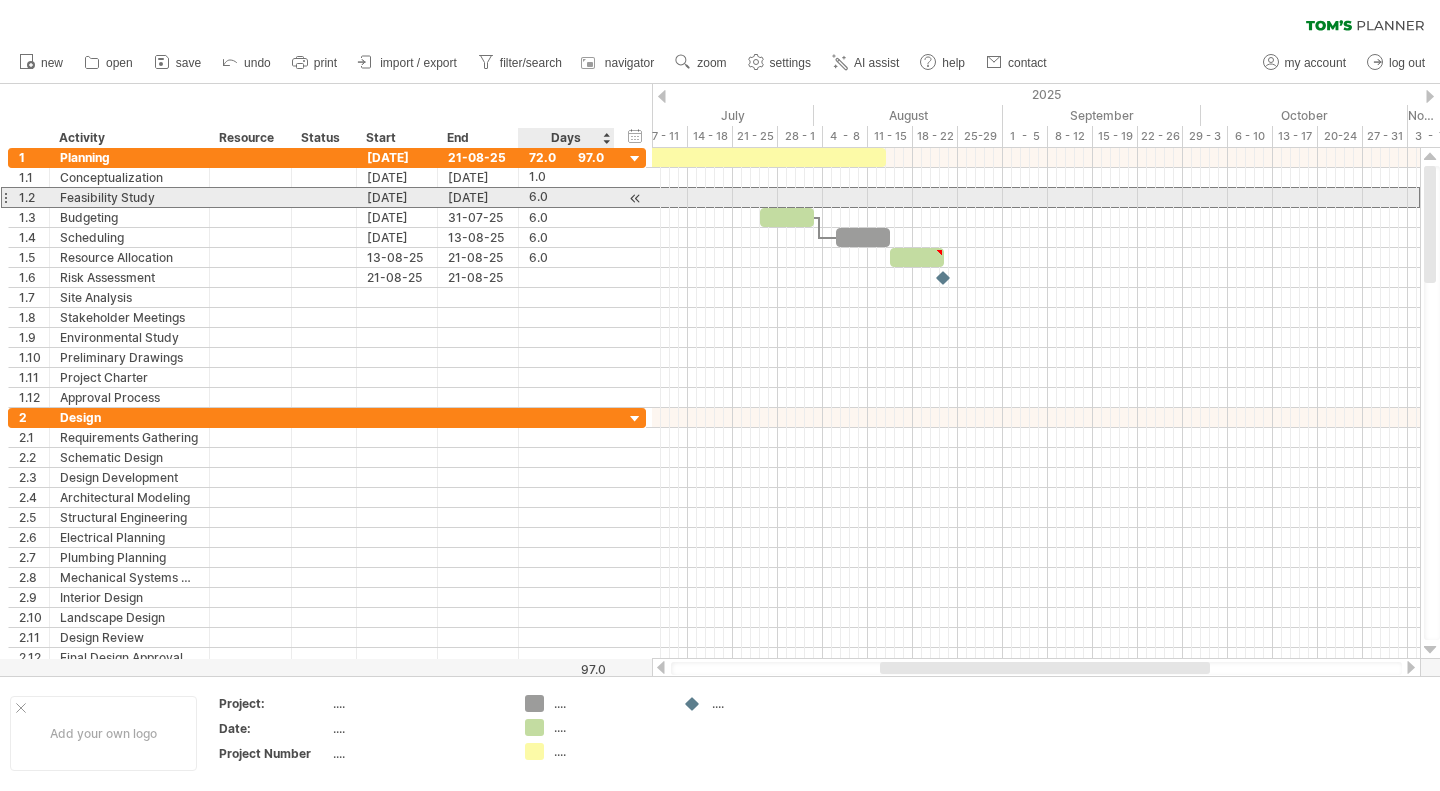click on "6.0" at bounding box center (566, 197) 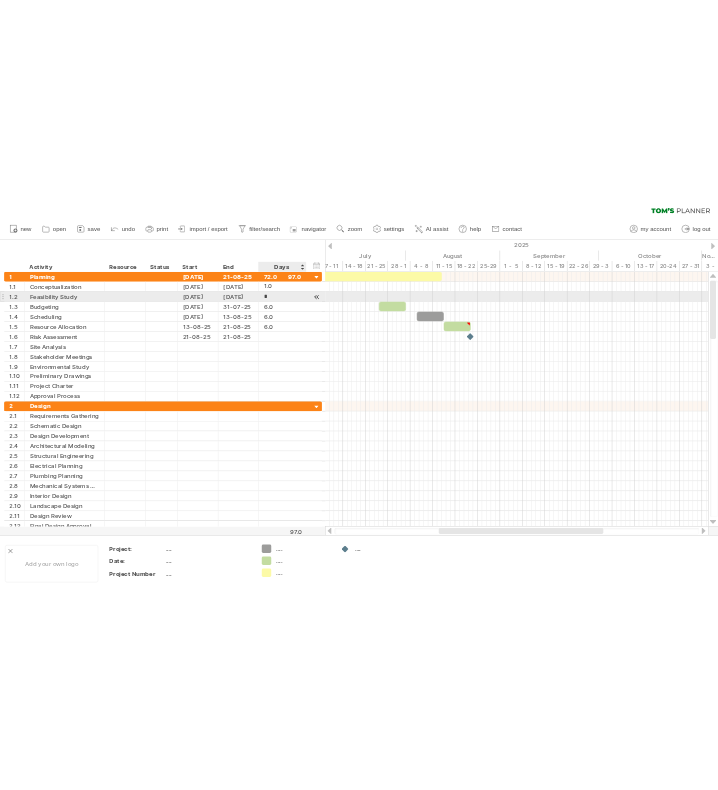 scroll, scrollTop: 1, scrollLeft: 0, axis: vertical 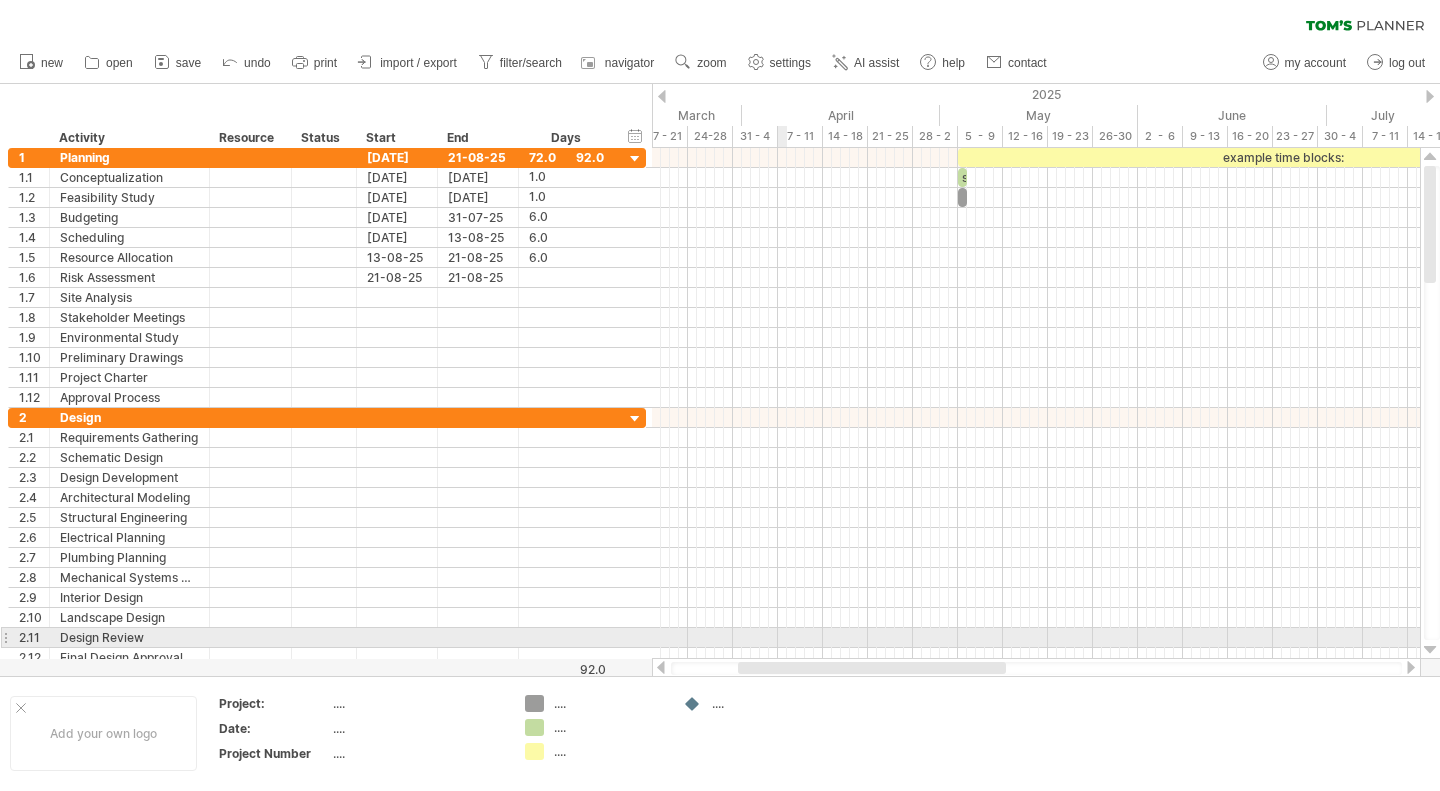 drag, startPoint x: 1027, startPoint y: 662, endPoint x: 783, endPoint y: 637, distance: 245.27739 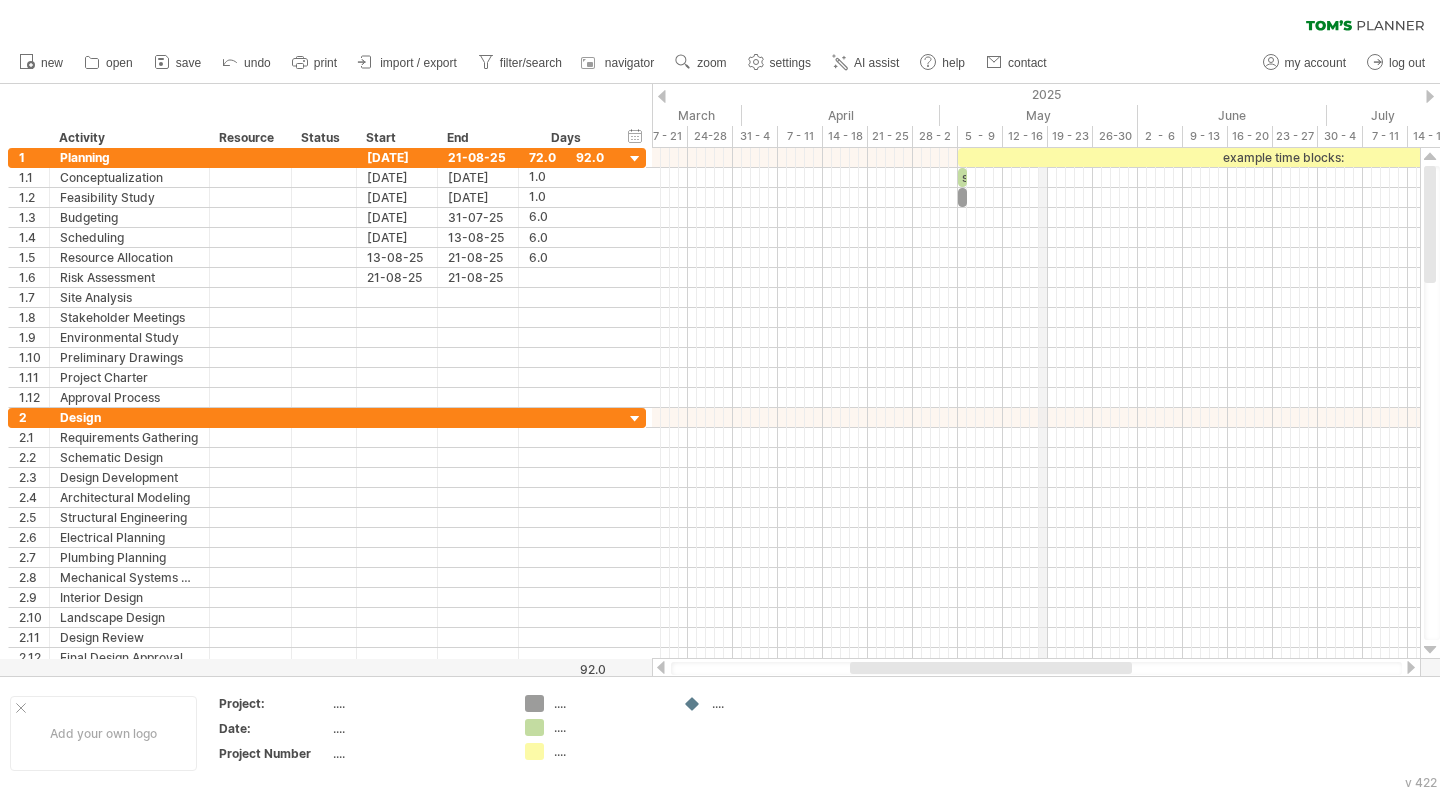 click on "May" at bounding box center (1039, 115) 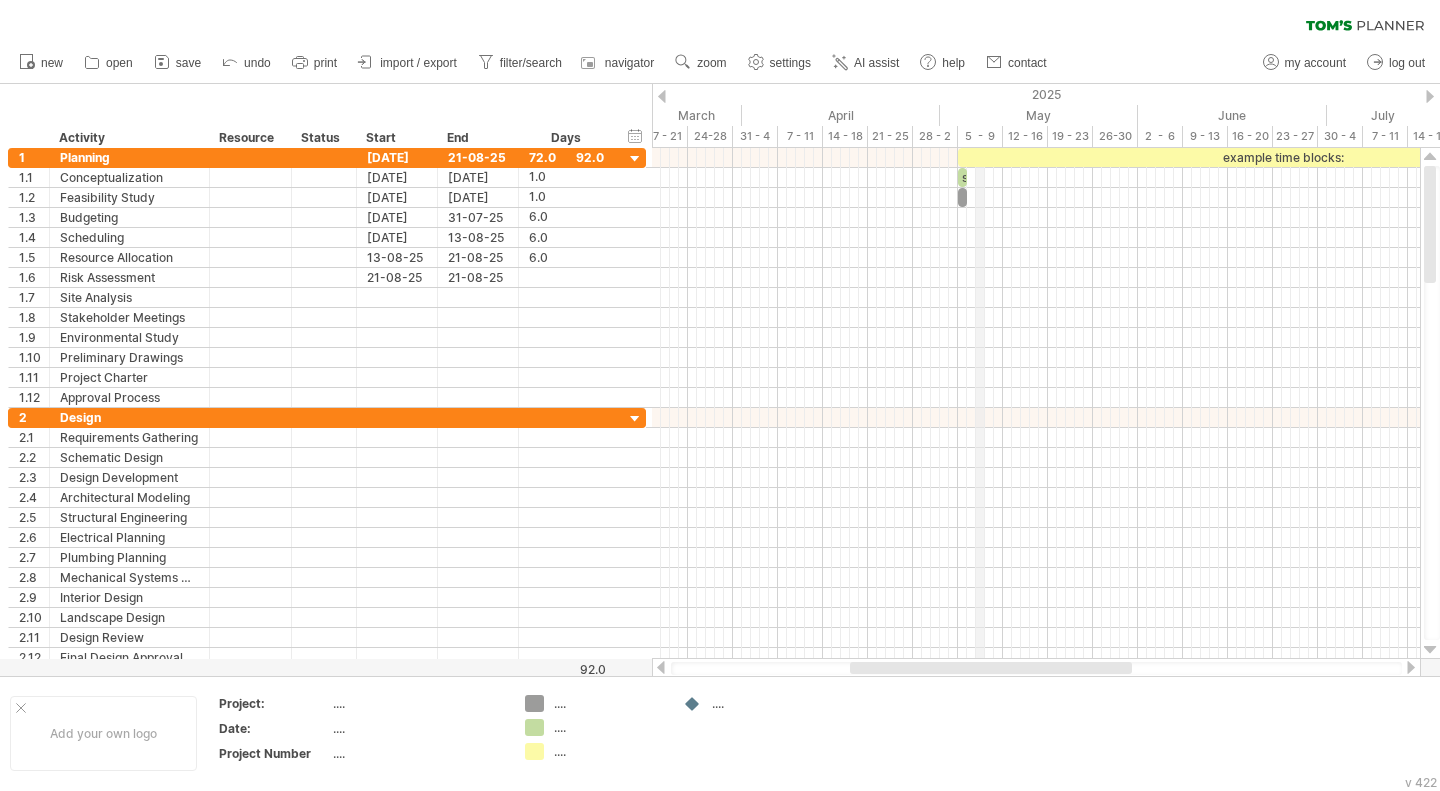 click on "5 - 9" at bounding box center (980, 136) 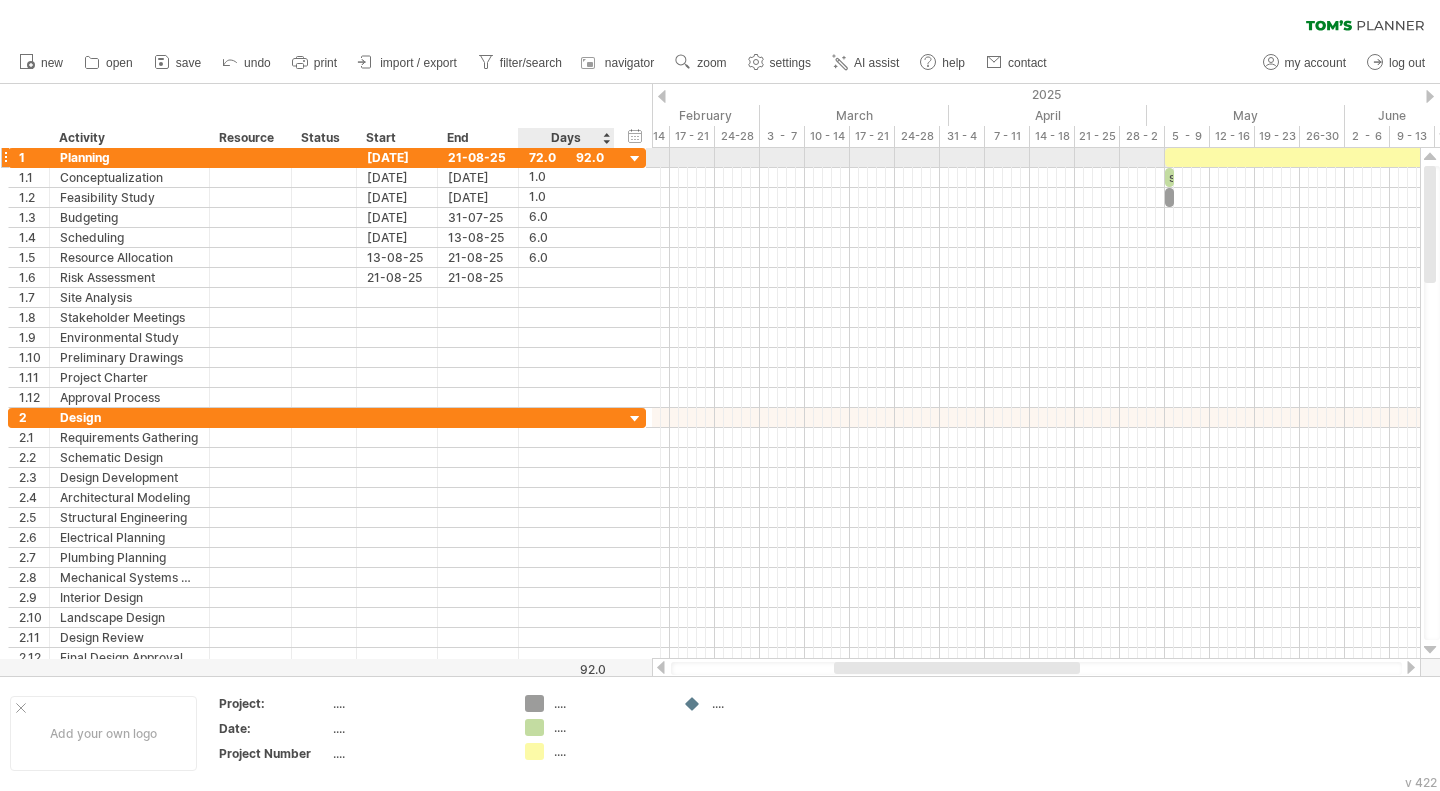 click at bounding box center (635, 159) 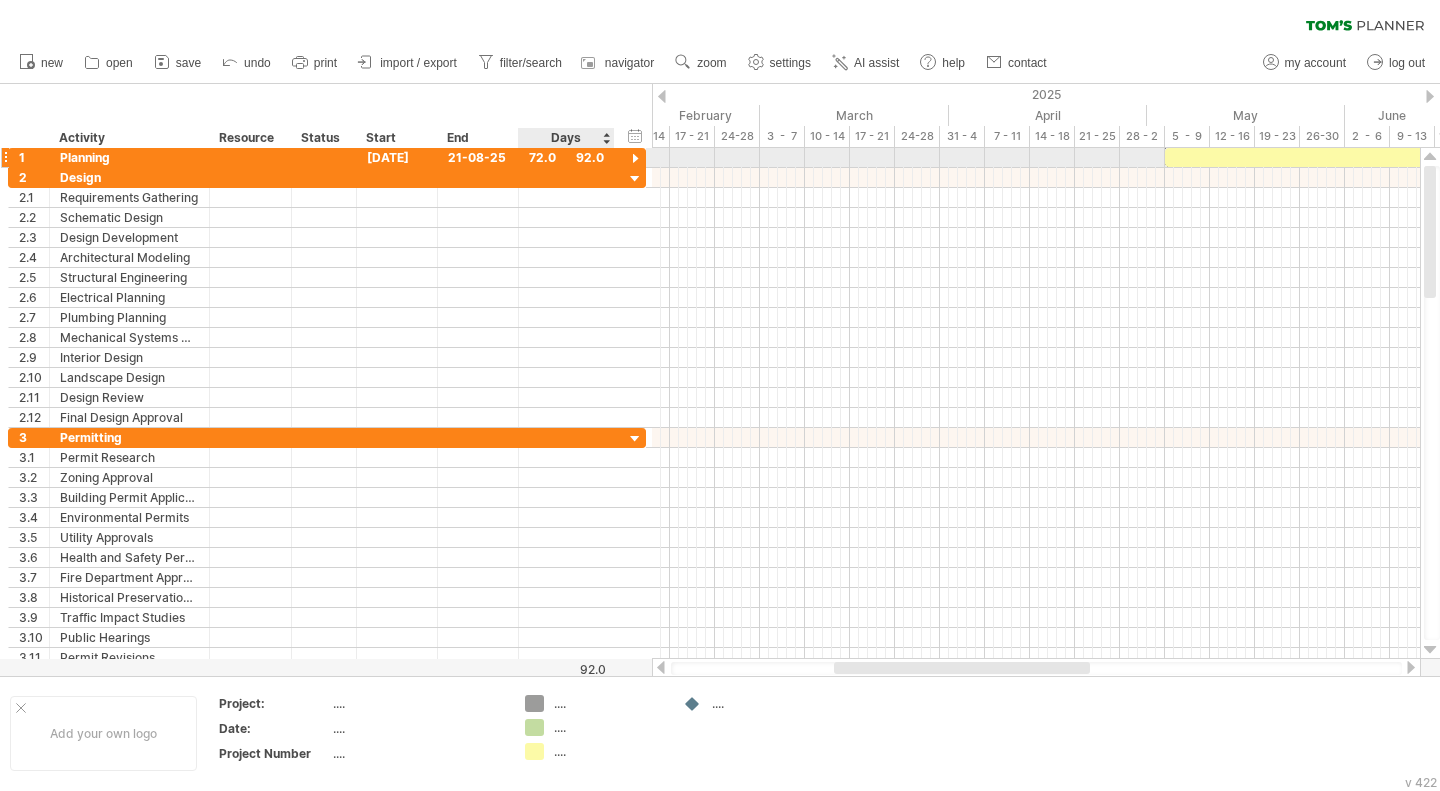 click at bounding box center [635, 159] 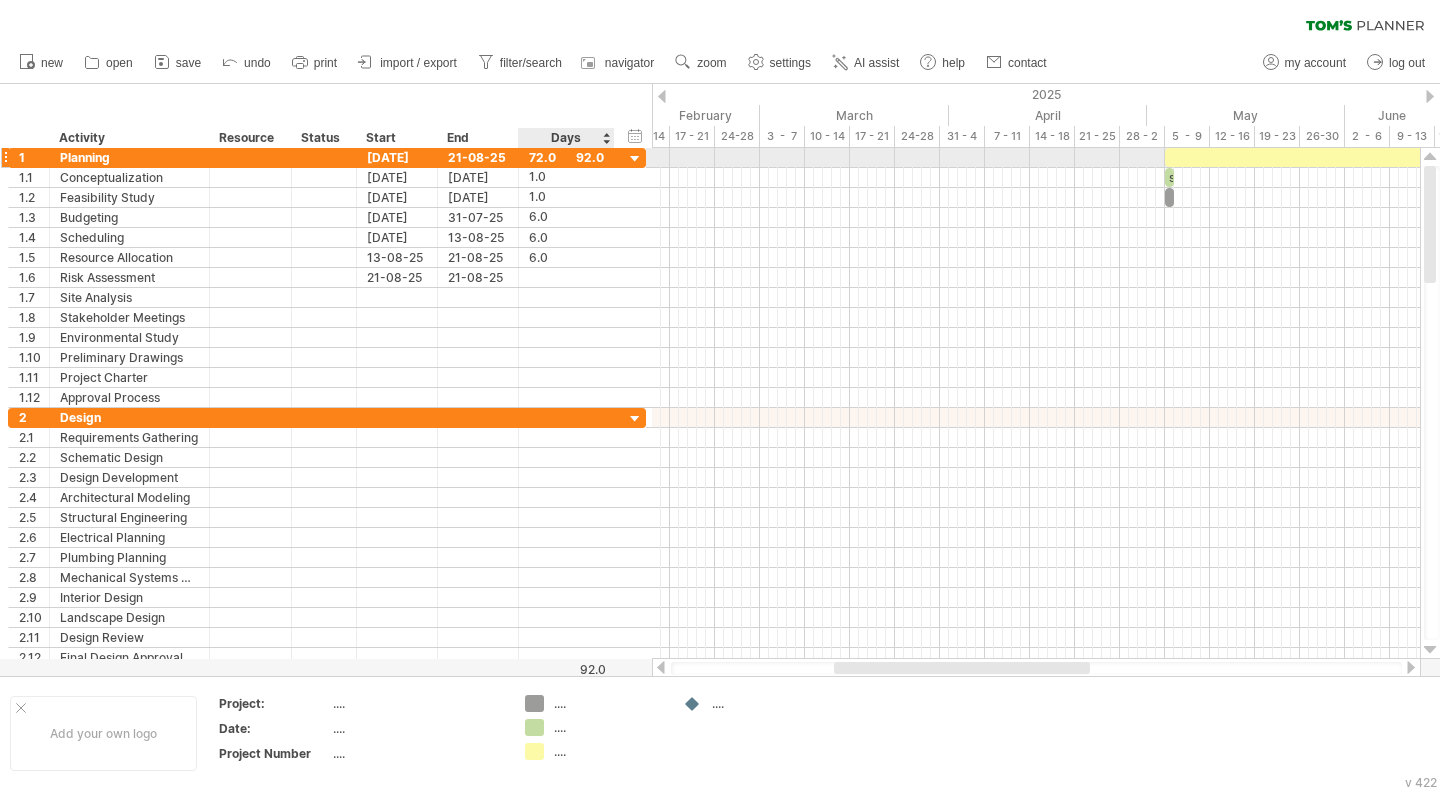click at bounding box center [635, 159] 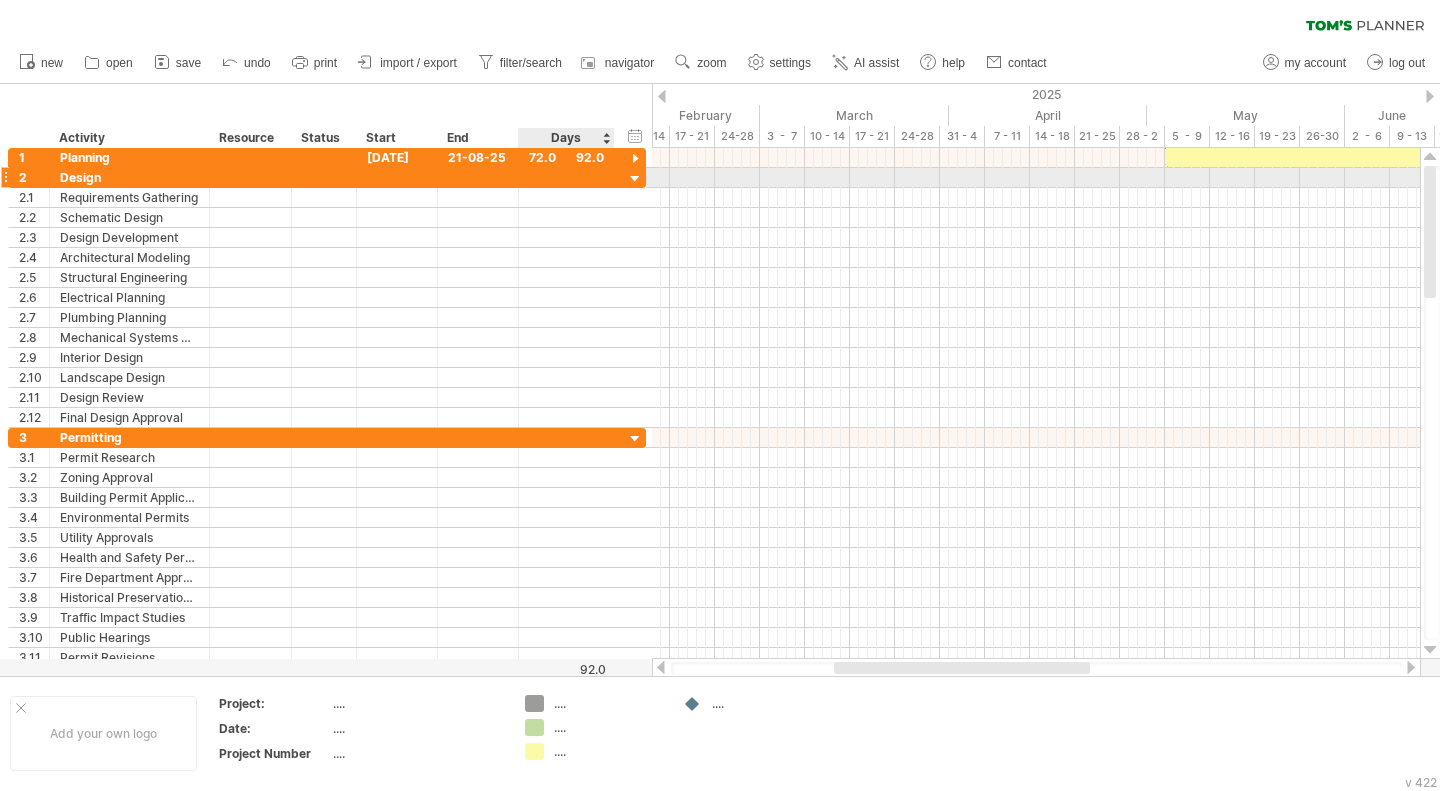 click at bounding box center (635, 179) 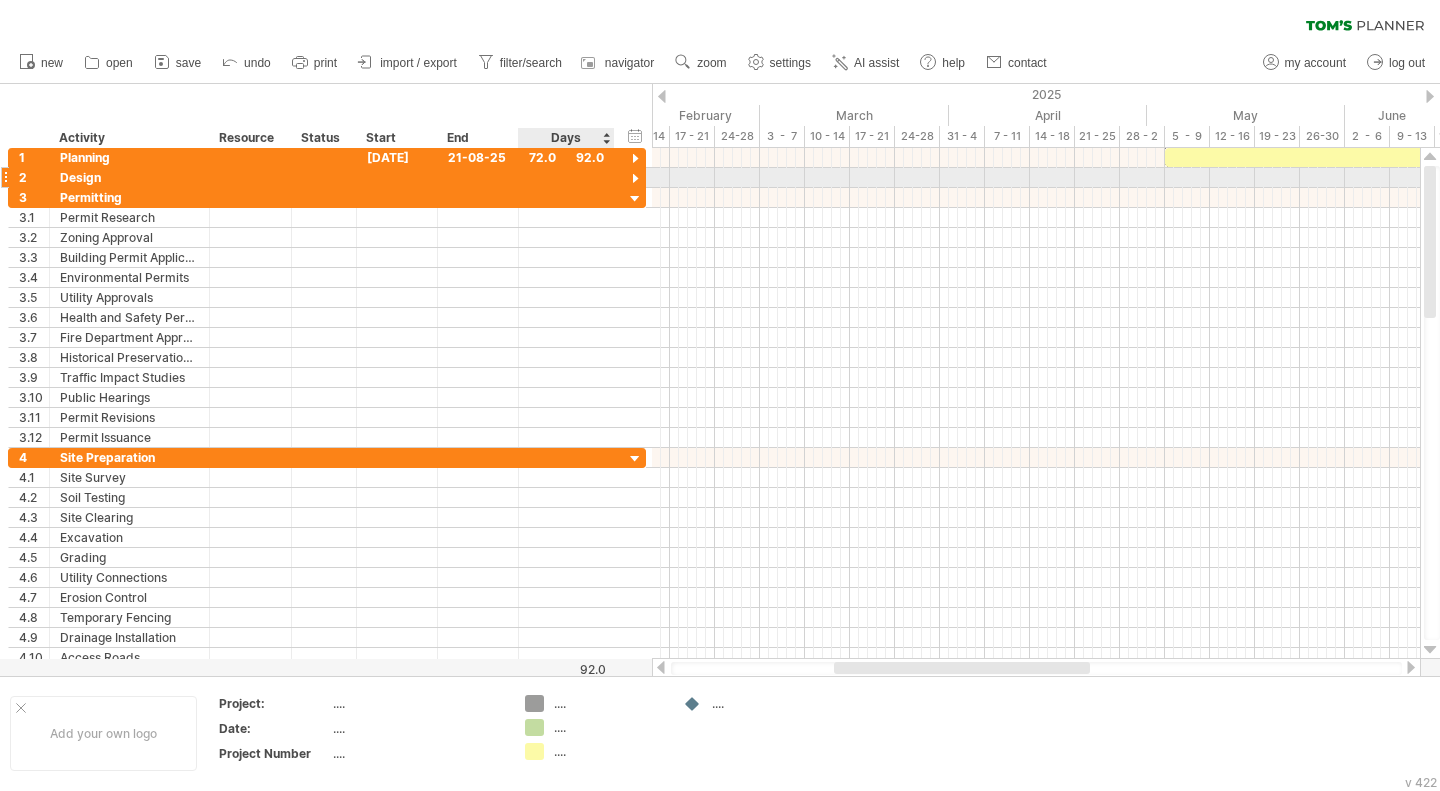 click at bounding box center [635, 179] 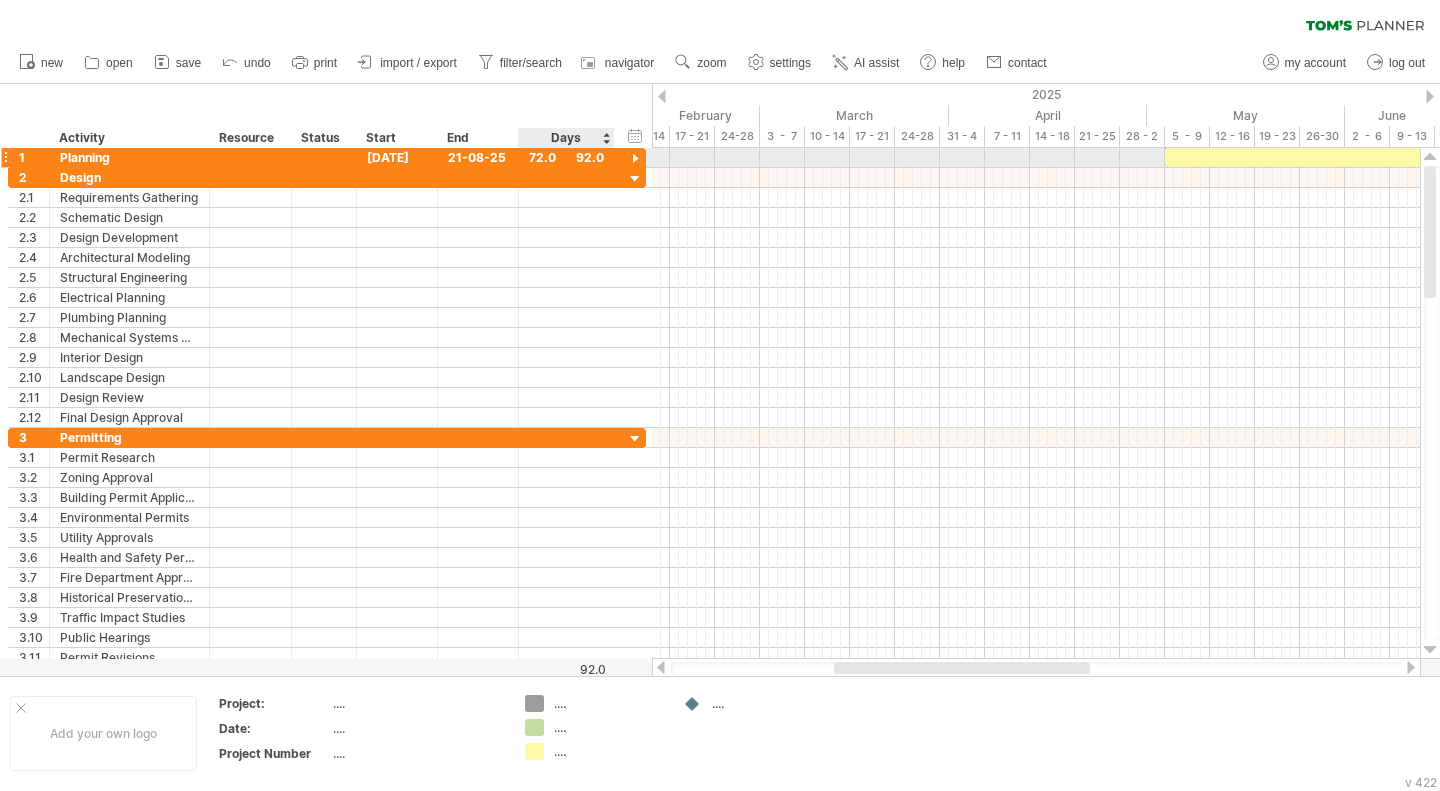 click at bounding box center [635, 159] 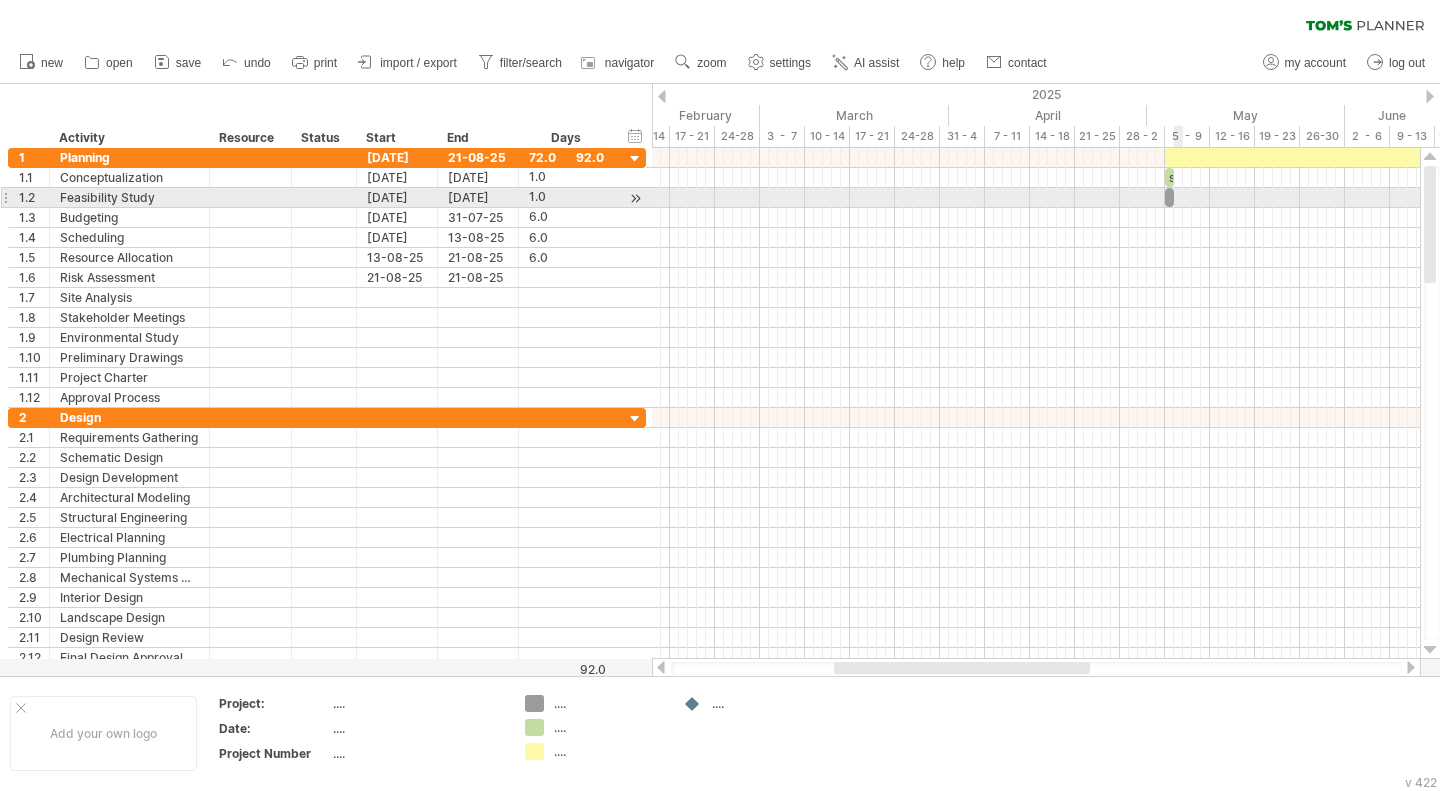 click at bounding box center [1036, 198] 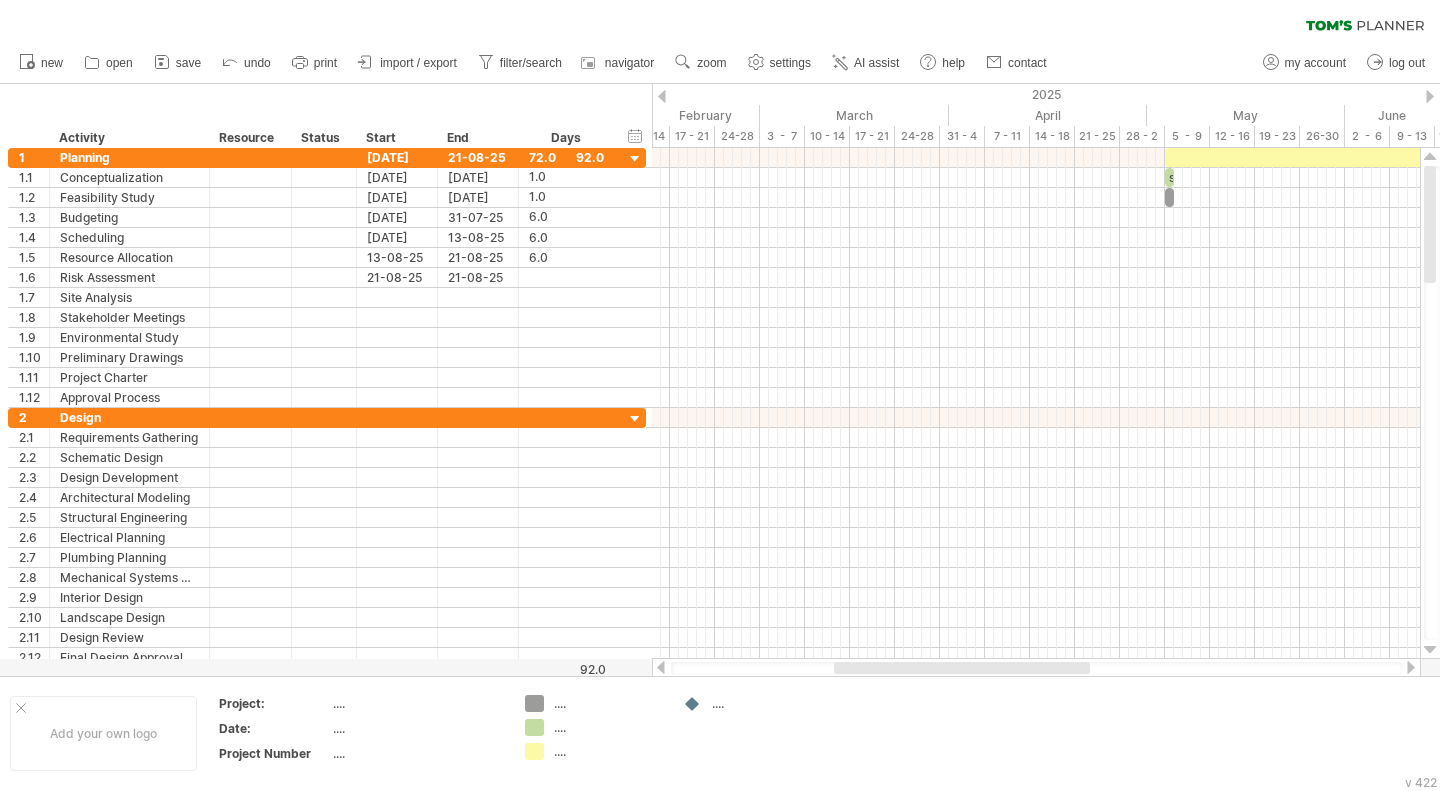 click on "zoom" at bounding box center [711, 63] 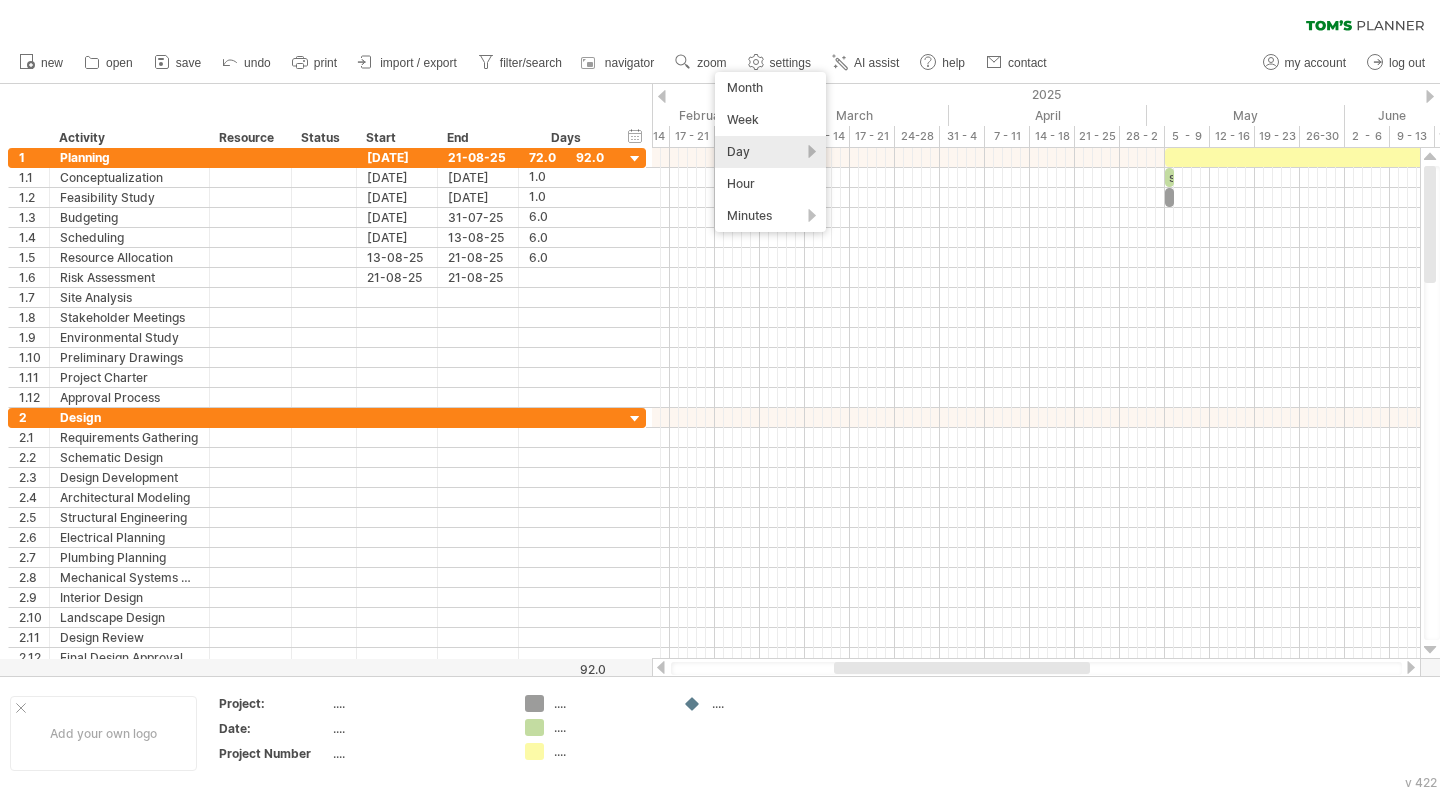 click on "Day" at bounding box center (770, 152) 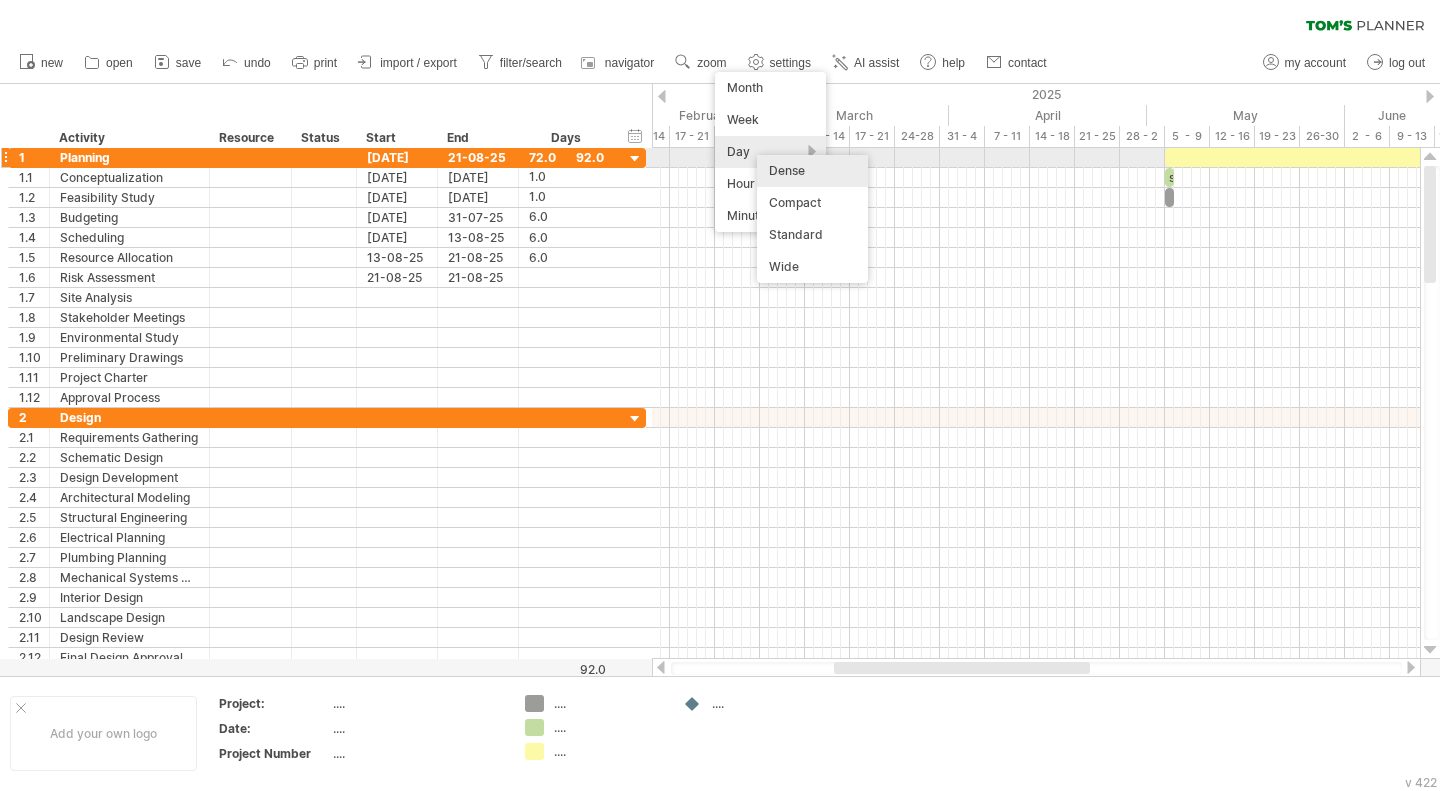 click on "Dense" at bounding box center (812, 171) 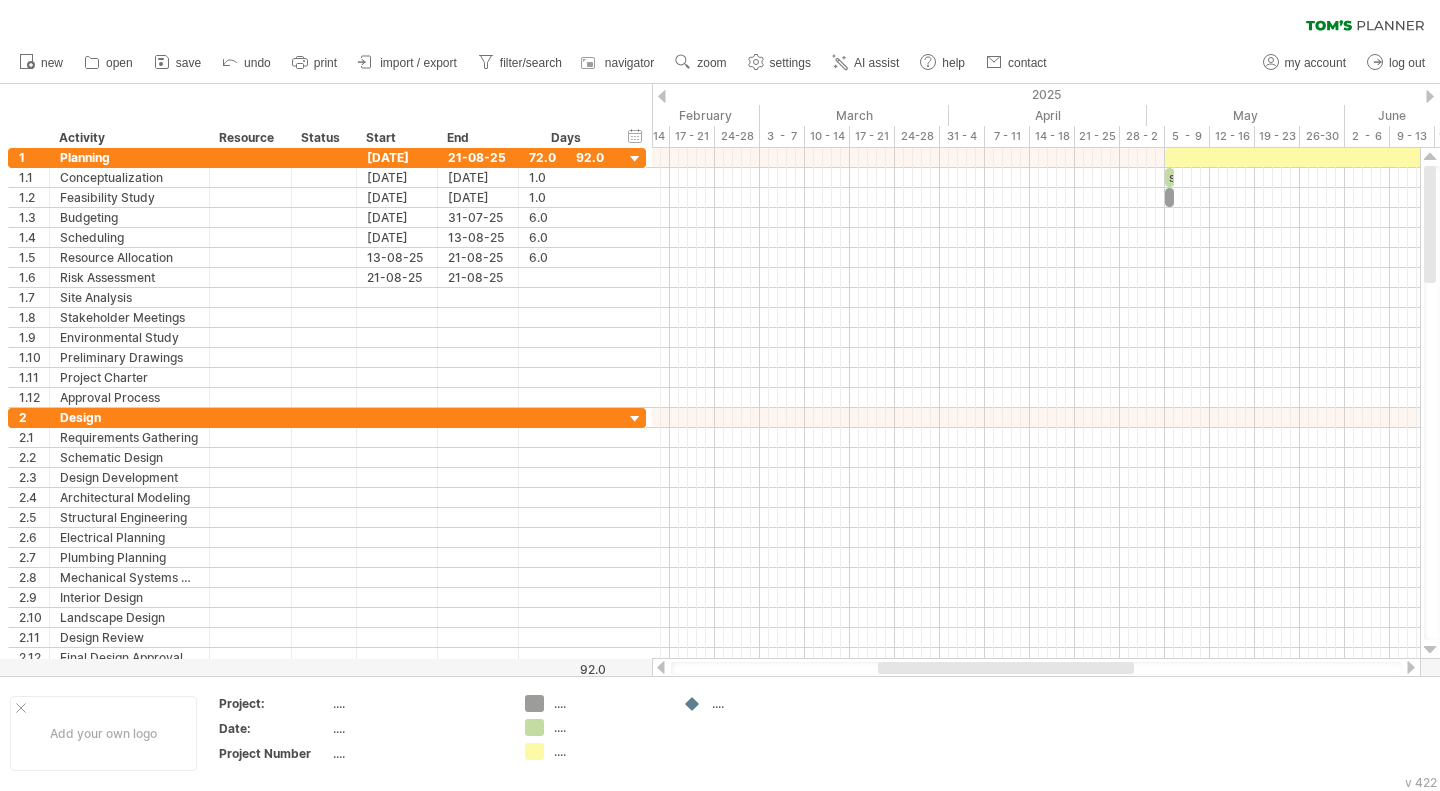click on "zoom" at bounding box center [701, 63] 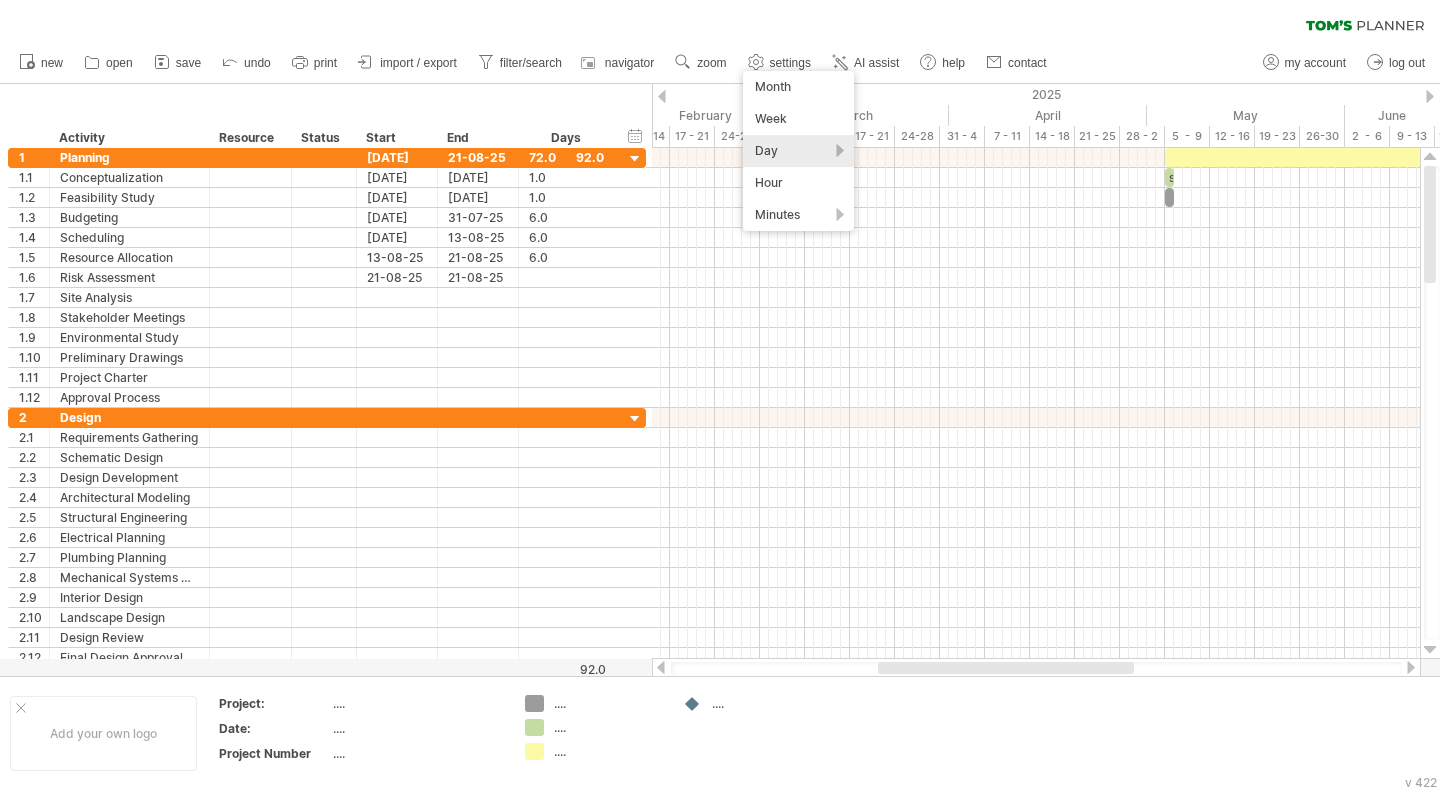 click on "Day" at bounding box center (798, 151) 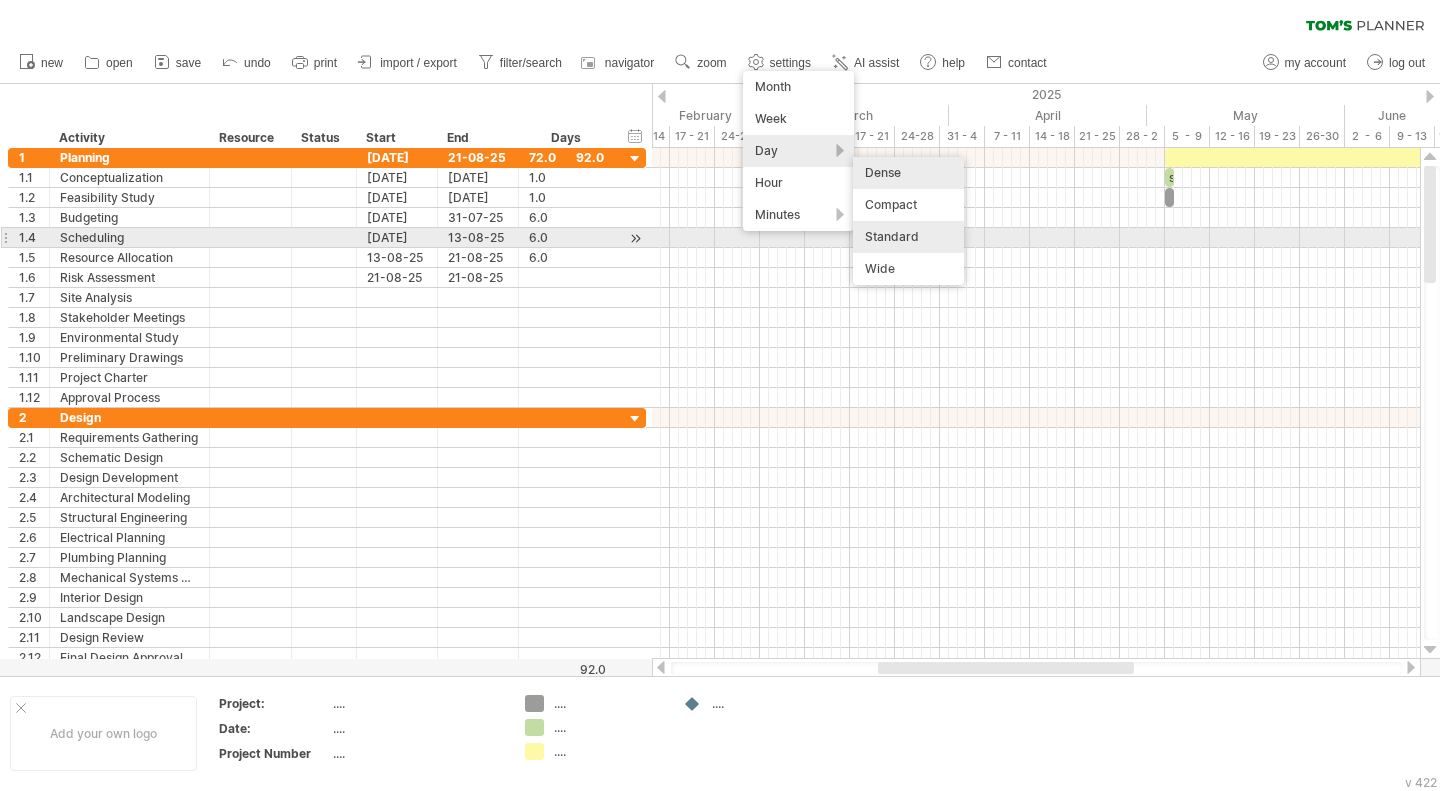click on "Standard" at bounding box center (908, 237) 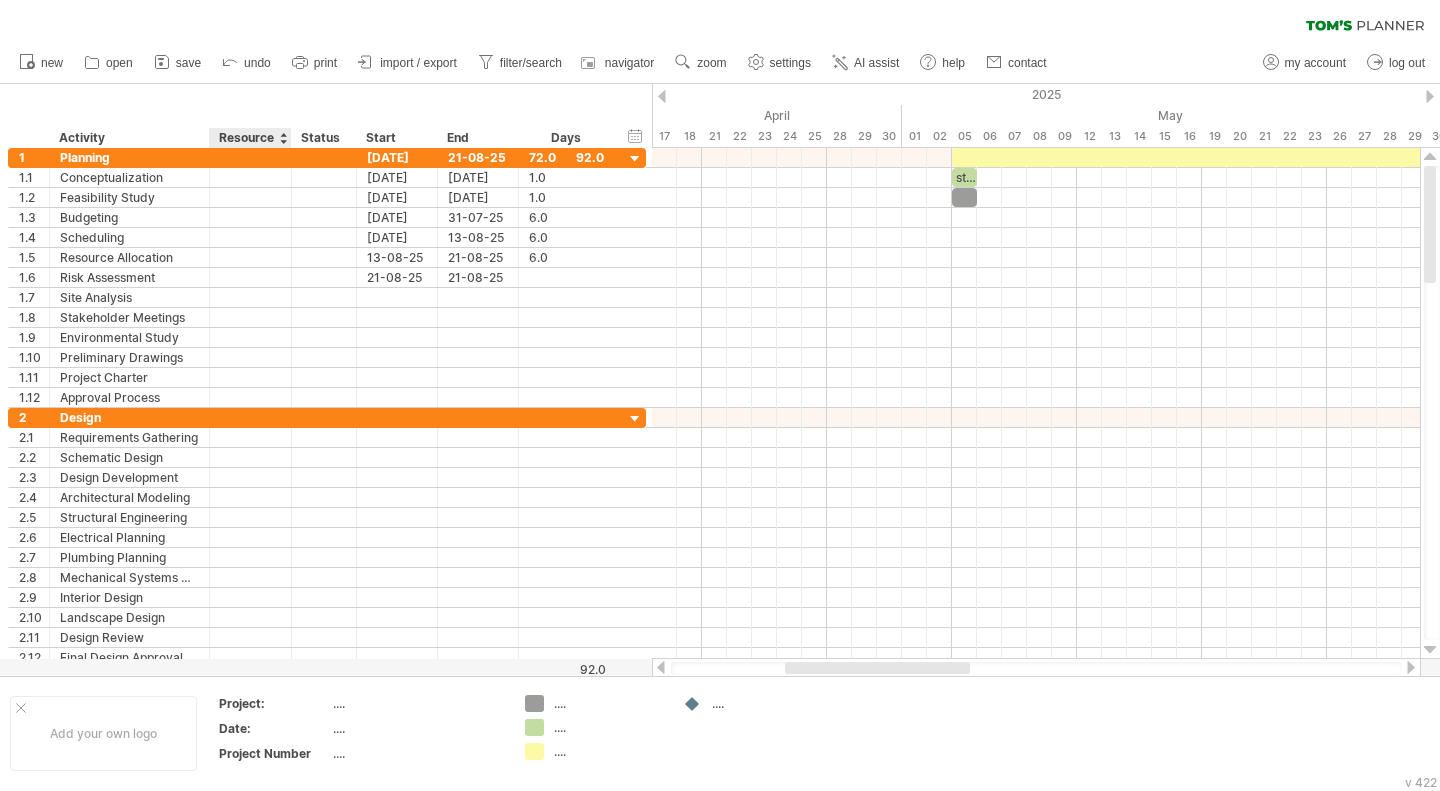click on "Resource" at bounding box center [249, 138] 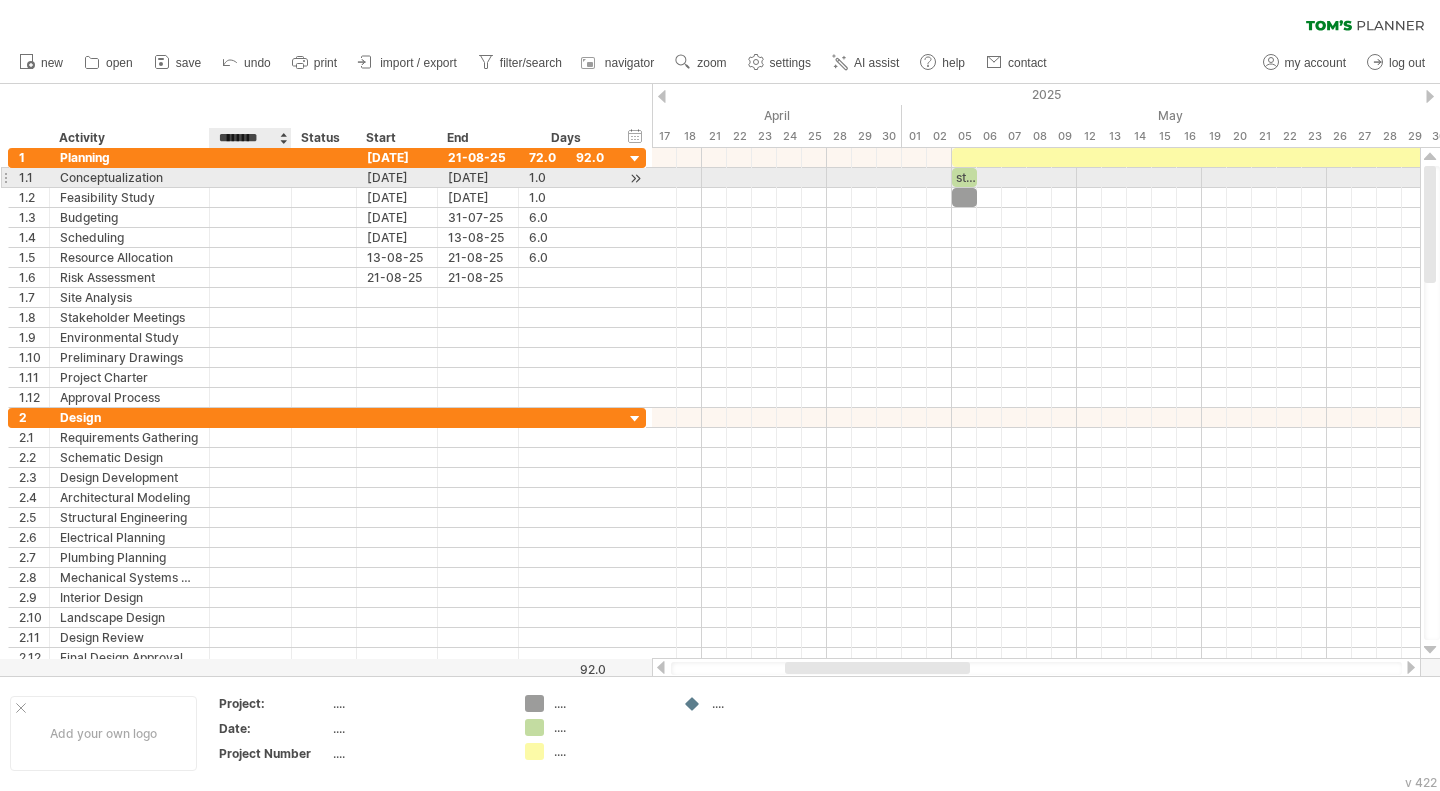 click at bounding box center [129, 177] 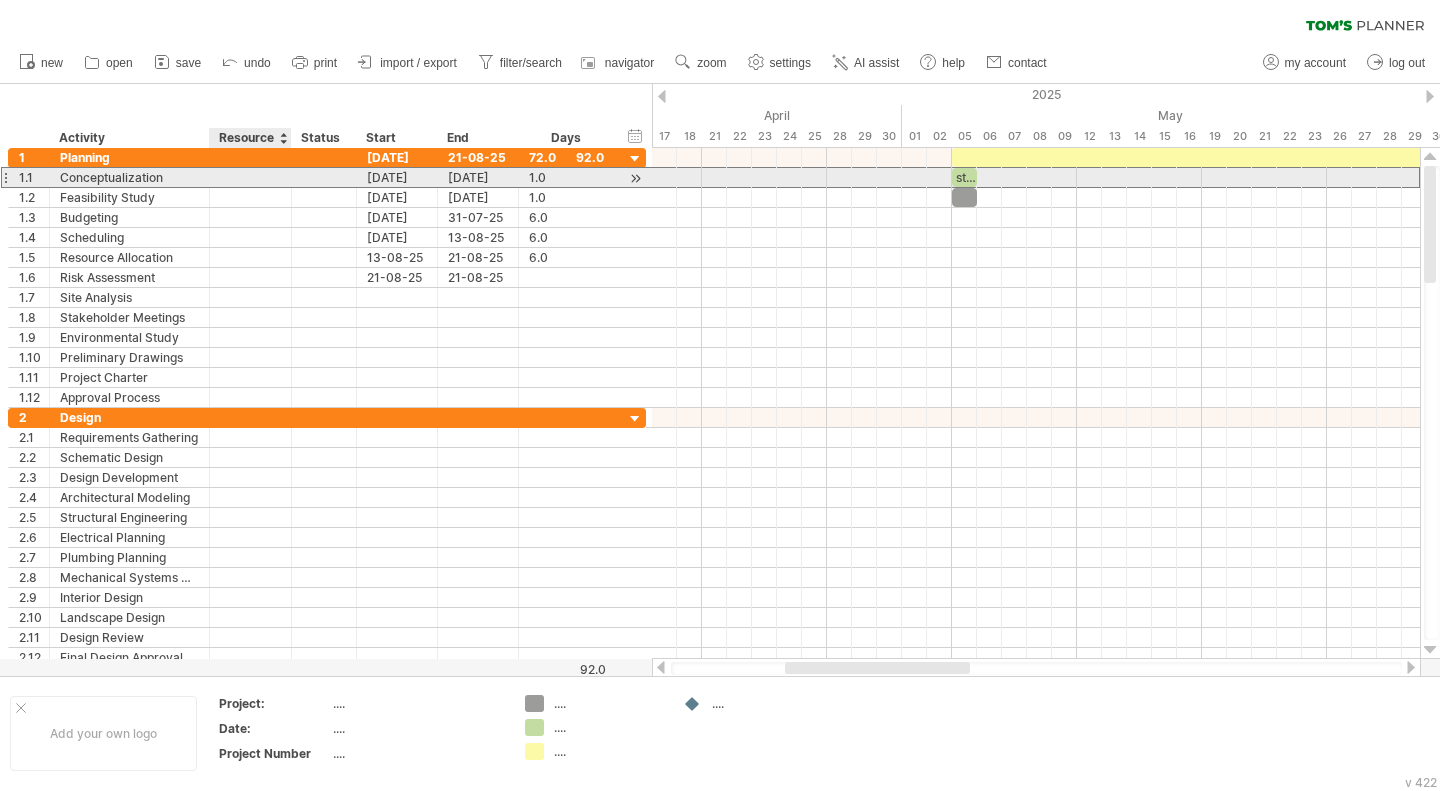 click on "**********" at bounding box center [327, 177] 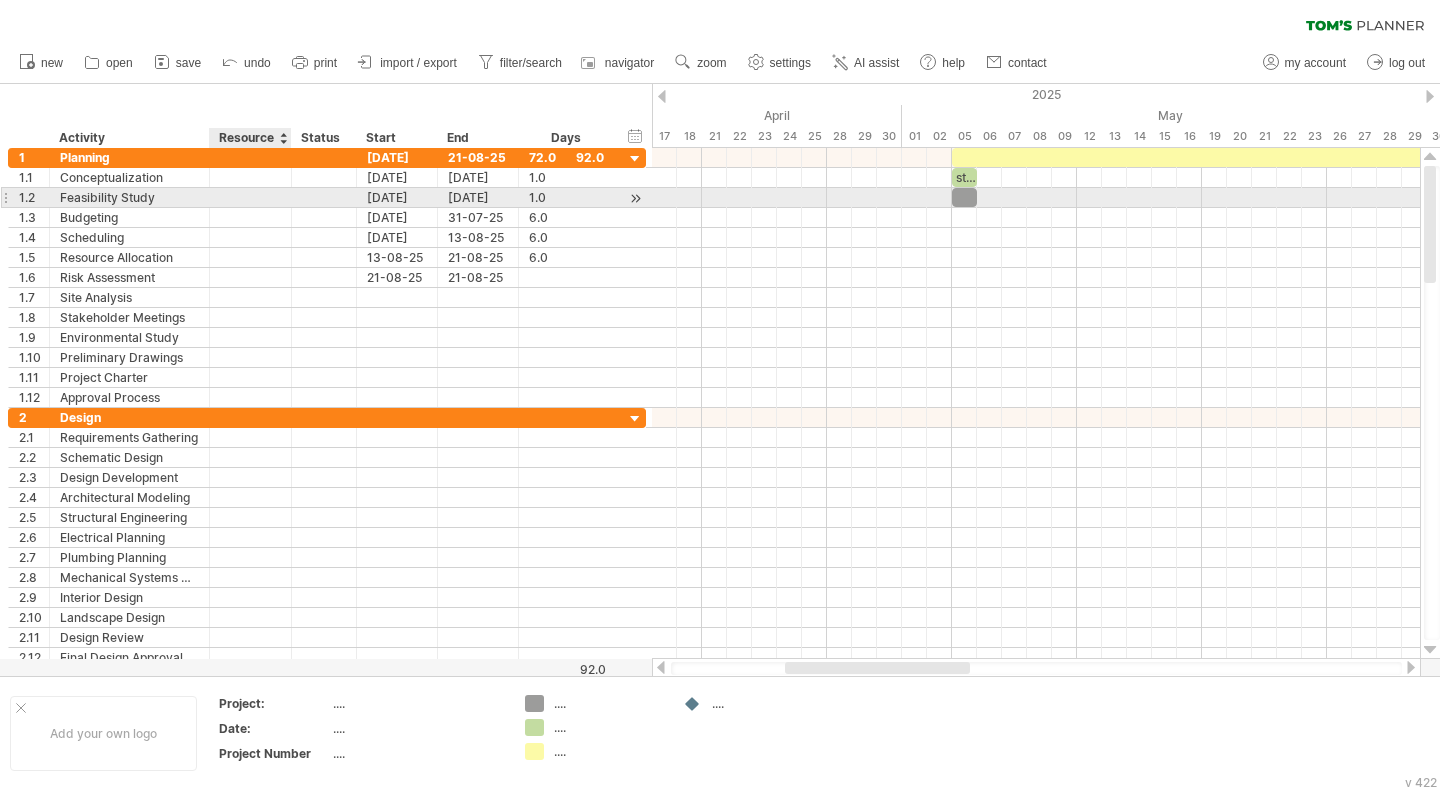 click at bounding box center (129, 197) 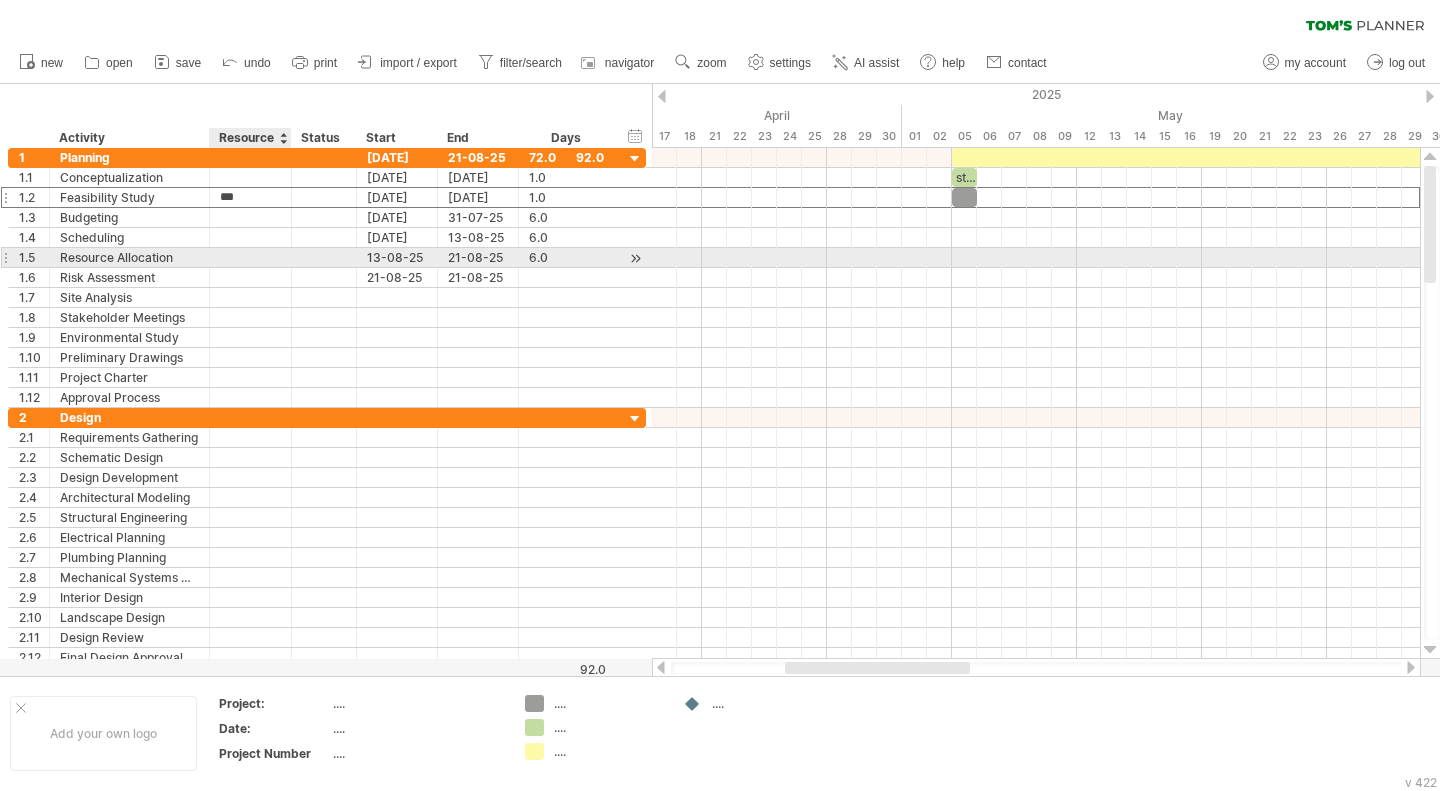 click at bounding box center [129, 257] 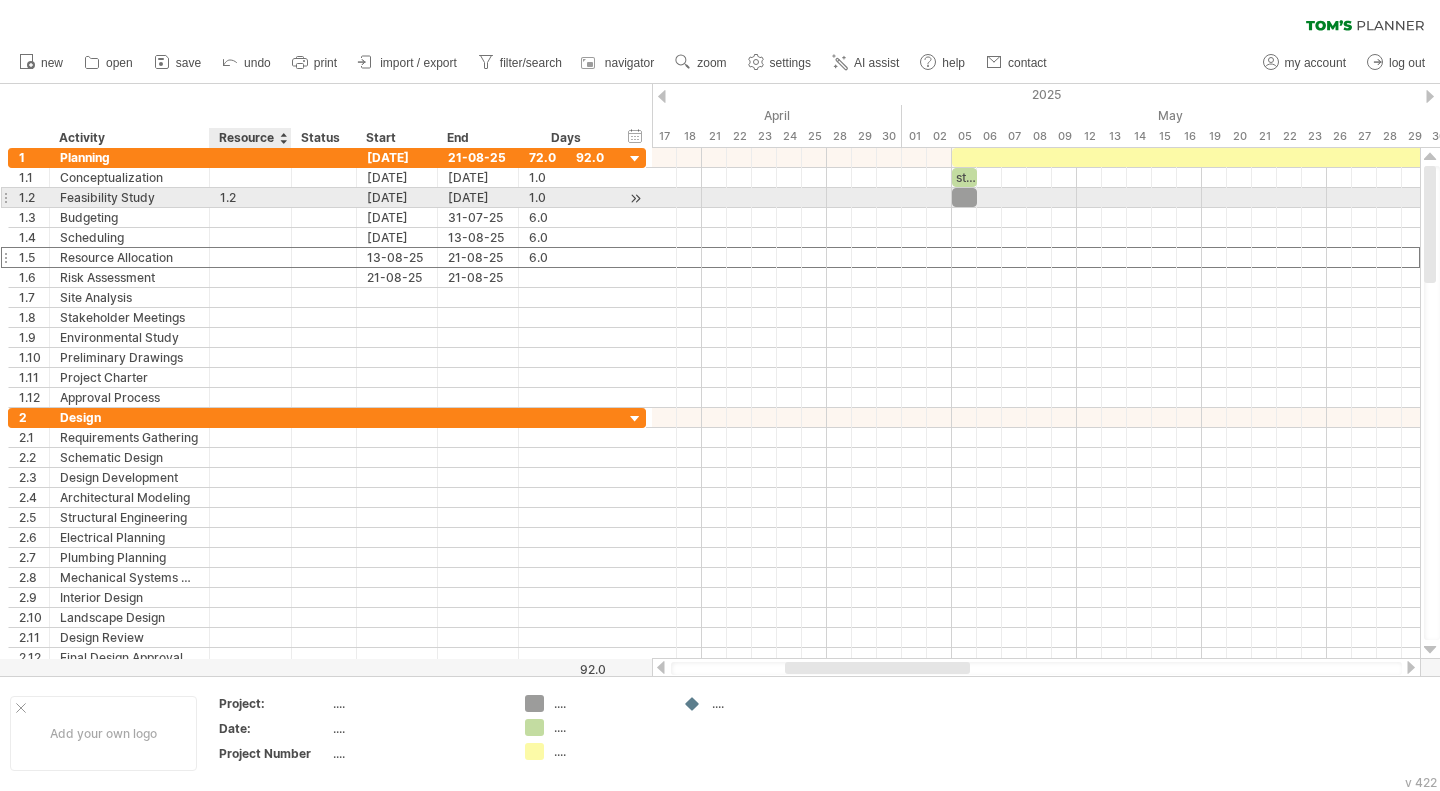 click on "1.2" at bounding box center (129, 197) 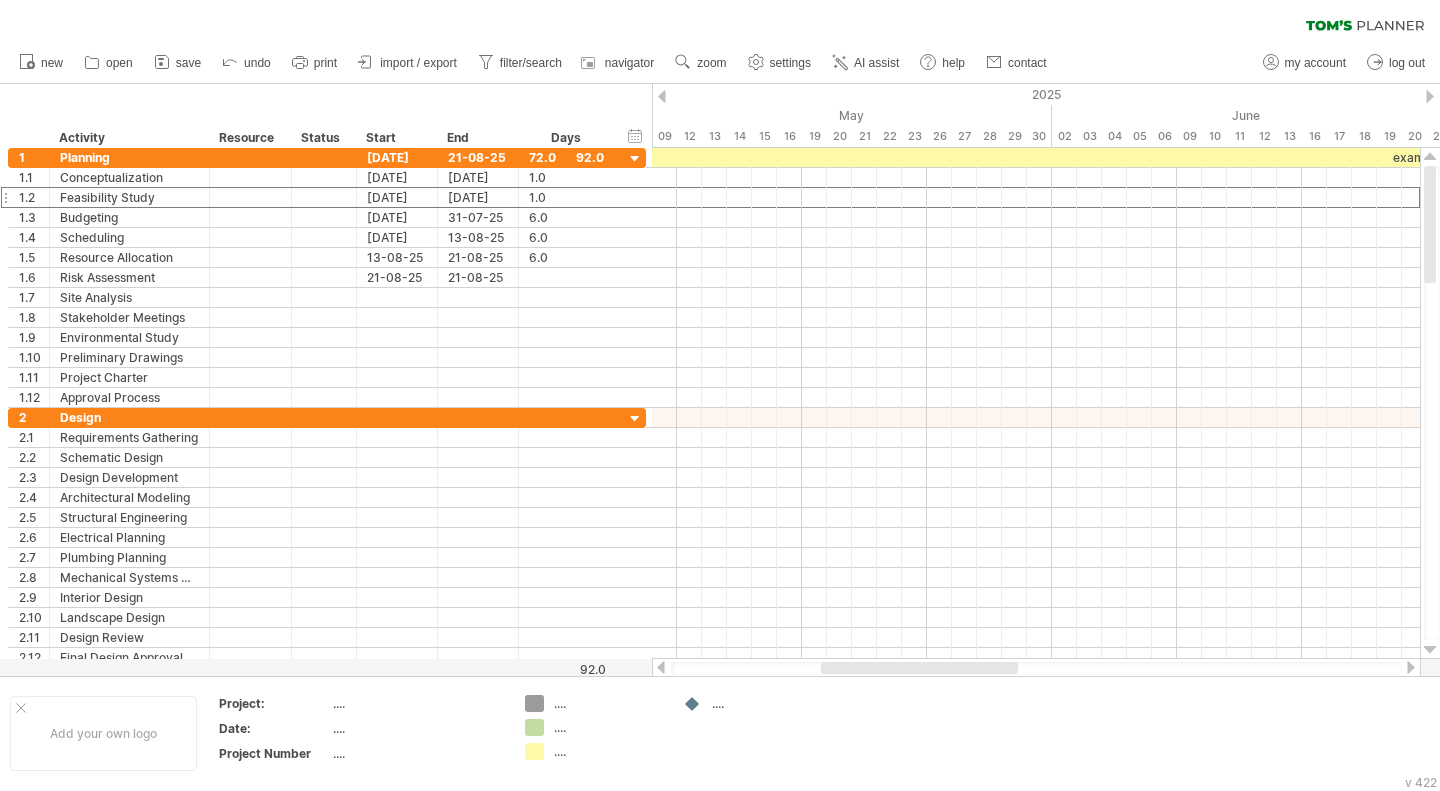 click at bounding box center [162, 62] 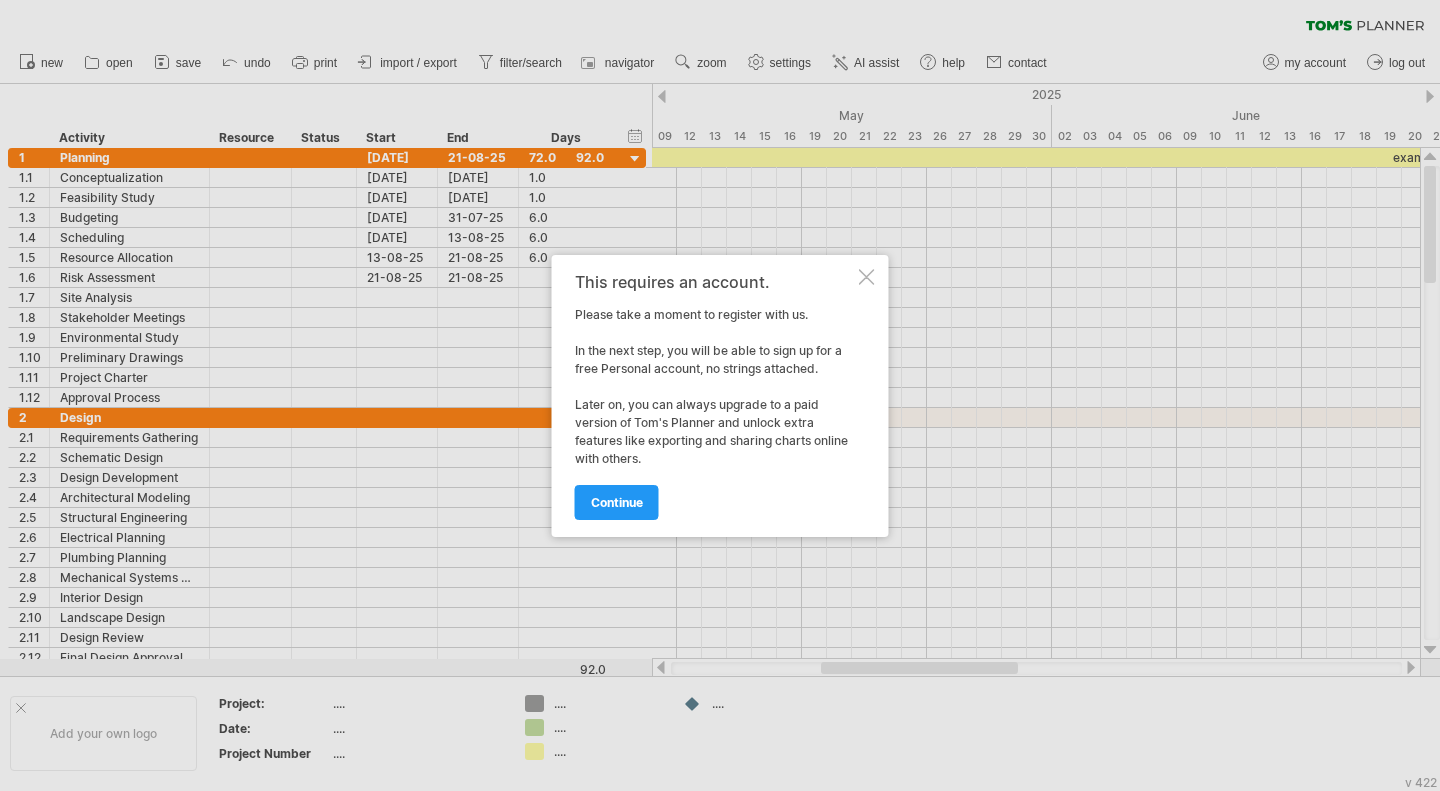 click on "continue" at bounding box center [617, 502] 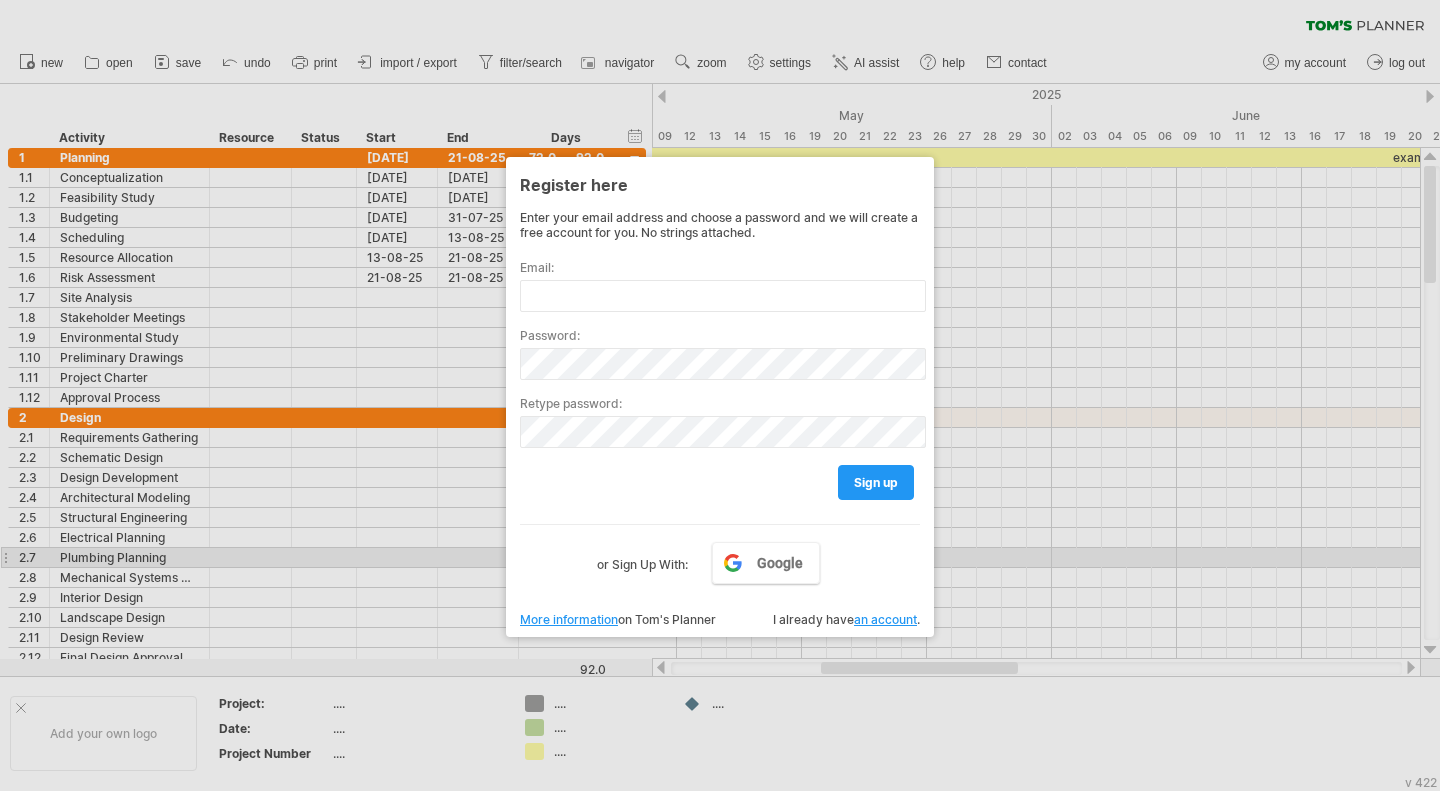 click on "Google" at bounding box center (780, 563) 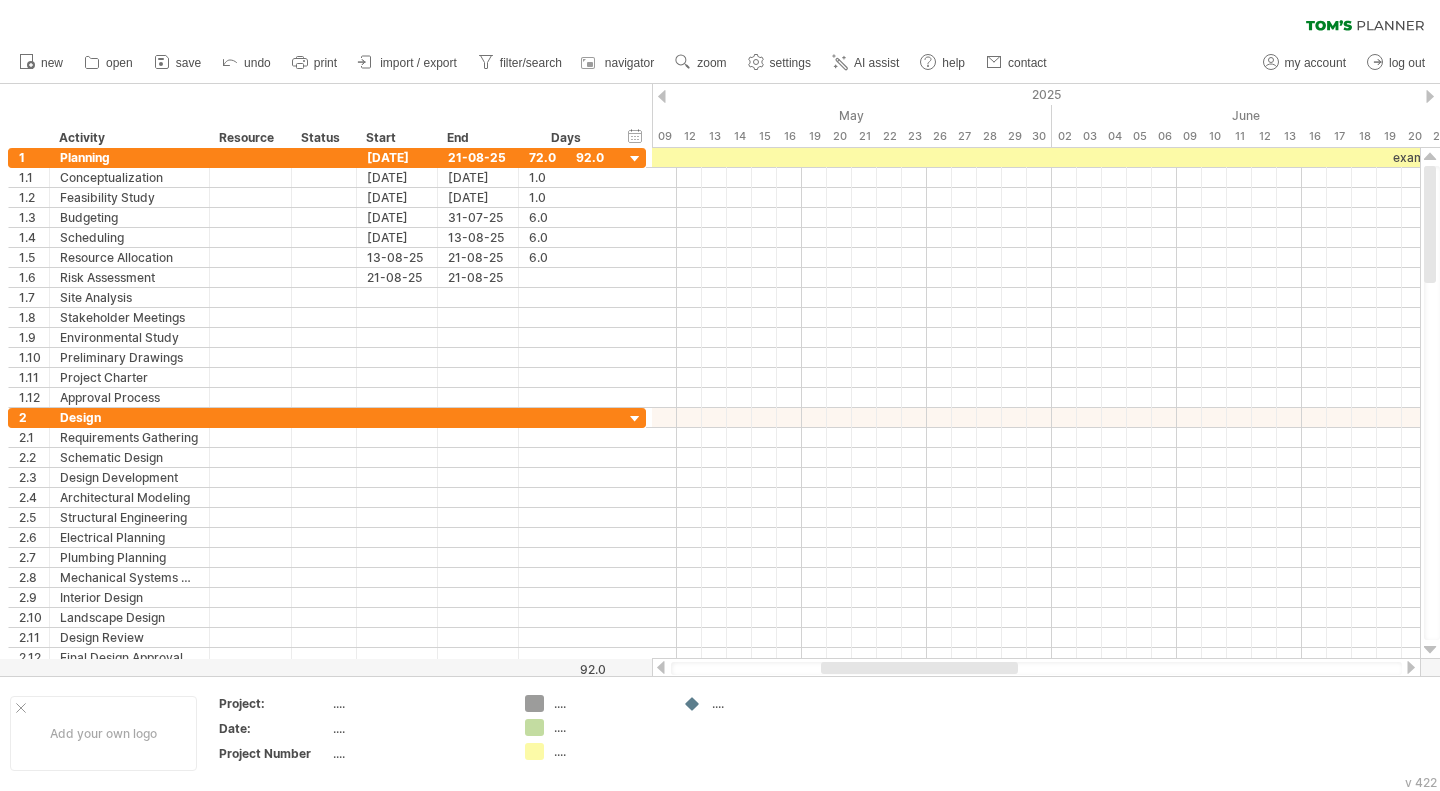 click on "import / export" at bounding box center (418, 63) 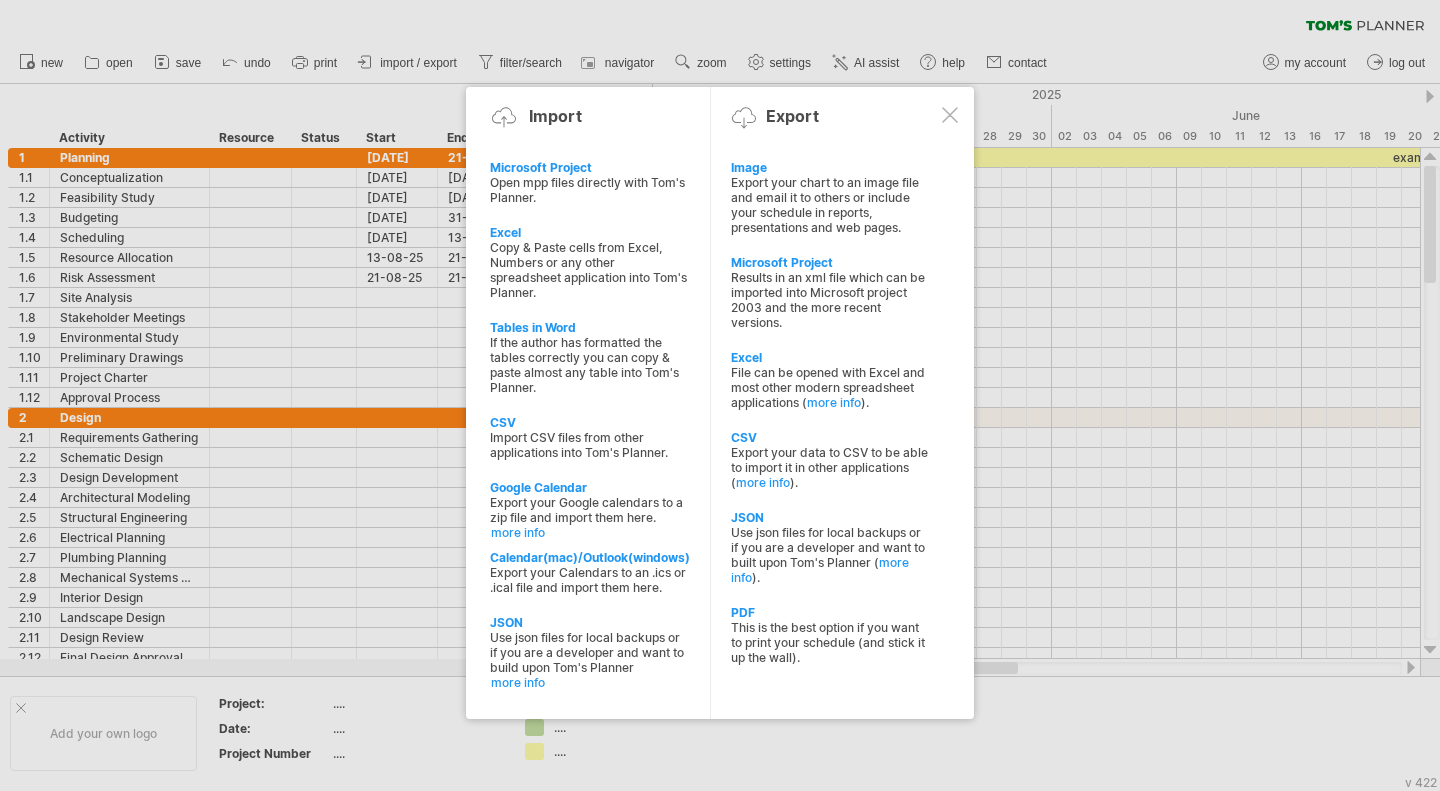 click on "Import
Export" at bounding box center [720, 120] 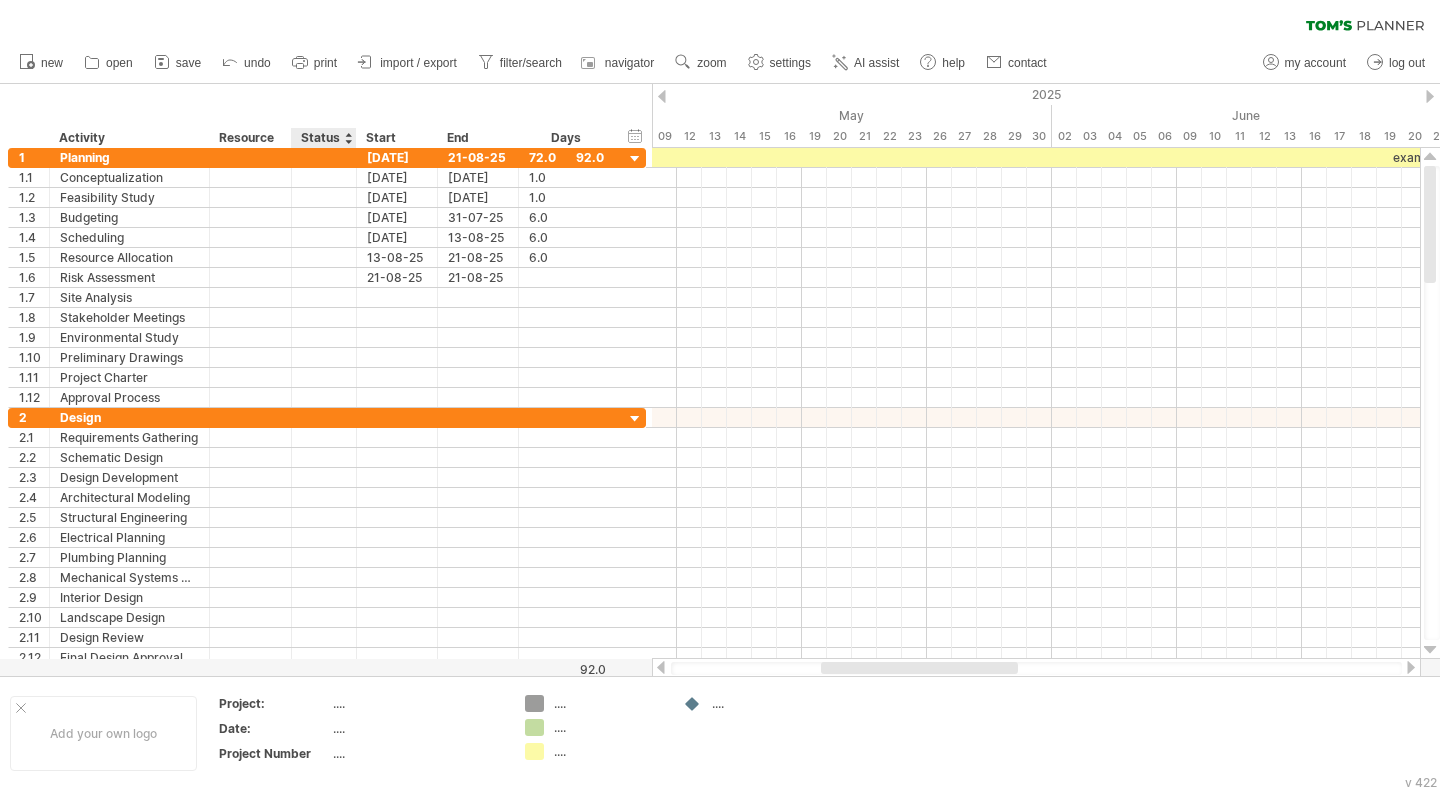click on "print" at bounding box center [315, 63] 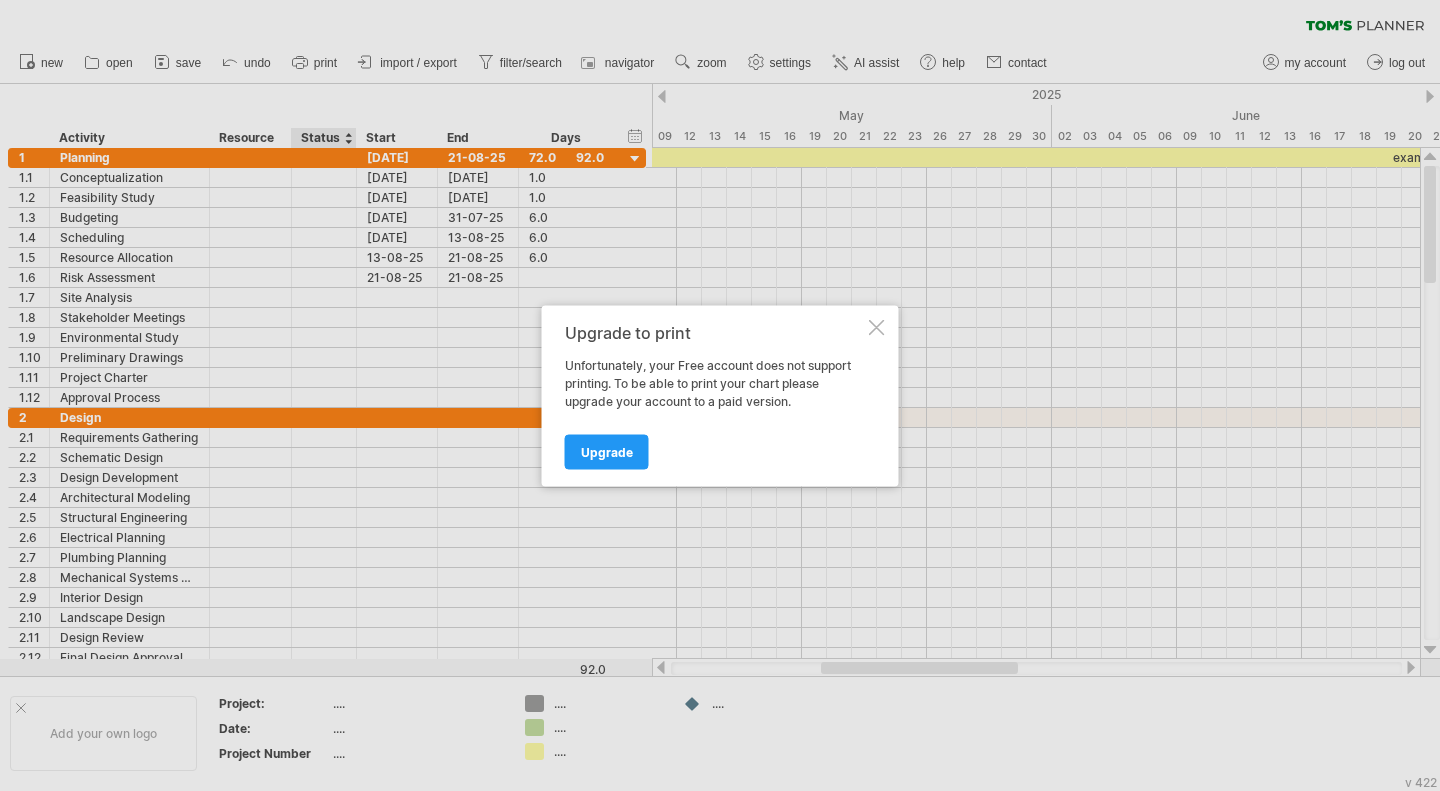 click at bounding box center (877, 327) 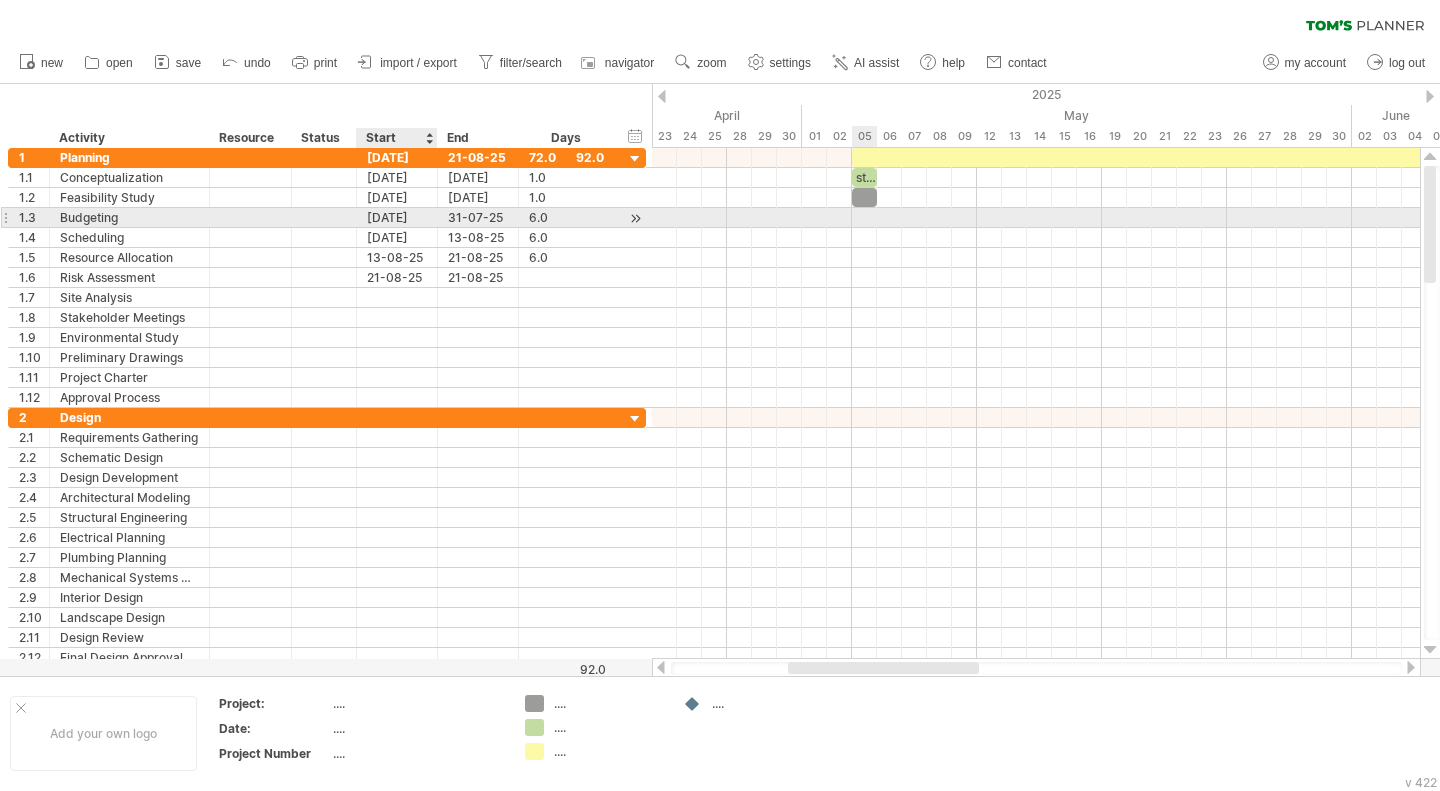 click on "[DATE]" at bounding box center [397, 217] 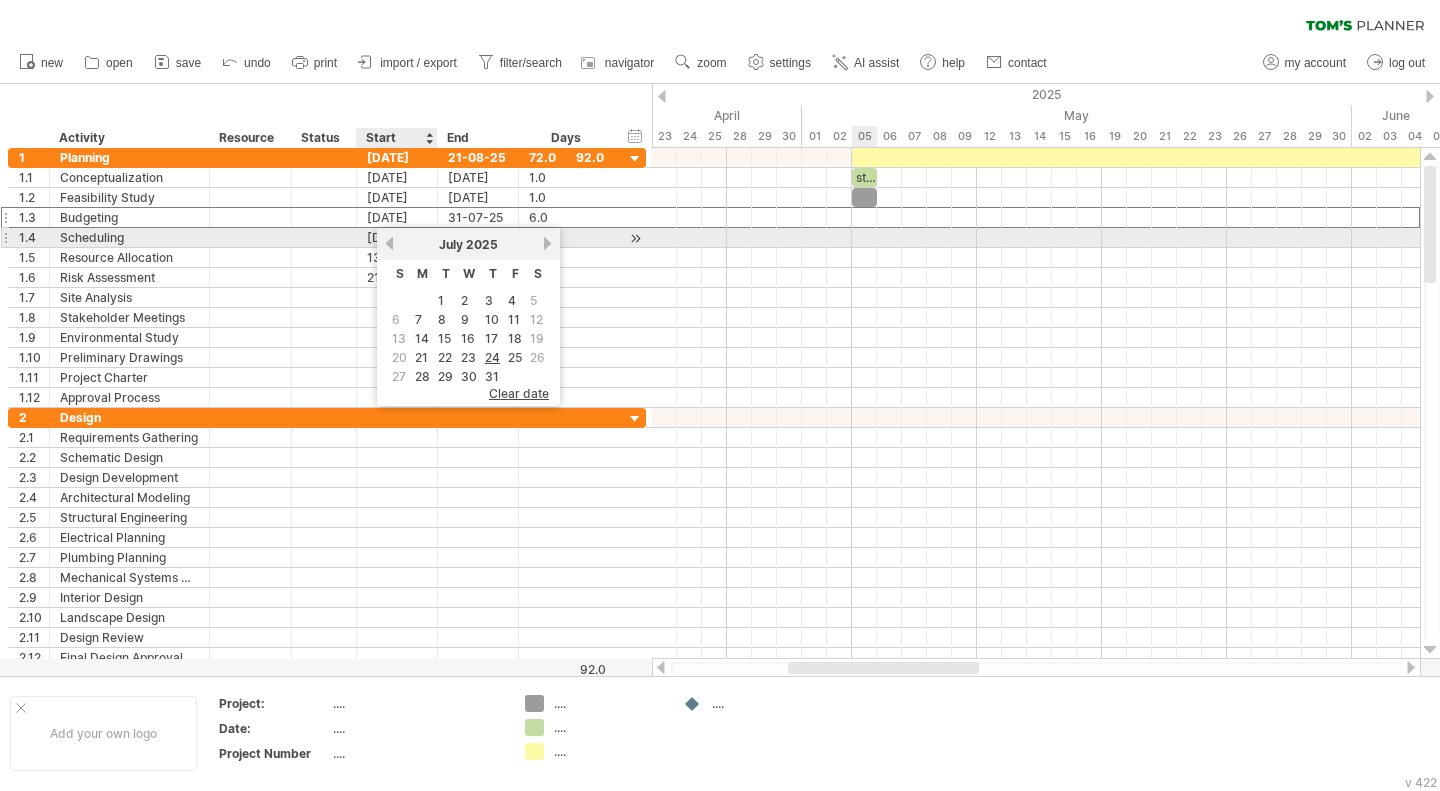 click on "previous" at bounding box center (389, 243) 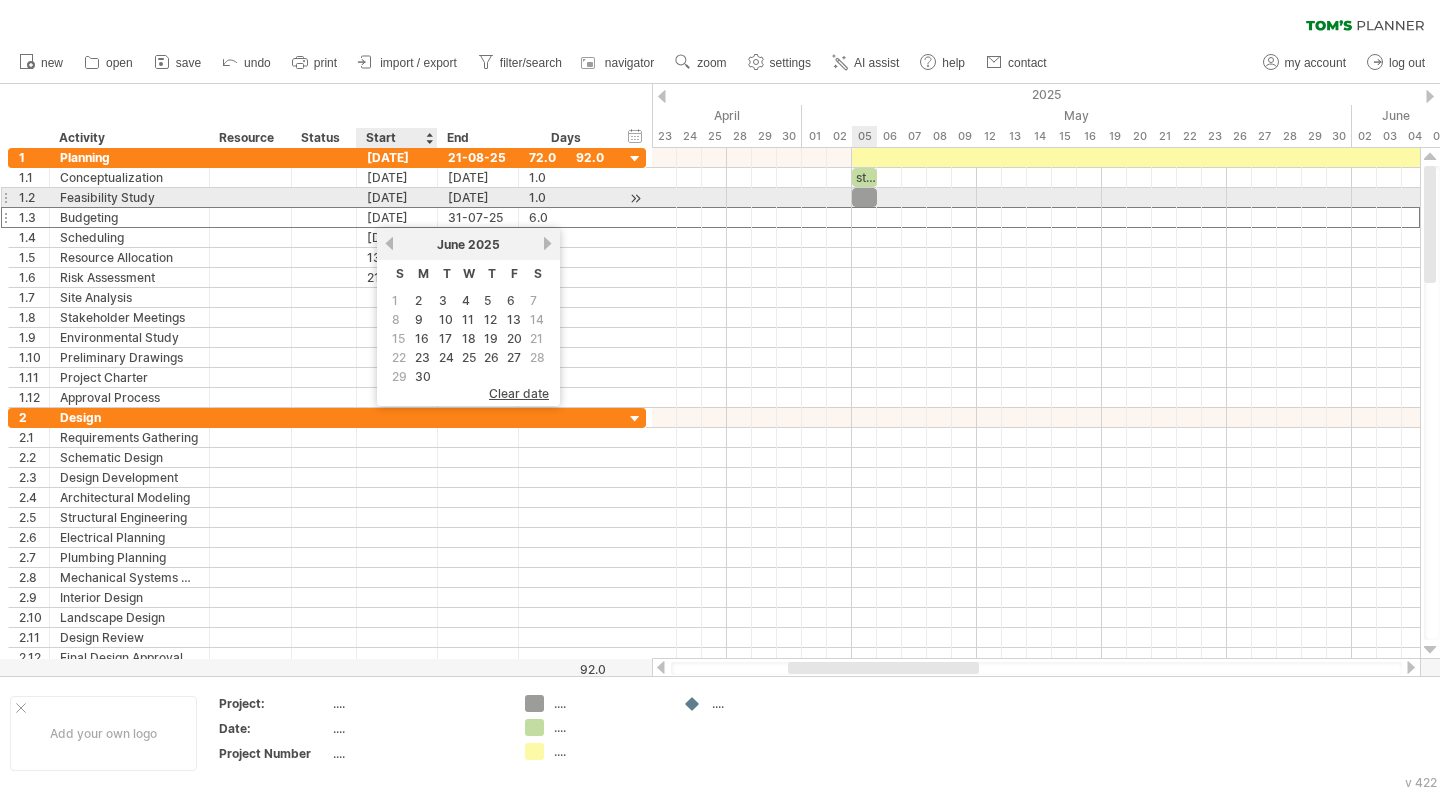 click on "[DATE]" at bounding box center [397, 197] 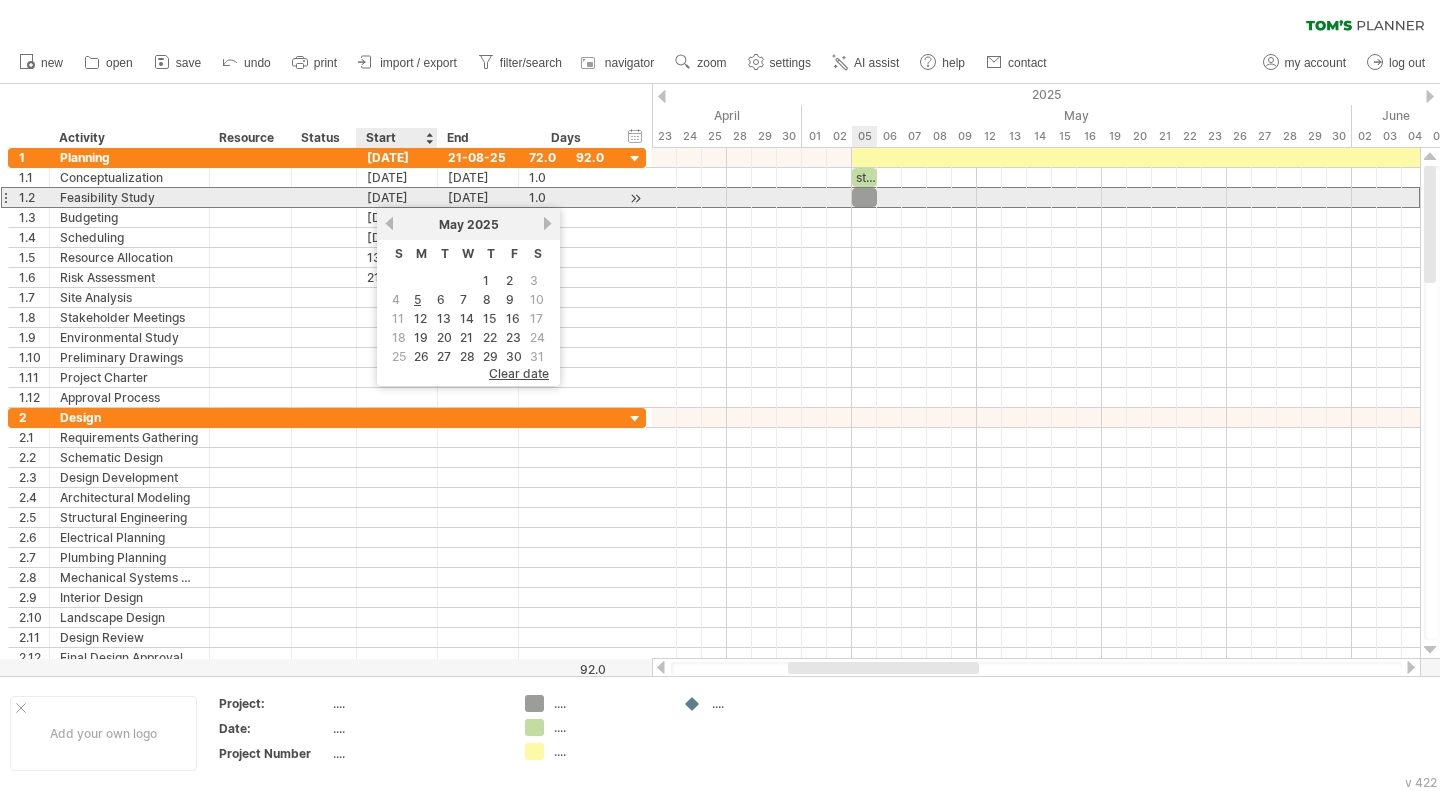 click on "[DATE]" at bounding box center (397, 197) 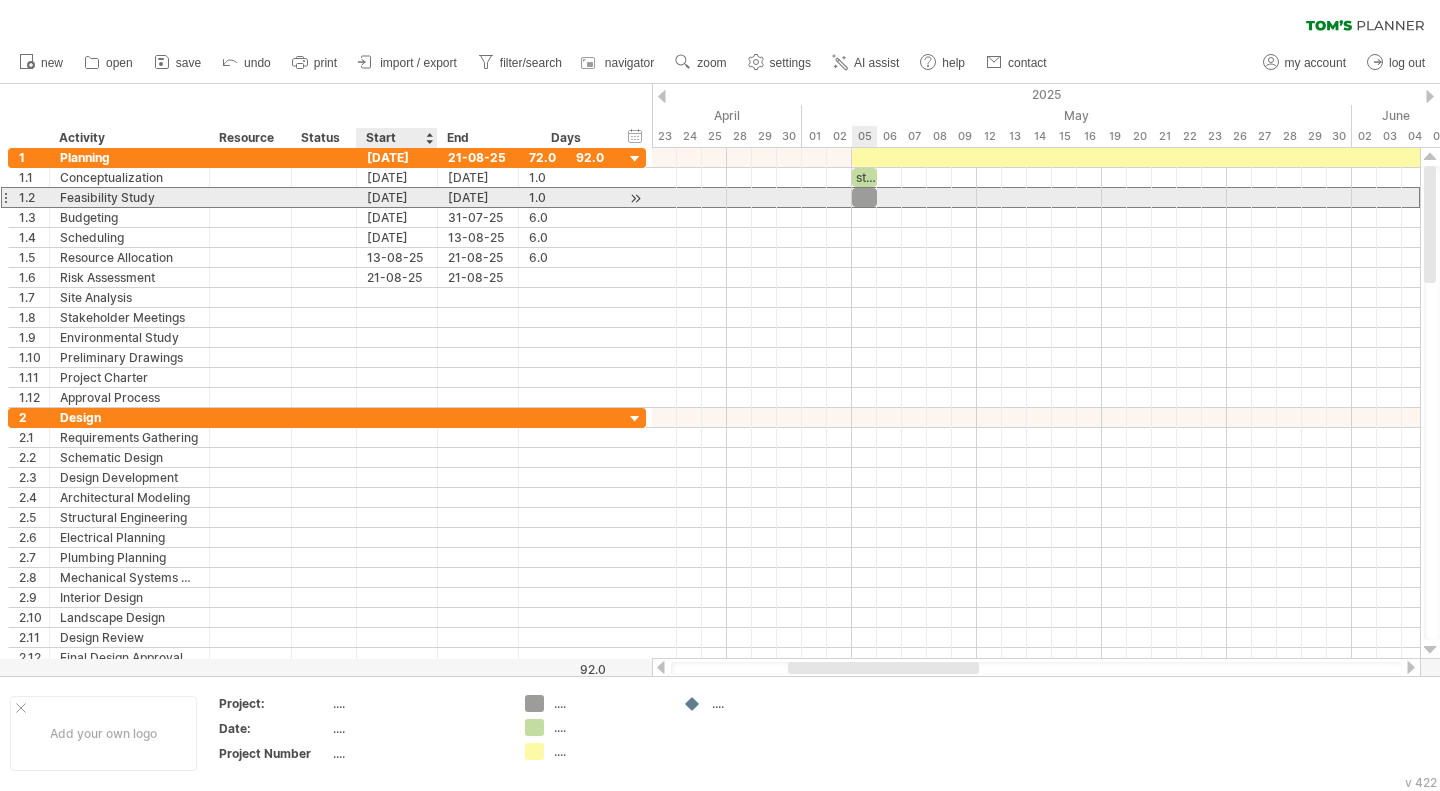 click on "[DATE]" at bounding box center [397, 197] 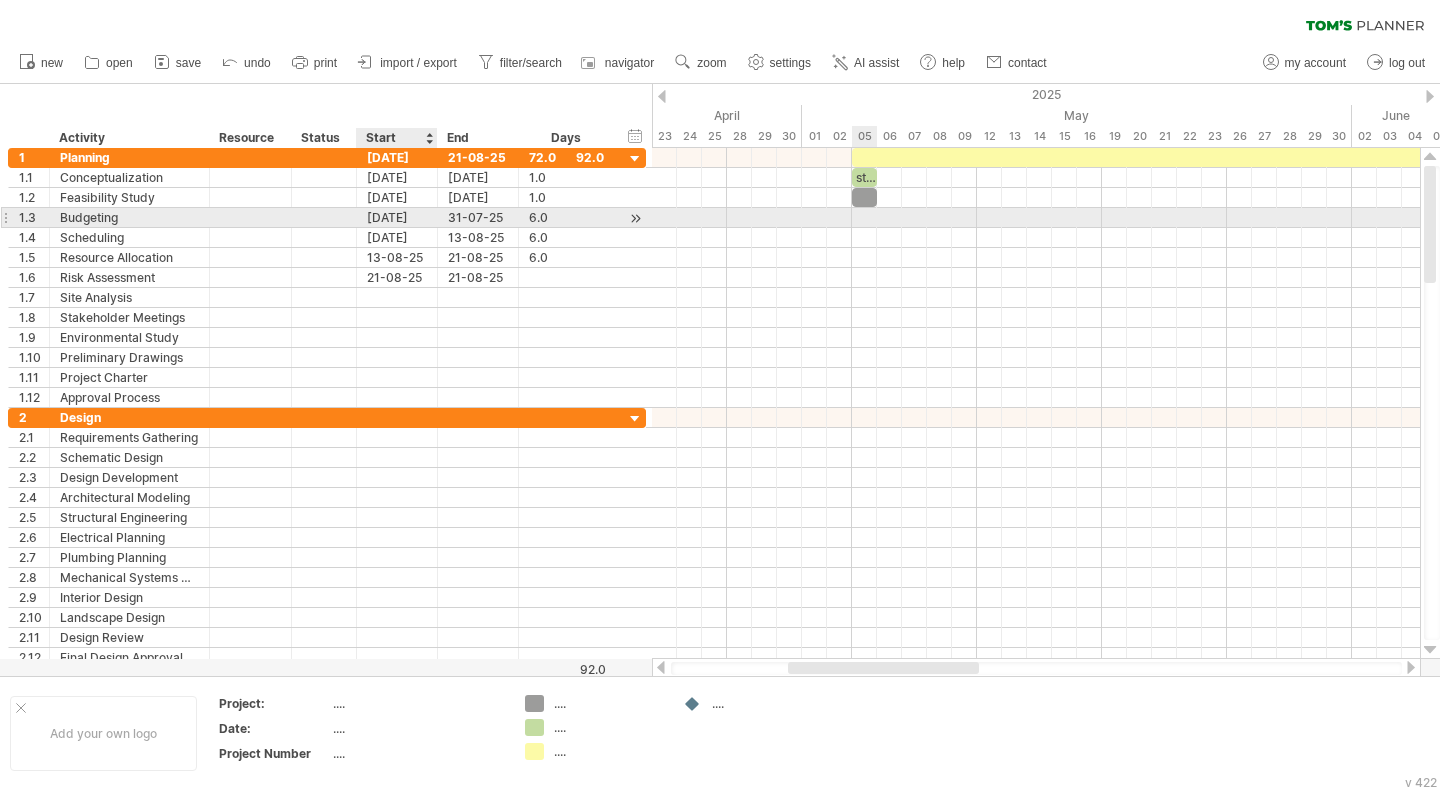 click on "[DATE]" at bounding box center (397, 217) 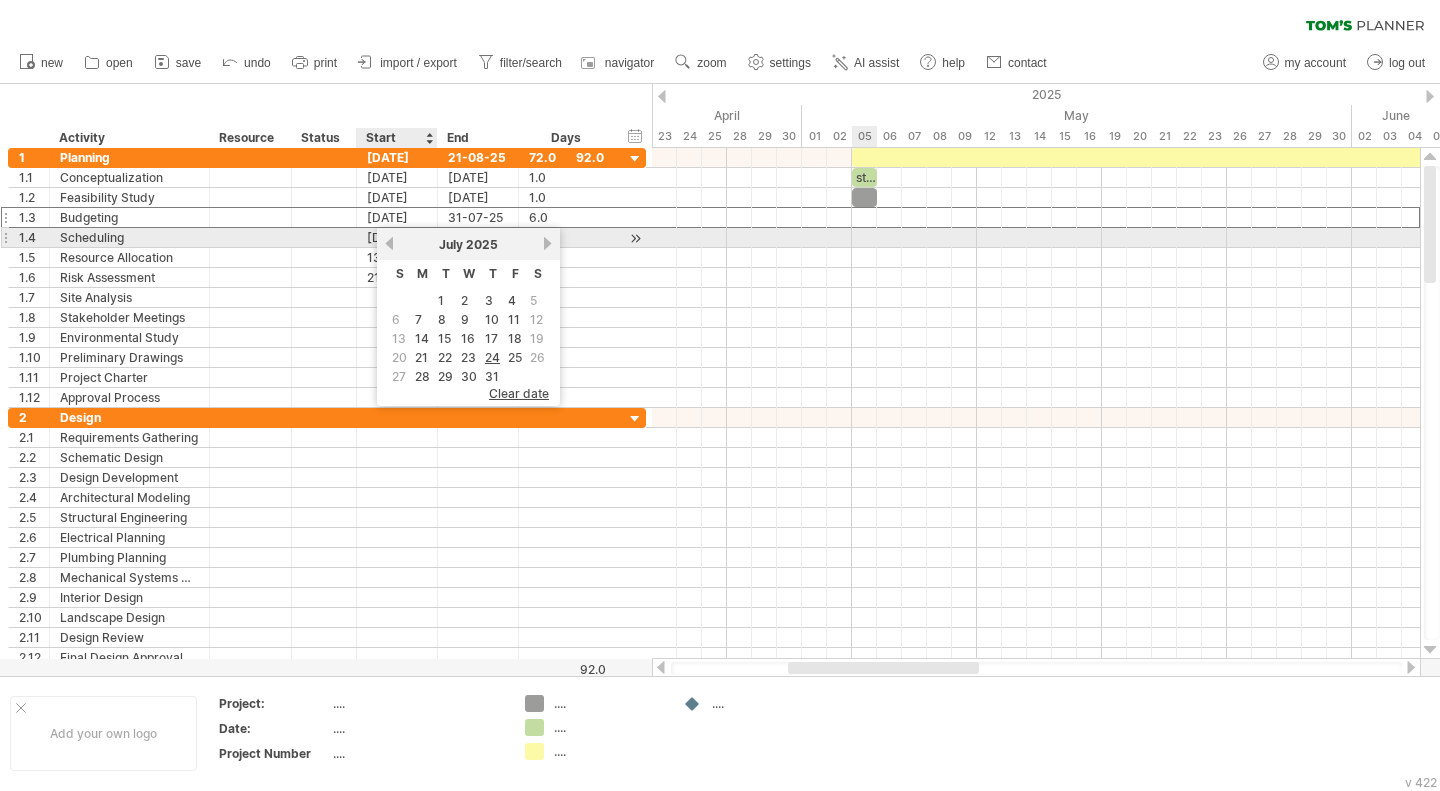 click on "previous" at bounding box center [389, 243] 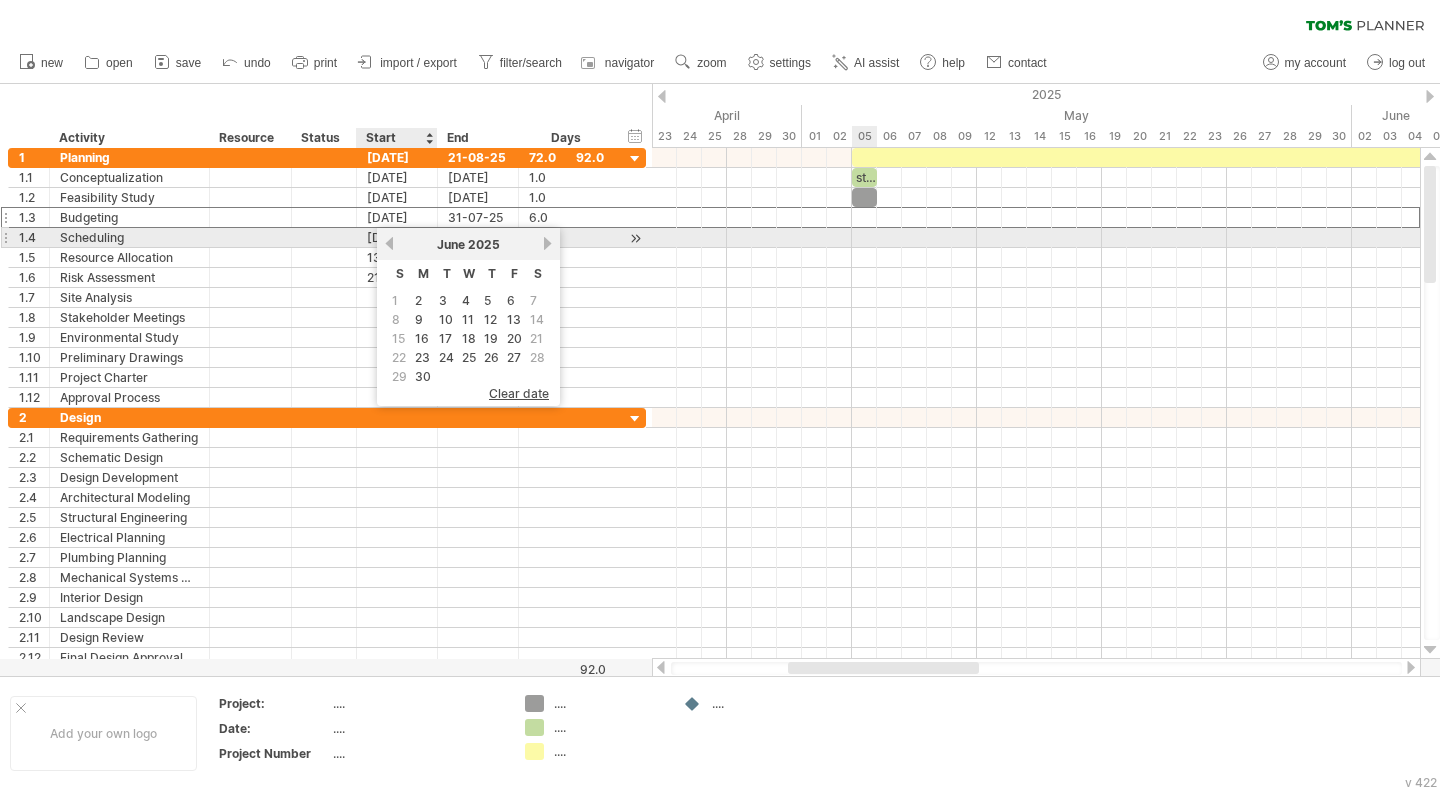 click on "previous" at bounding box center (389, 243) 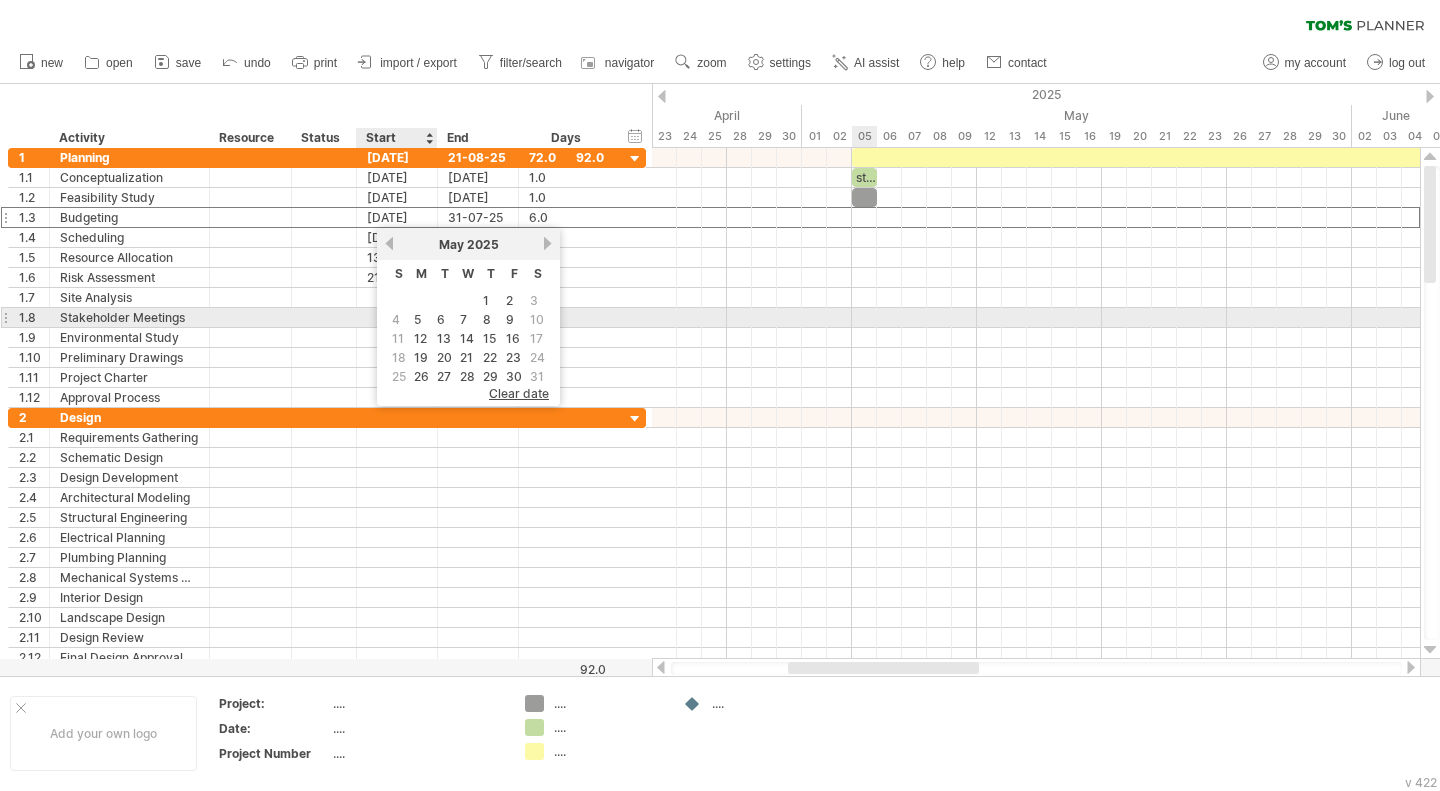 click on "5" at bounding box center [417, 319] 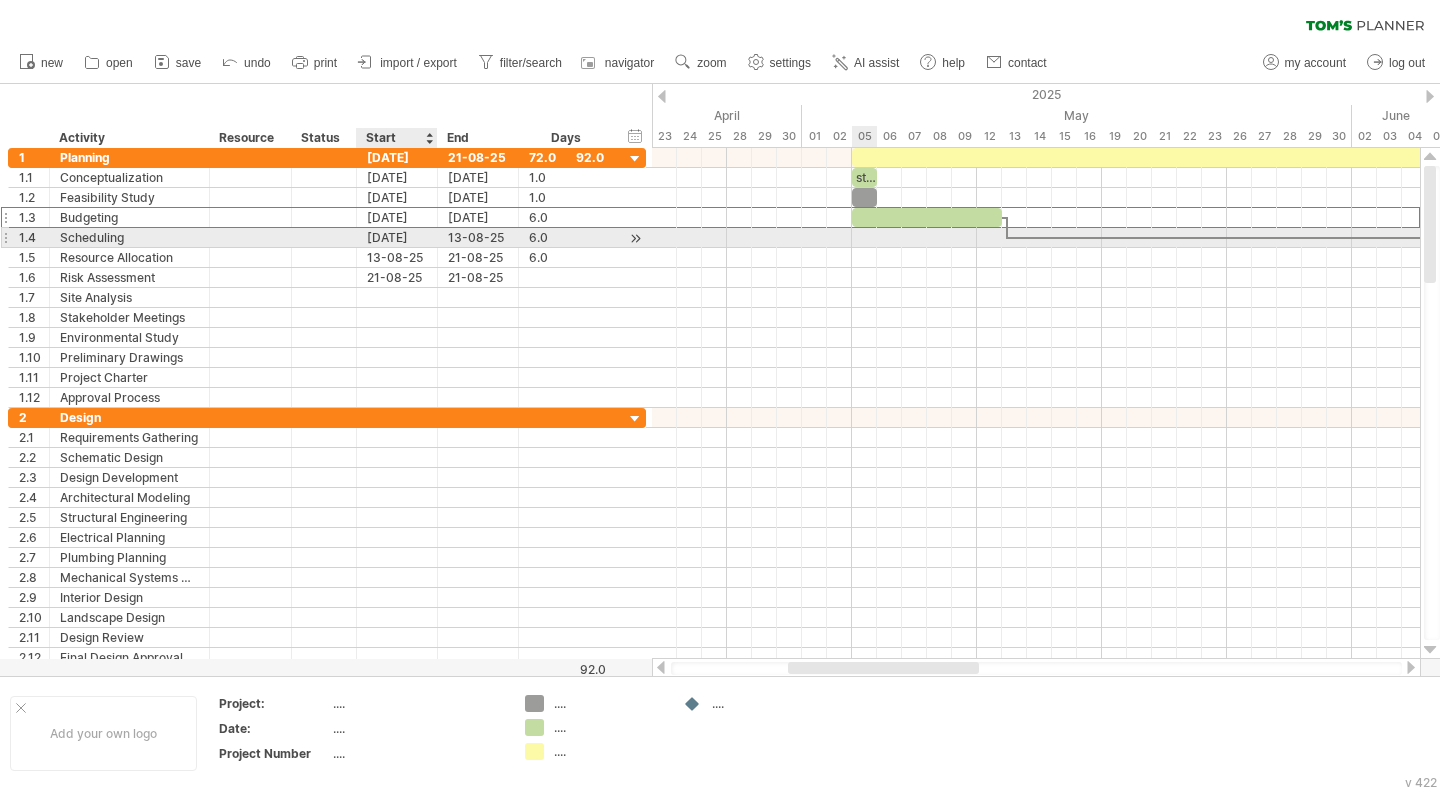 click on "[DATE]" at bounding box center [397, 237] 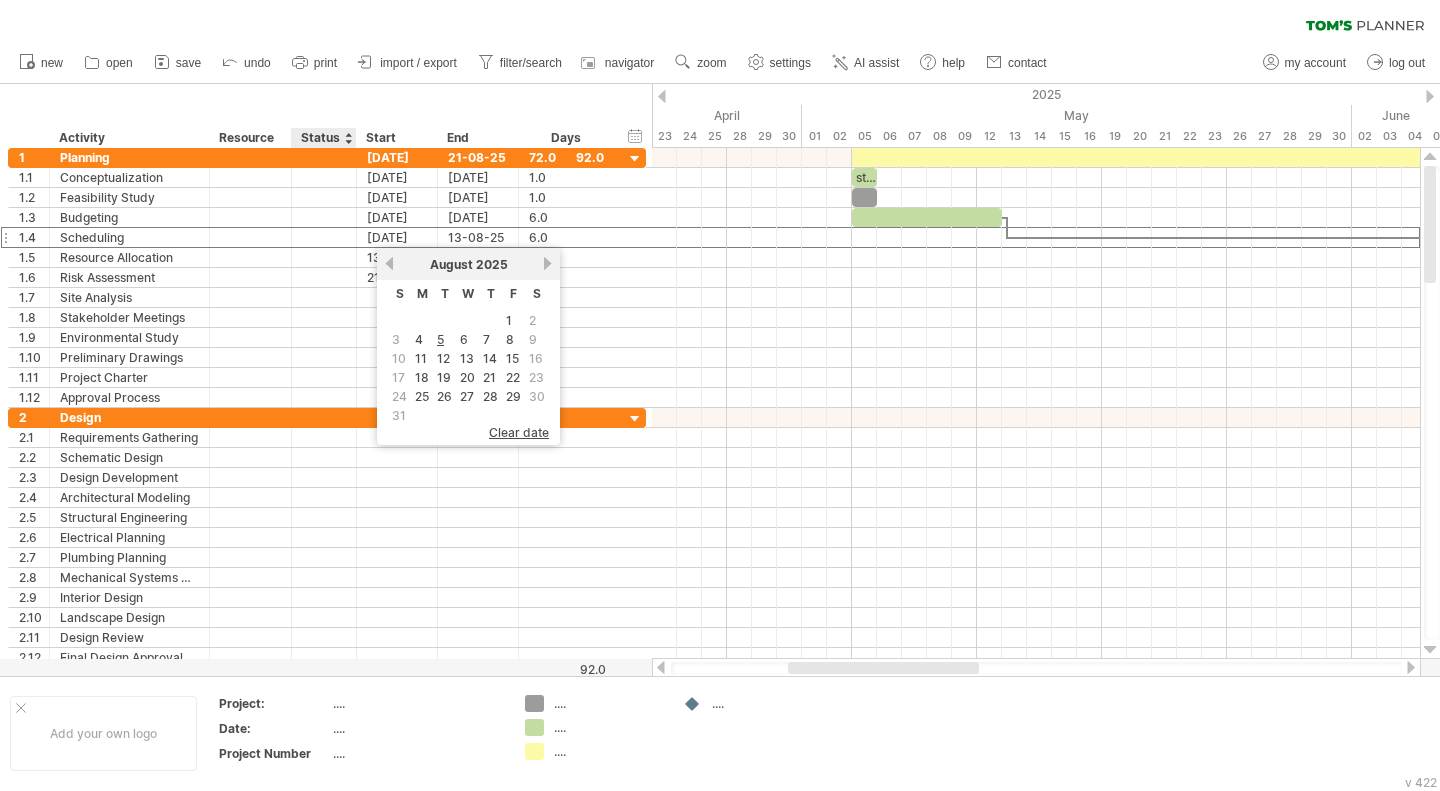 click on "hide start/end/duration show start/end/duration
******** Activity ******** Resource ****** Status Start   End   Days" at bounding box center [326, 116] 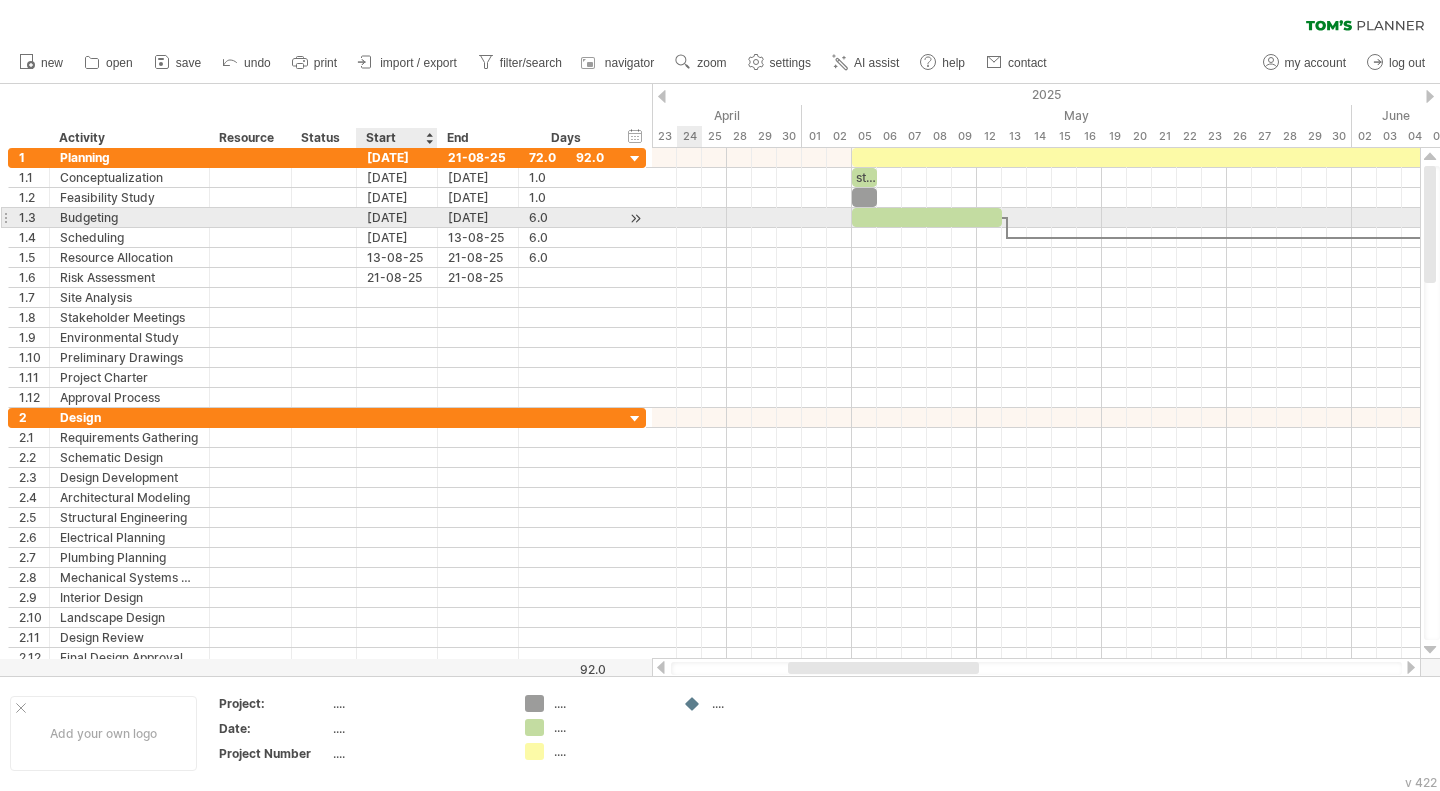 click on "[DATE]" at bounding box center [397, 217] 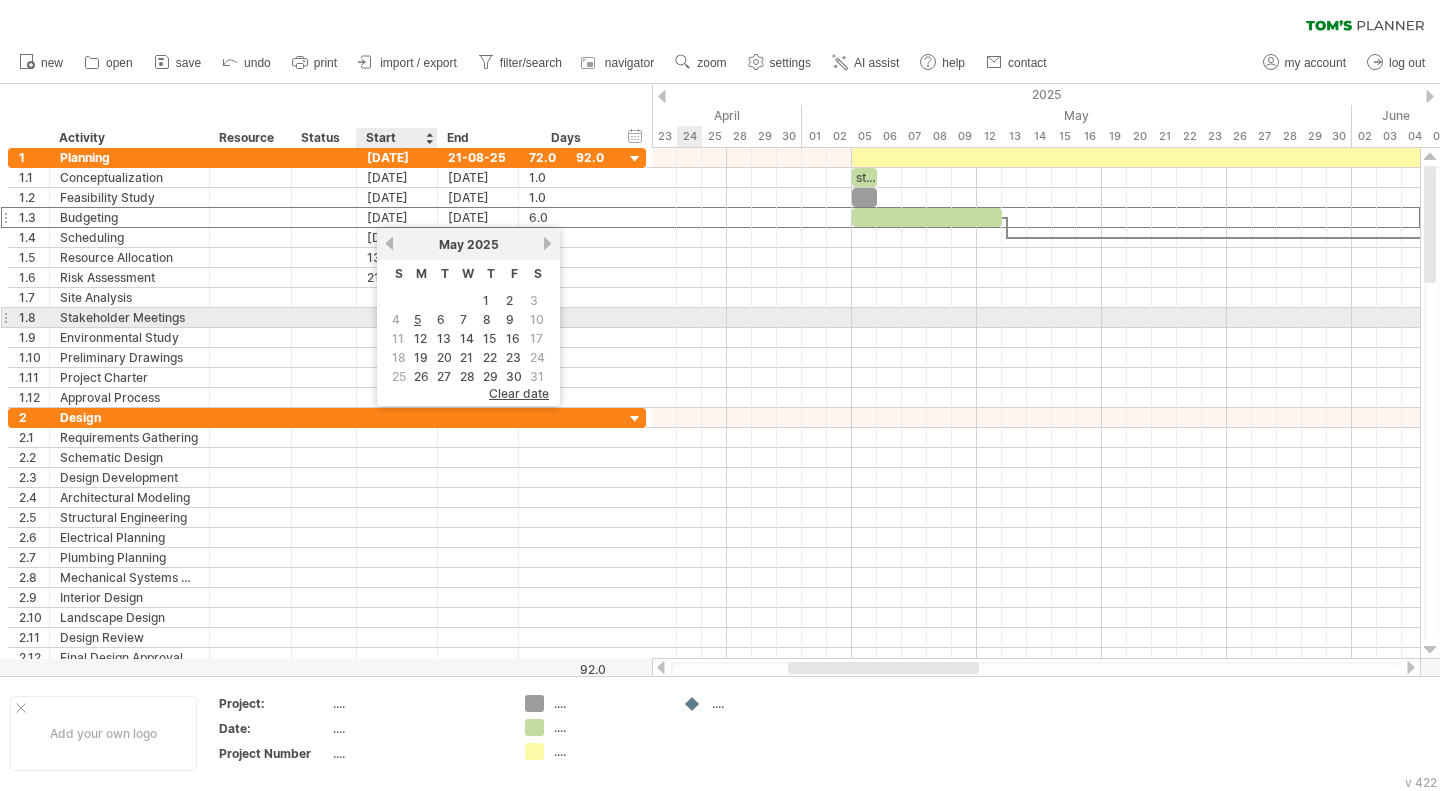 click on "6" at bounding box center [441, 319] 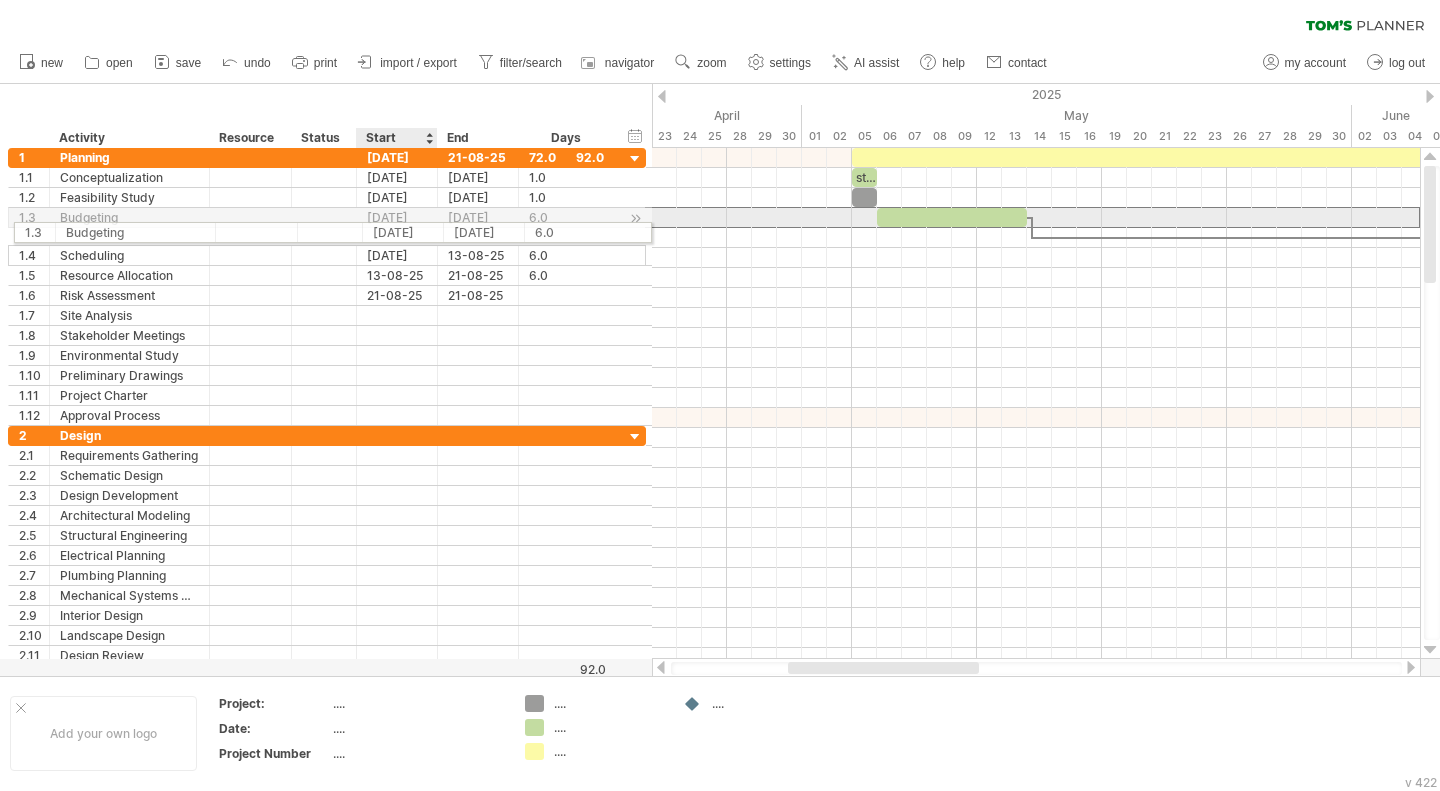 click on "**********" at bounding box center (327, 287) 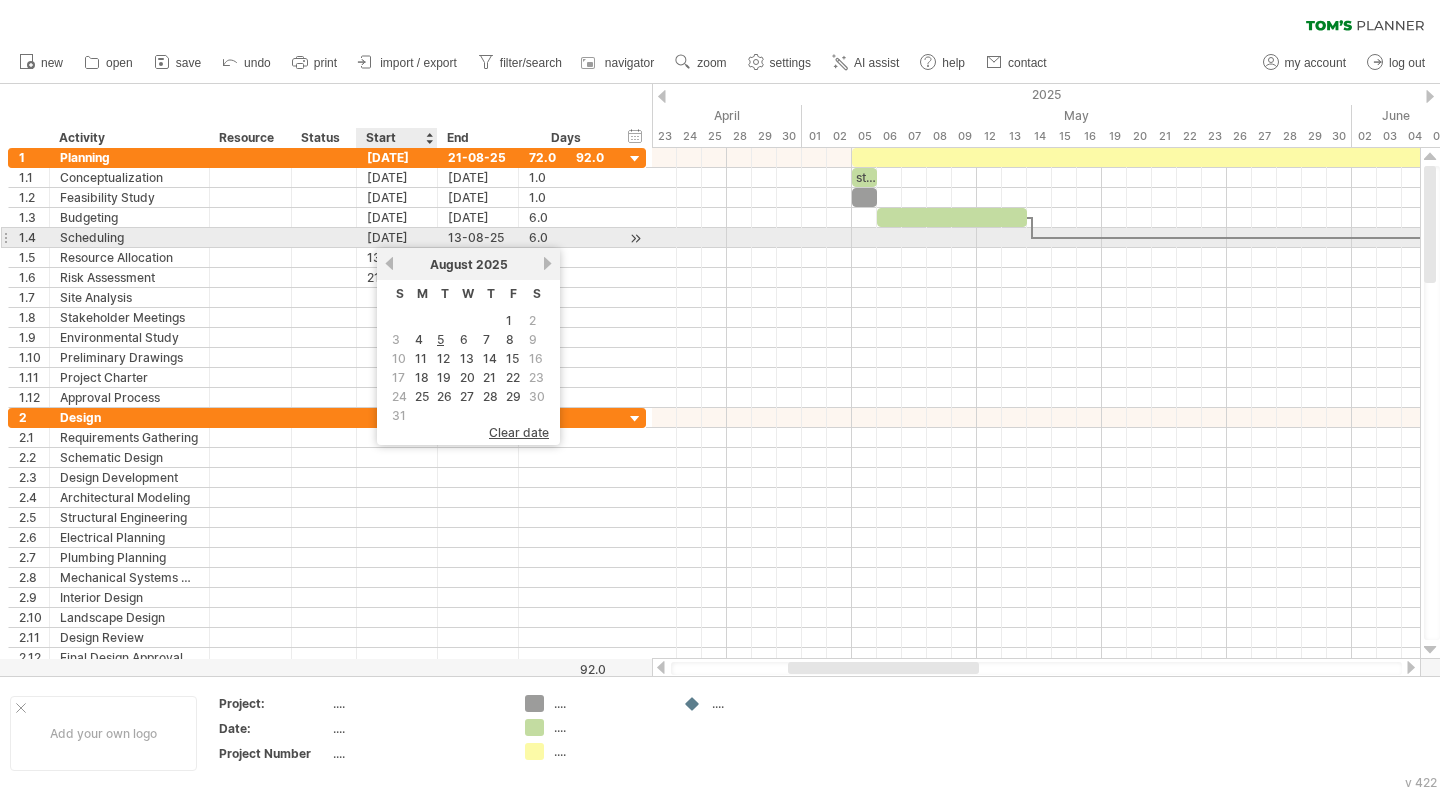 click on "[DATE]" at bounding box center [397, 237] 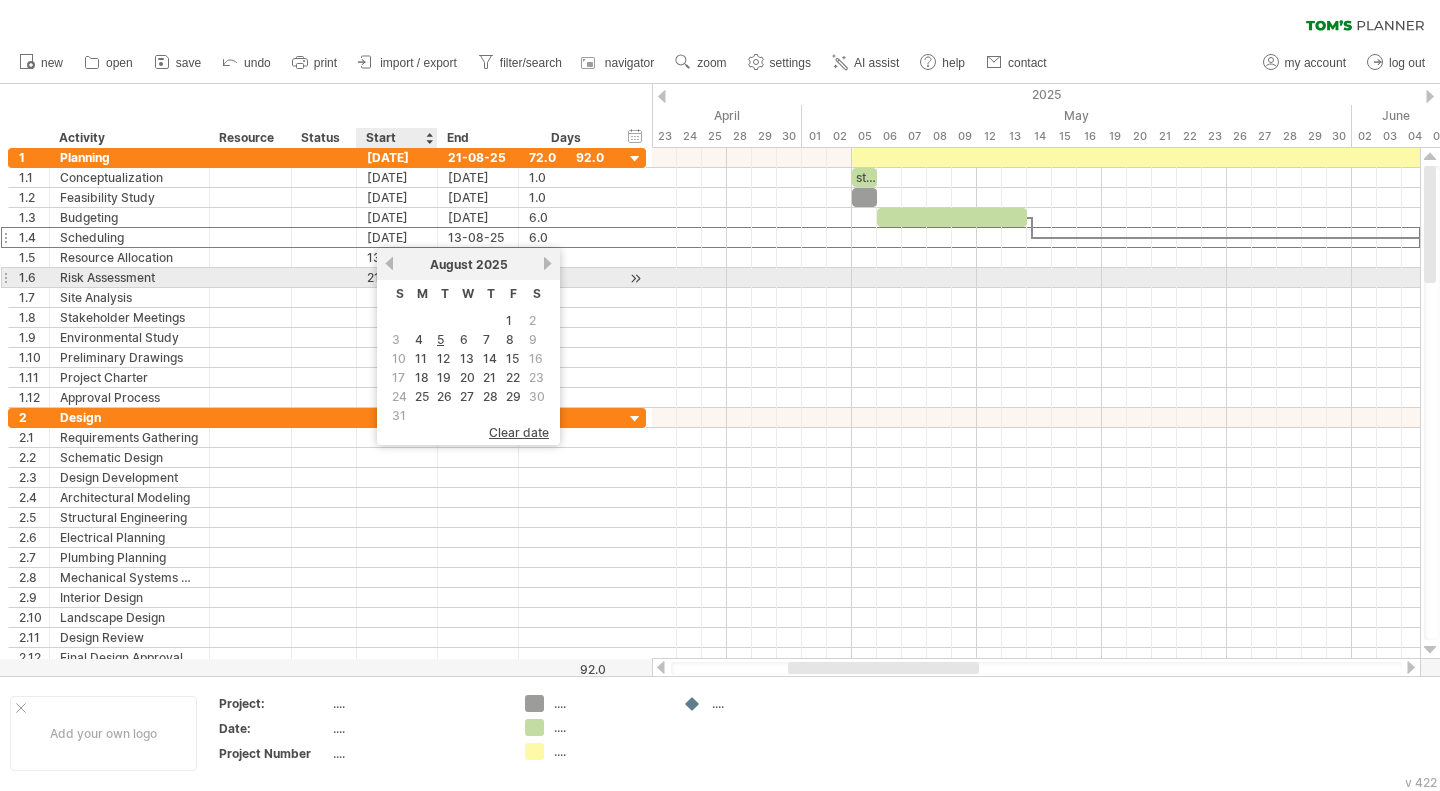 click on "previous next August   2025" at bounding box center (468, 264) 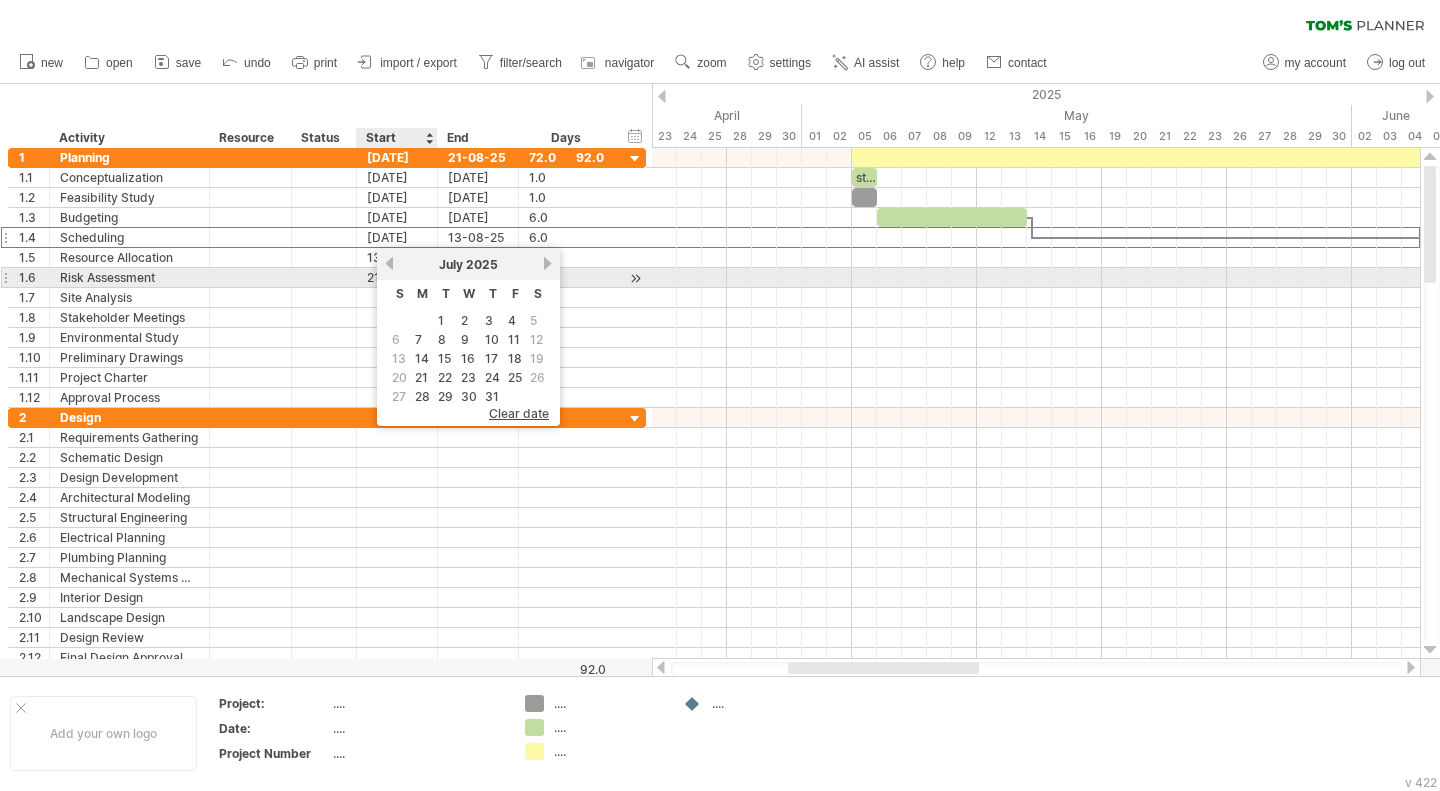 click on "previous" at bounding box center [389, 263] 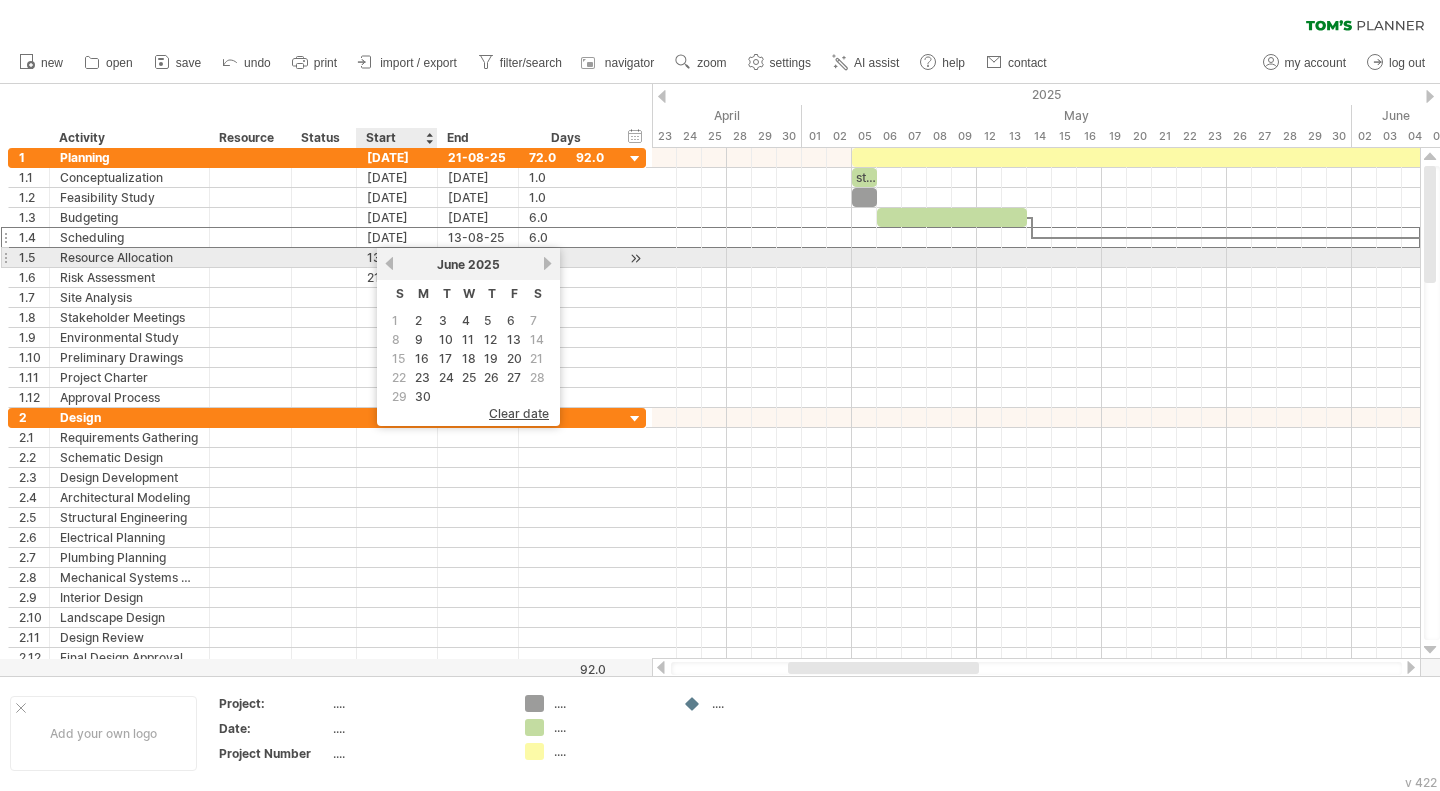 click on "[MONTH] [YEAR]" at bounding box center (468, 264) 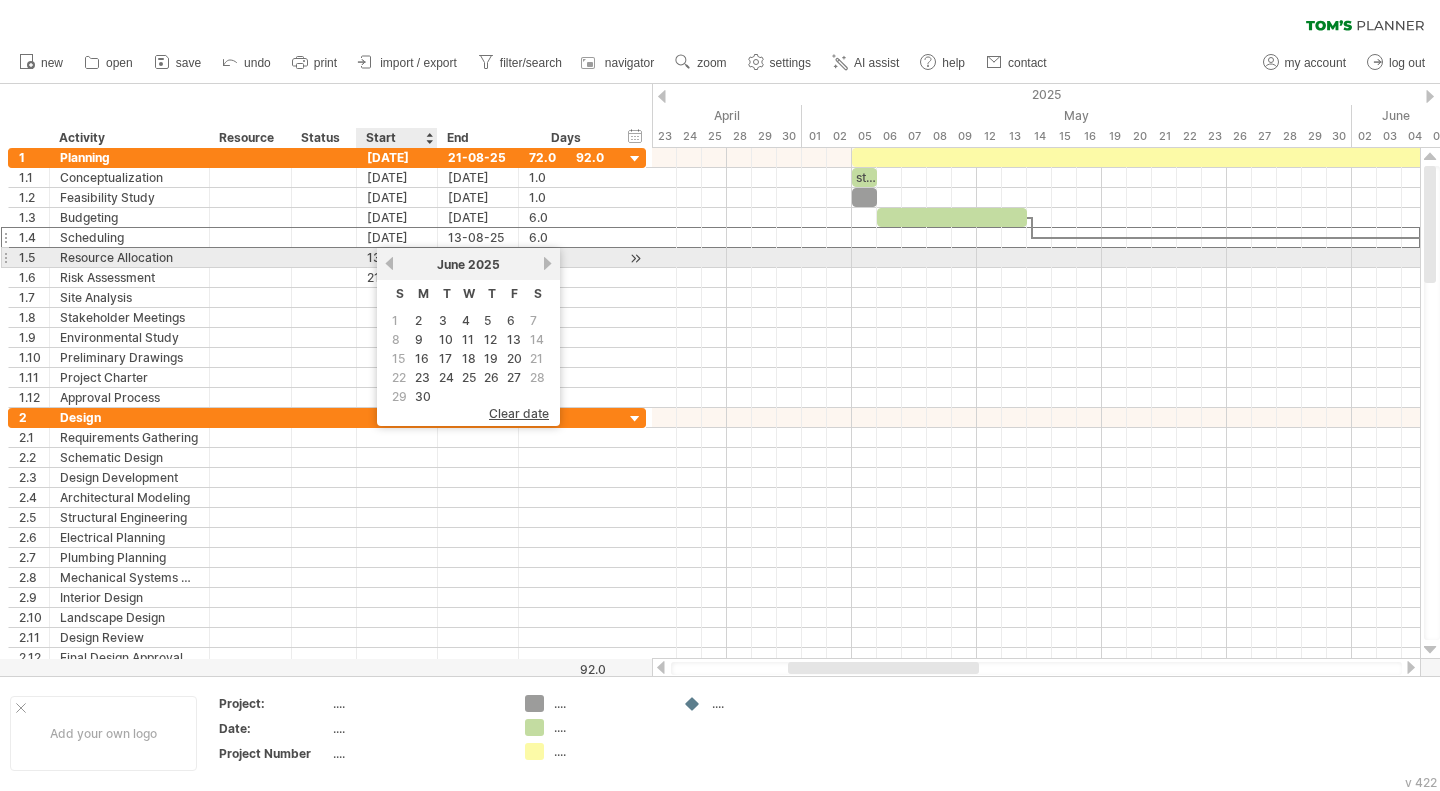 click on "previous" at bounding box center (389, 263) 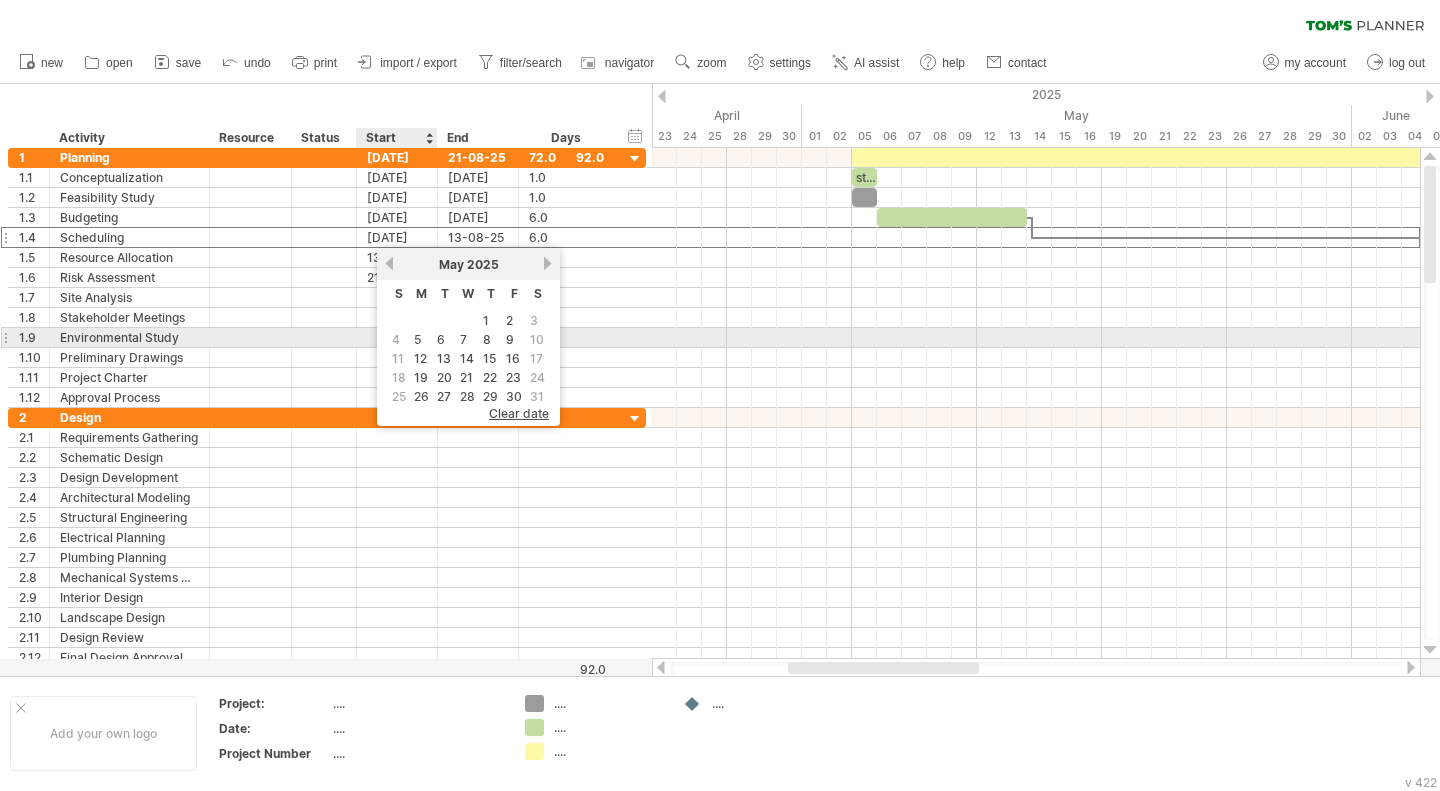 click on "6" at bounding box center (444, 320) 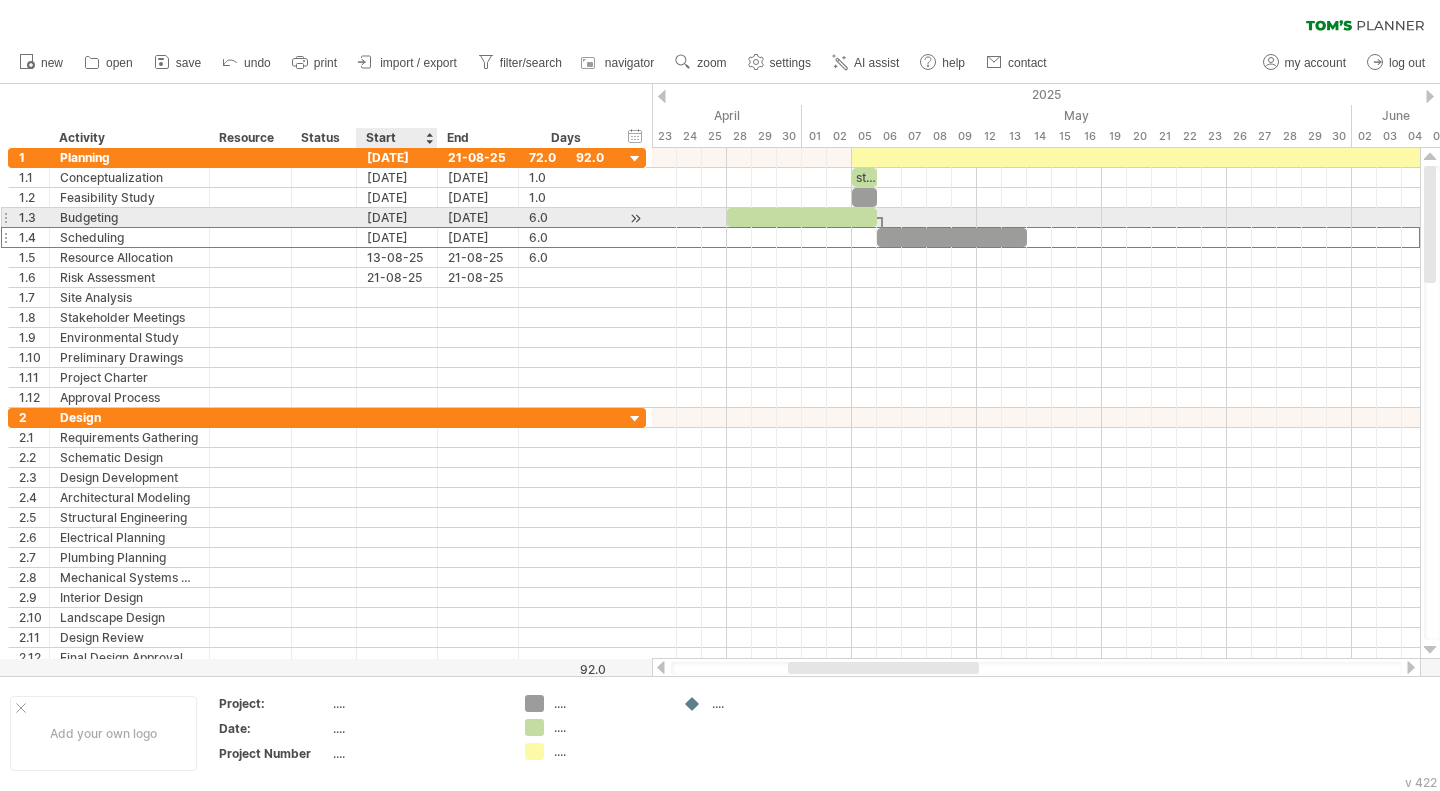 click on "[DATE]" at bounding box center (397, 217) 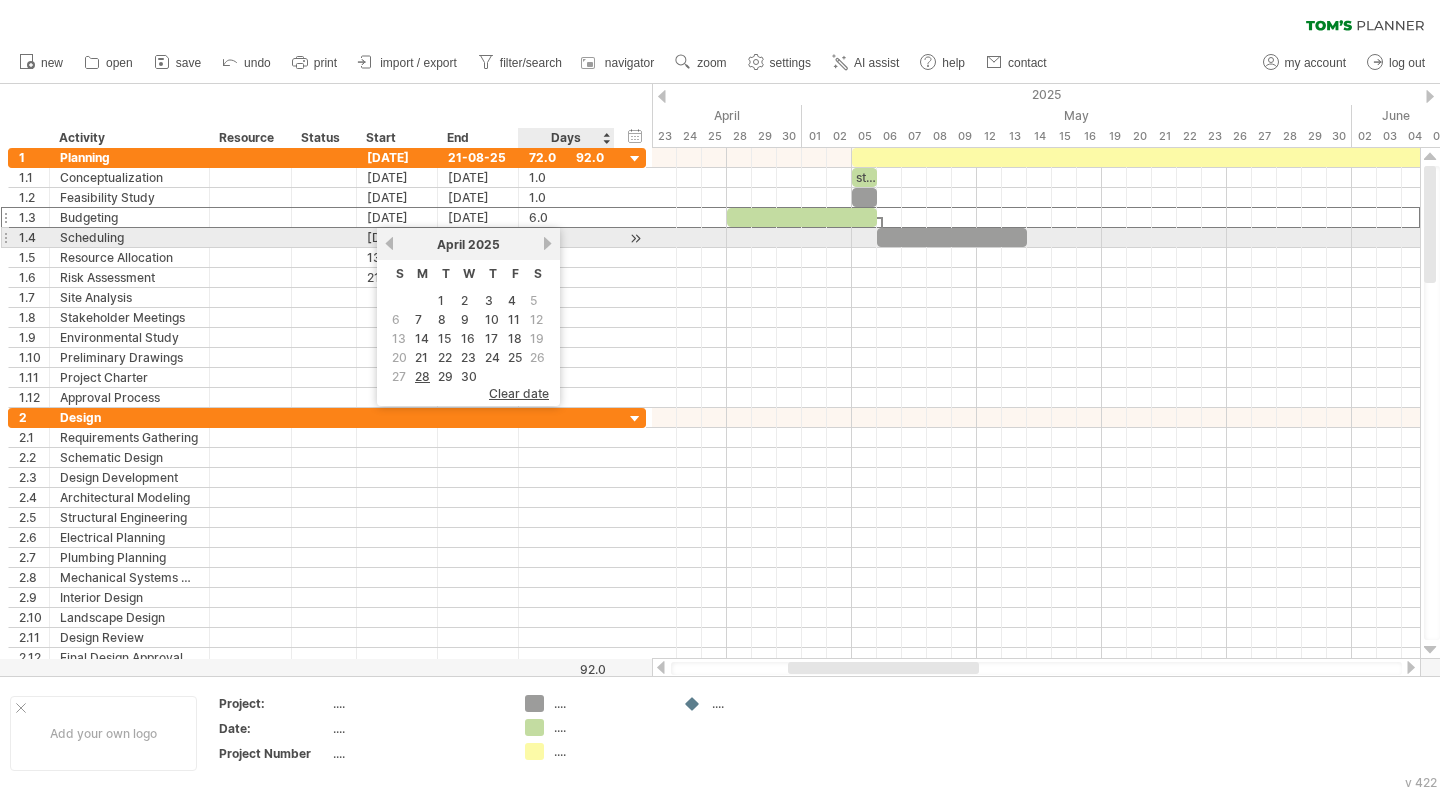 click on "[MONTH] [YEAR]" at bounding box center [468, 244] 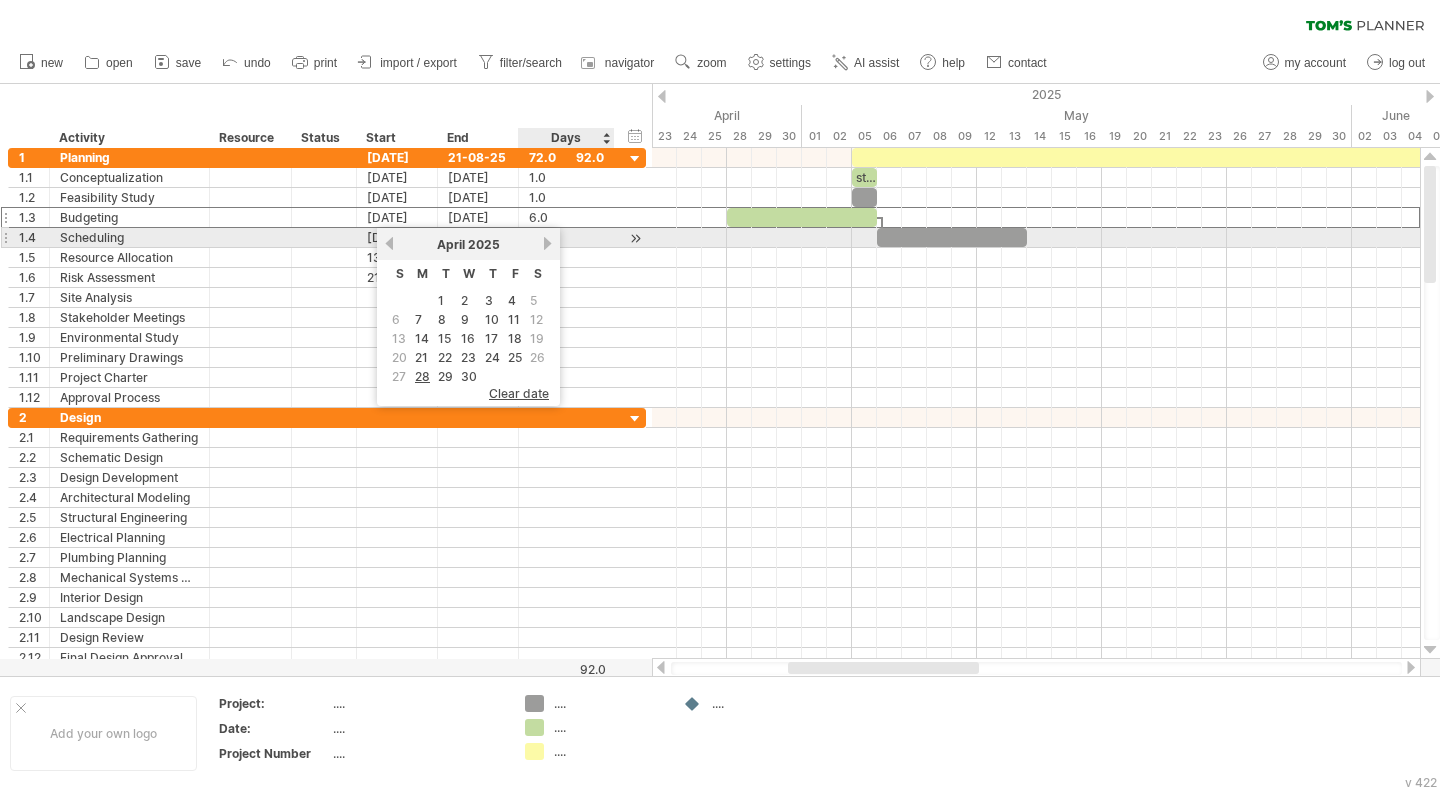 click on "next" at bounding box center (547, 243) 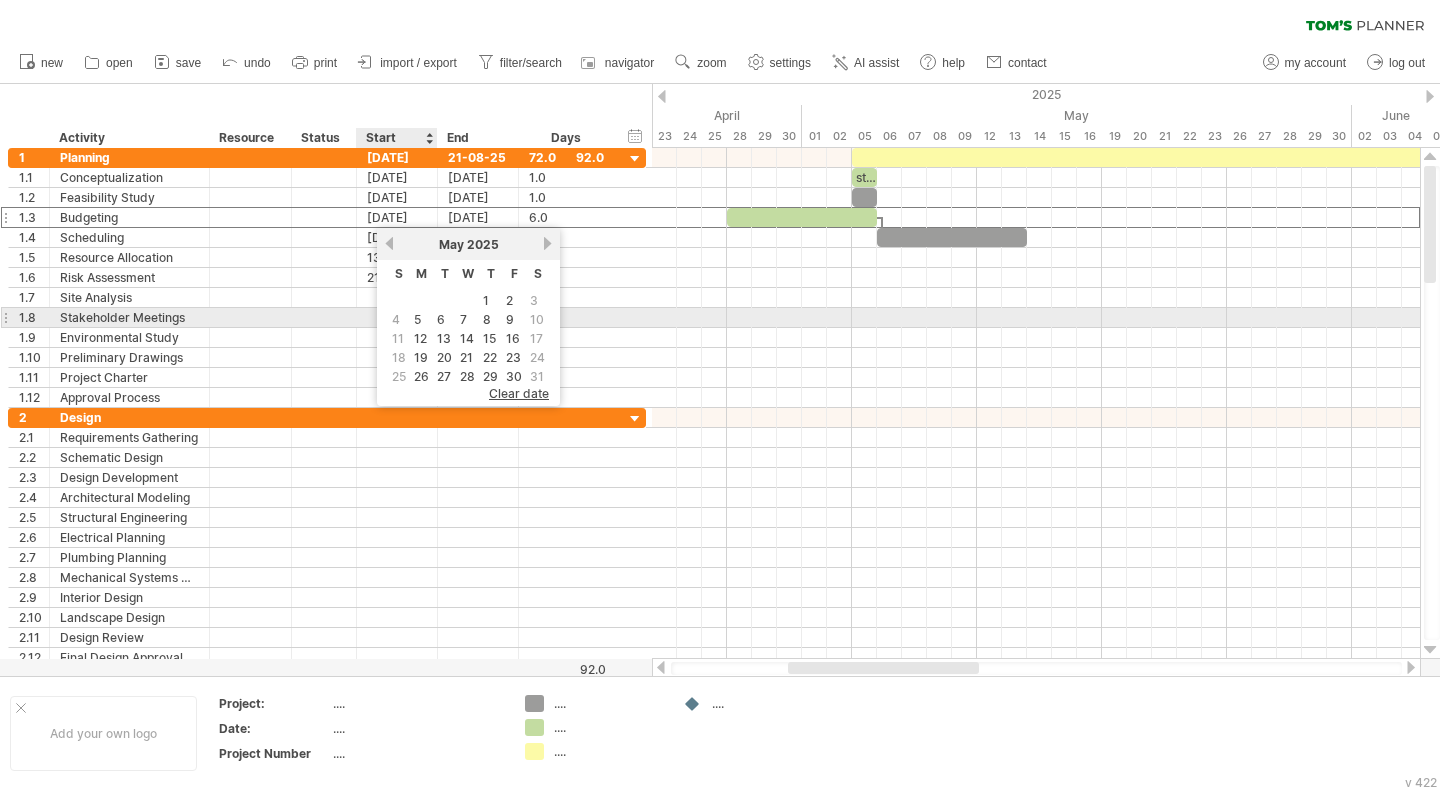 click on "6" at bounding box center (441, 319) 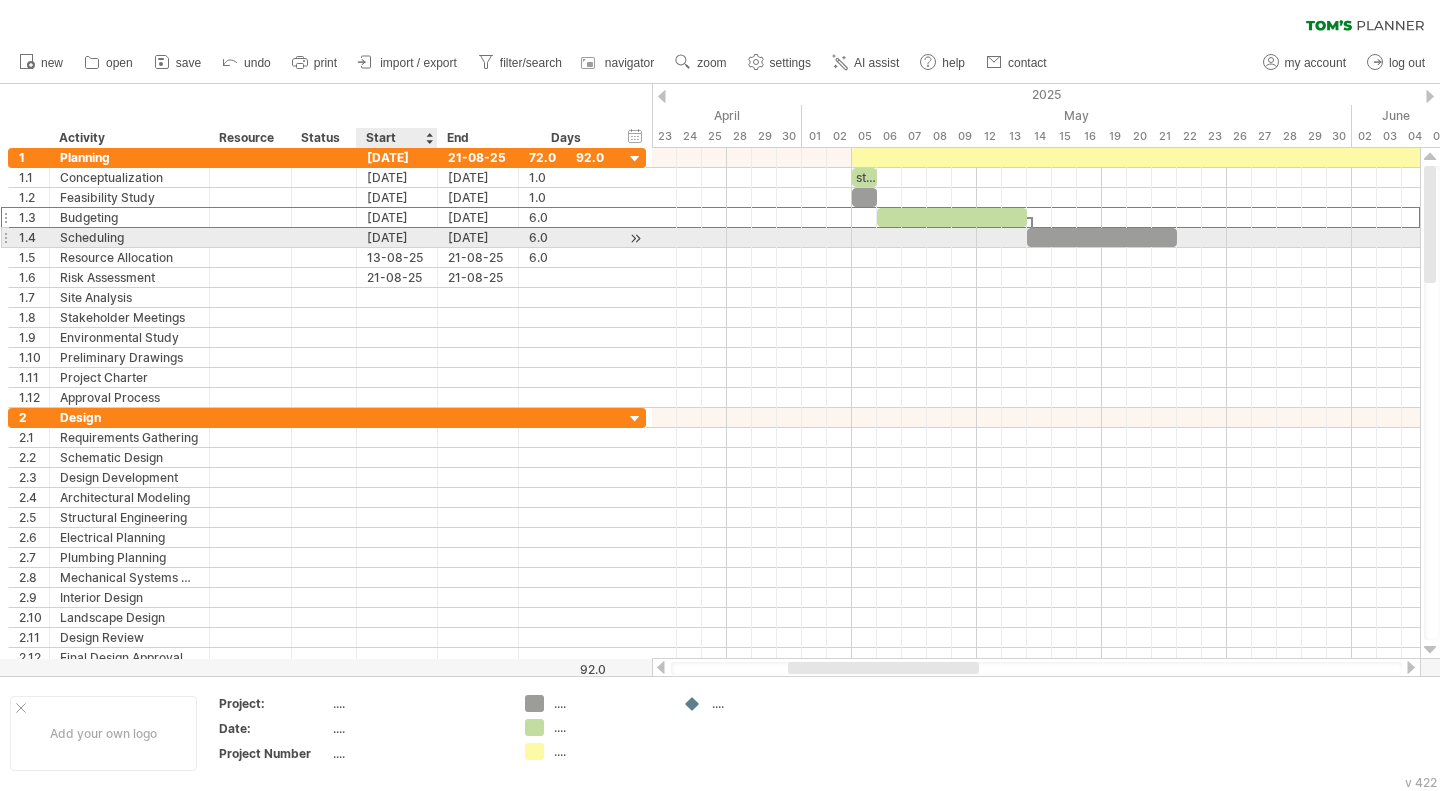 click on "[DATE]" at bounding box center [397, 237] 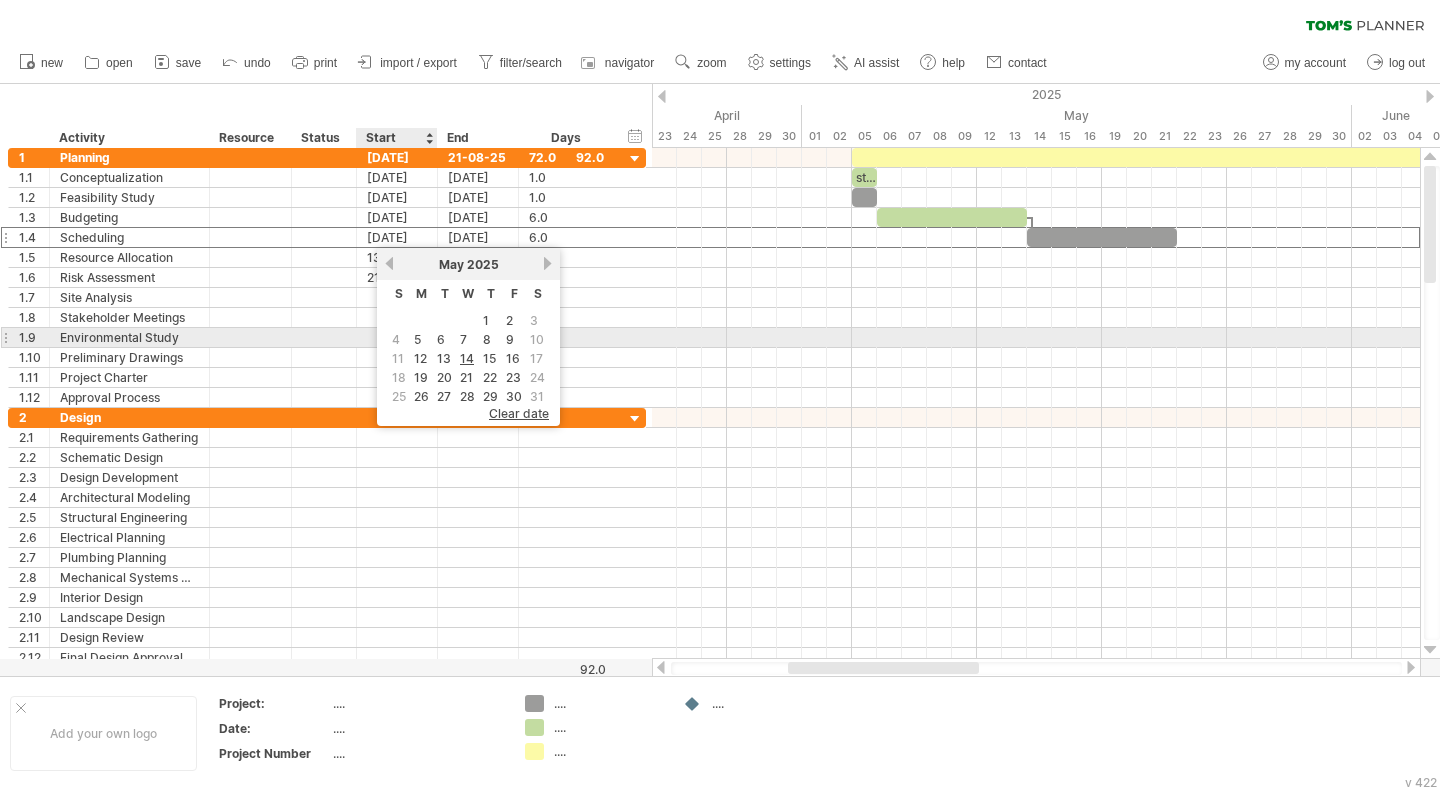 click on "6" at bounding box center (441, 339) 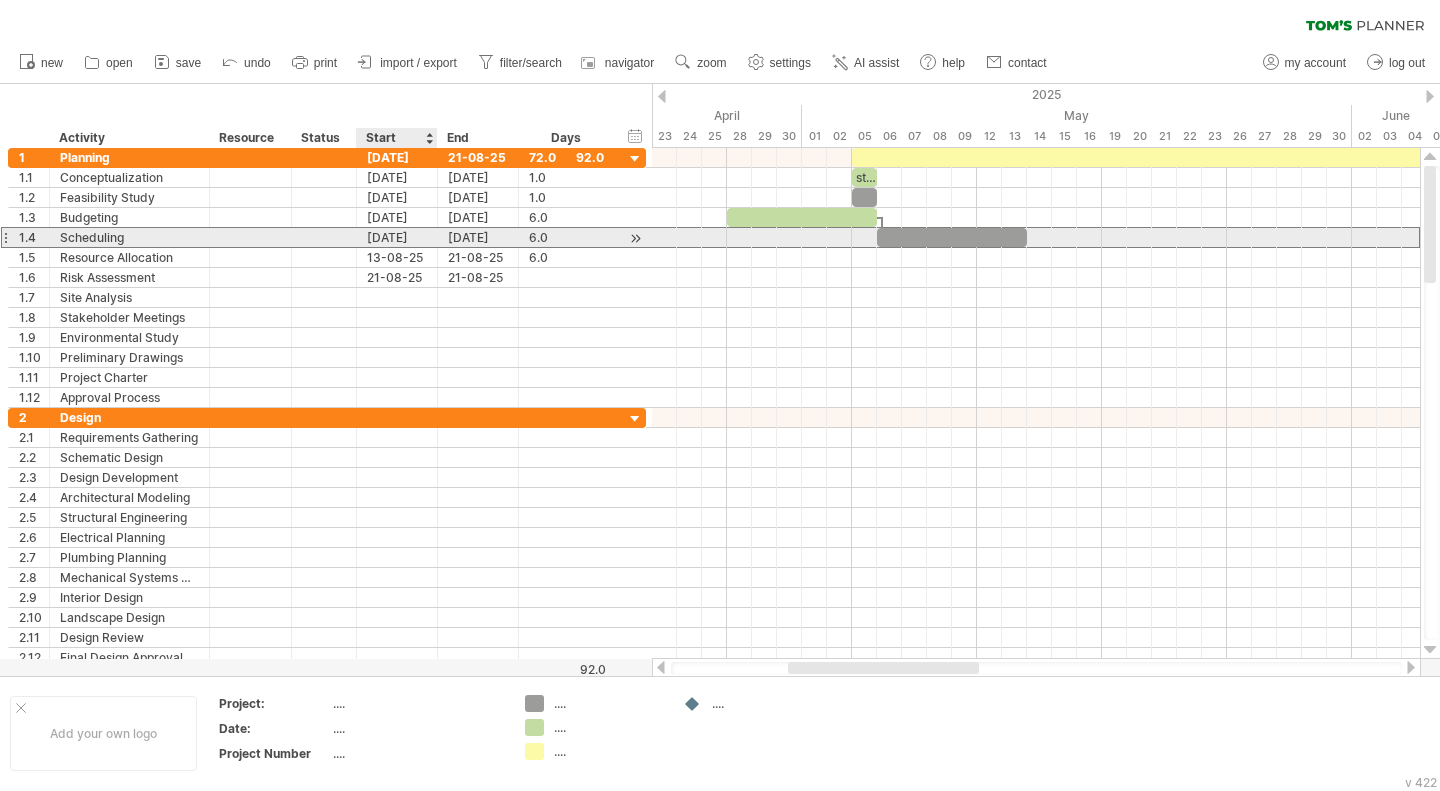 click on "[DATE]" at bounding box center [397, 237] 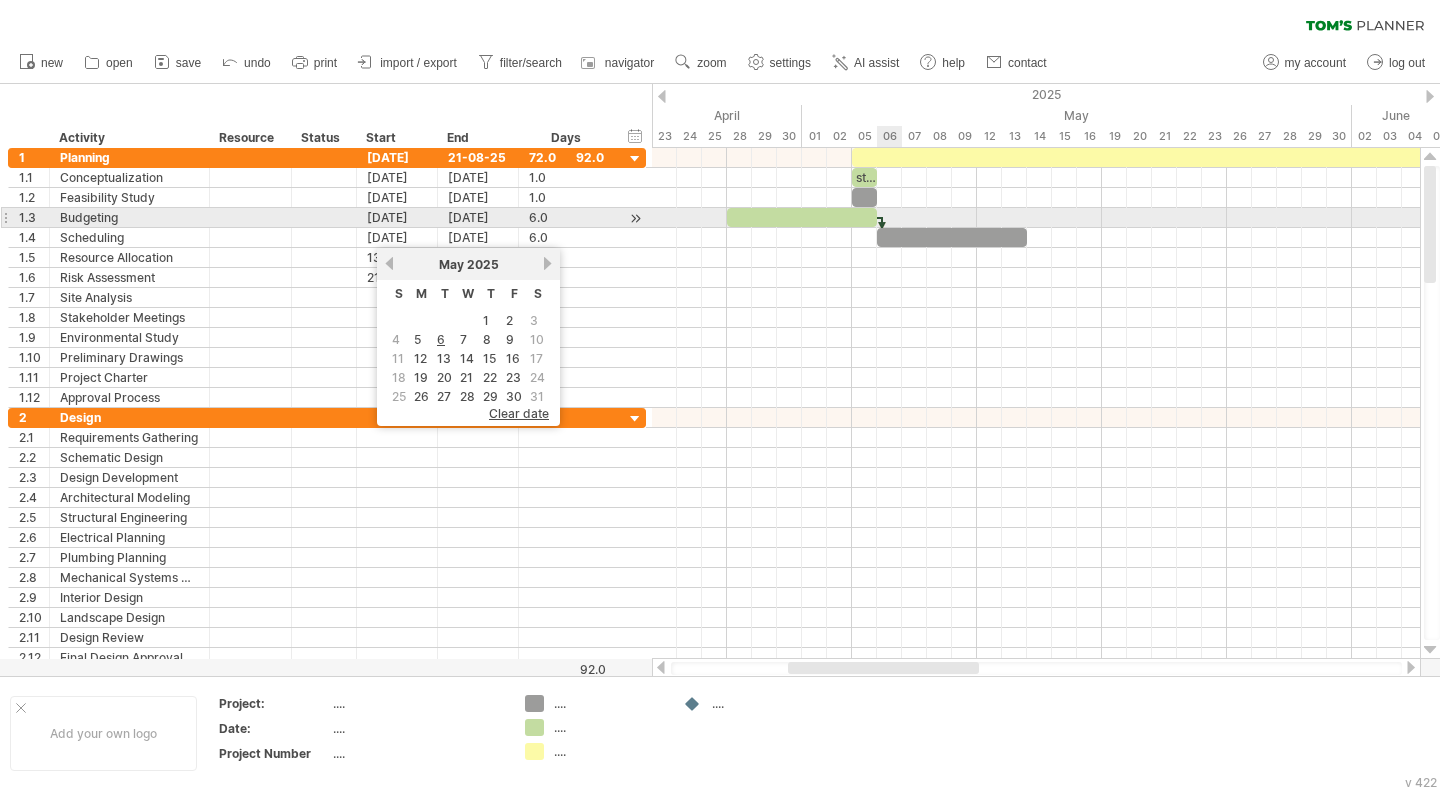 click at bounding box center (877, 217) 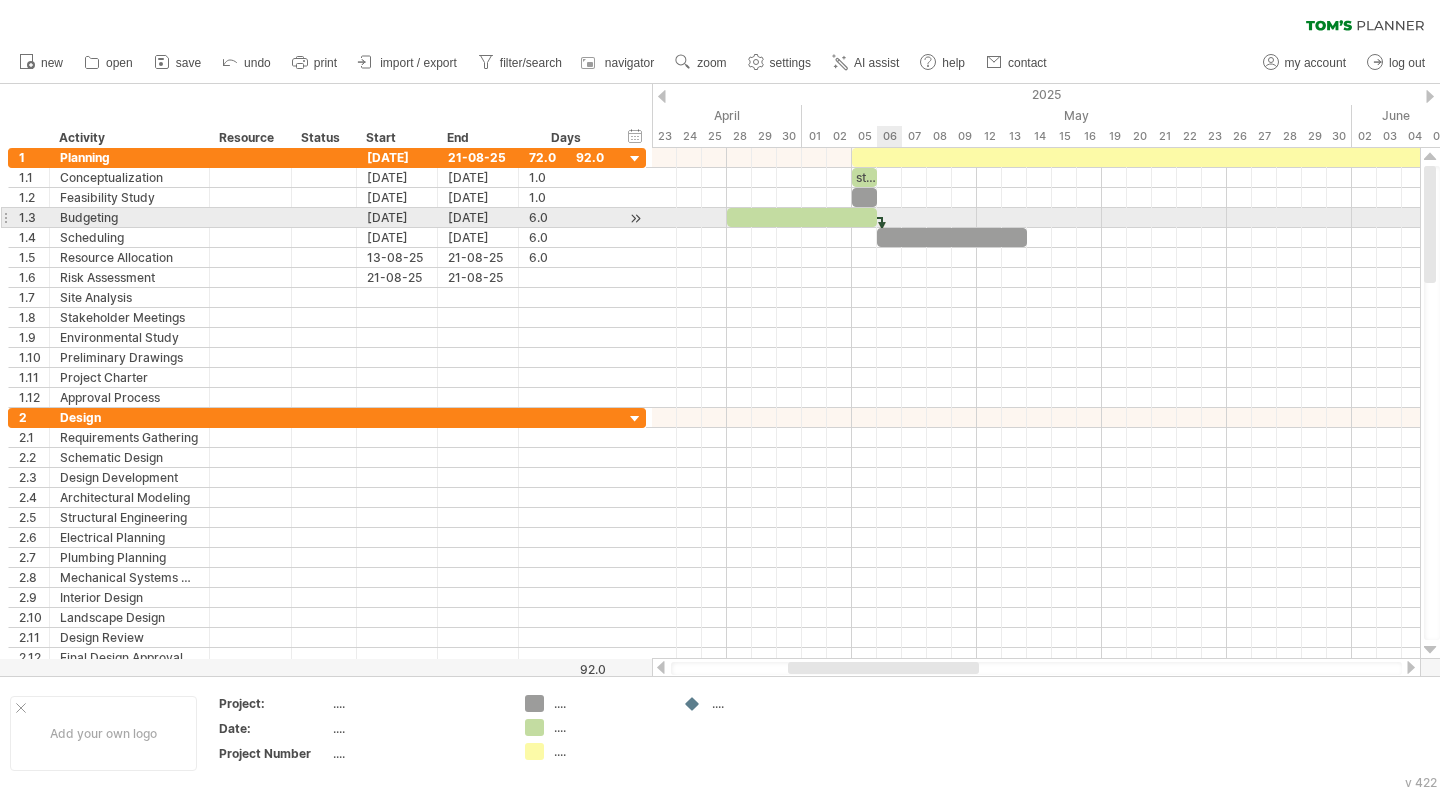 click at bounding box center [882, 228] 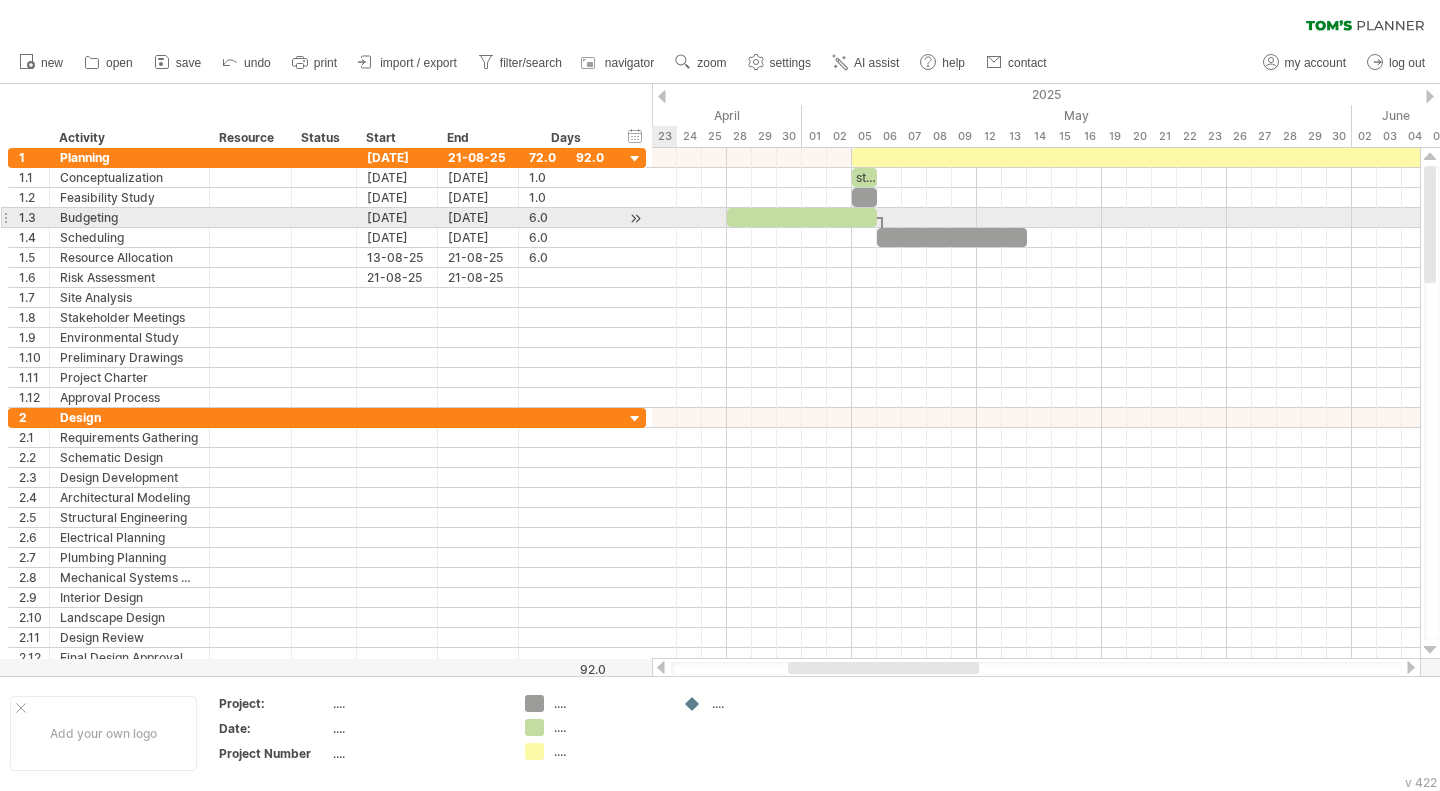 click at bounding box center (635, 218) 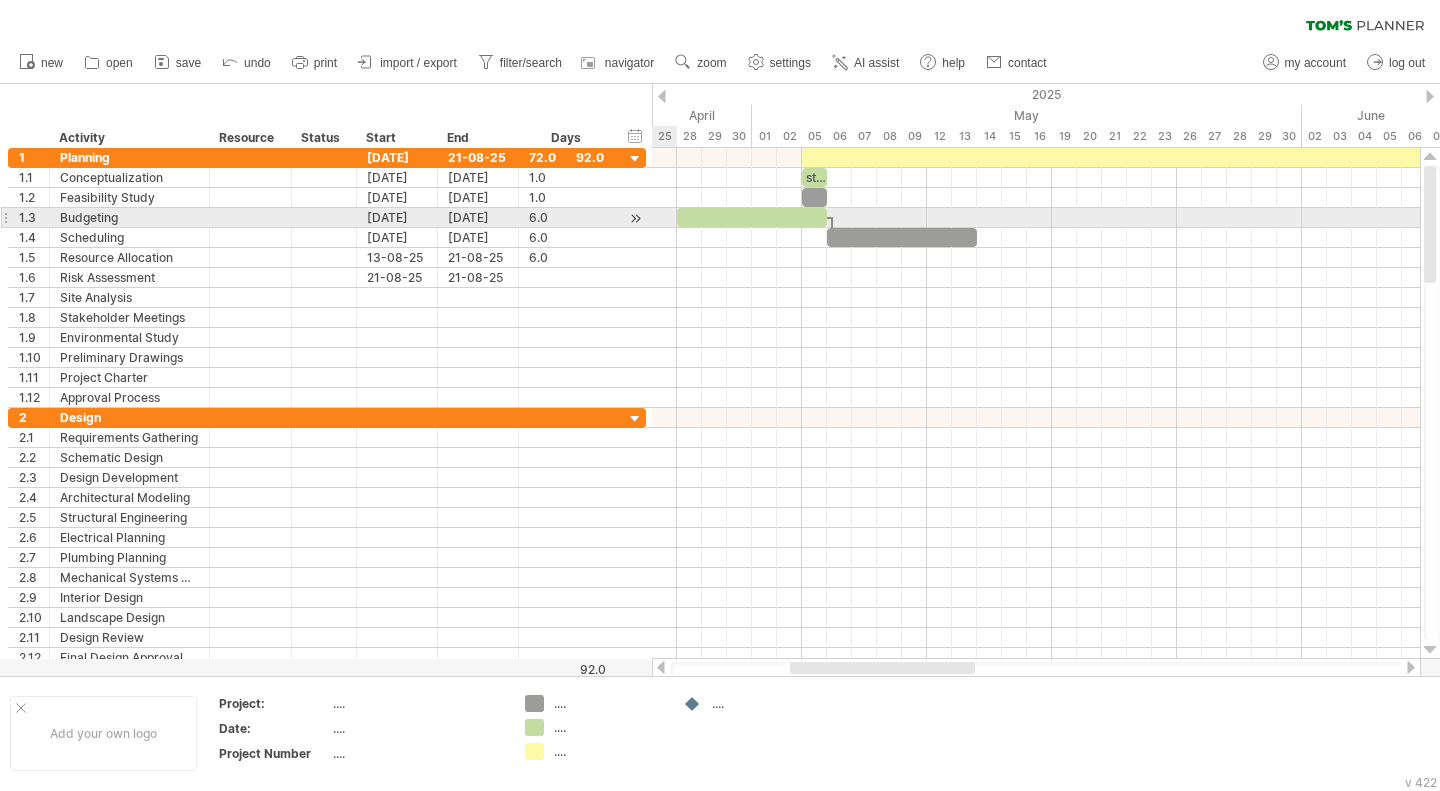 click at bounding box center [635, 218] 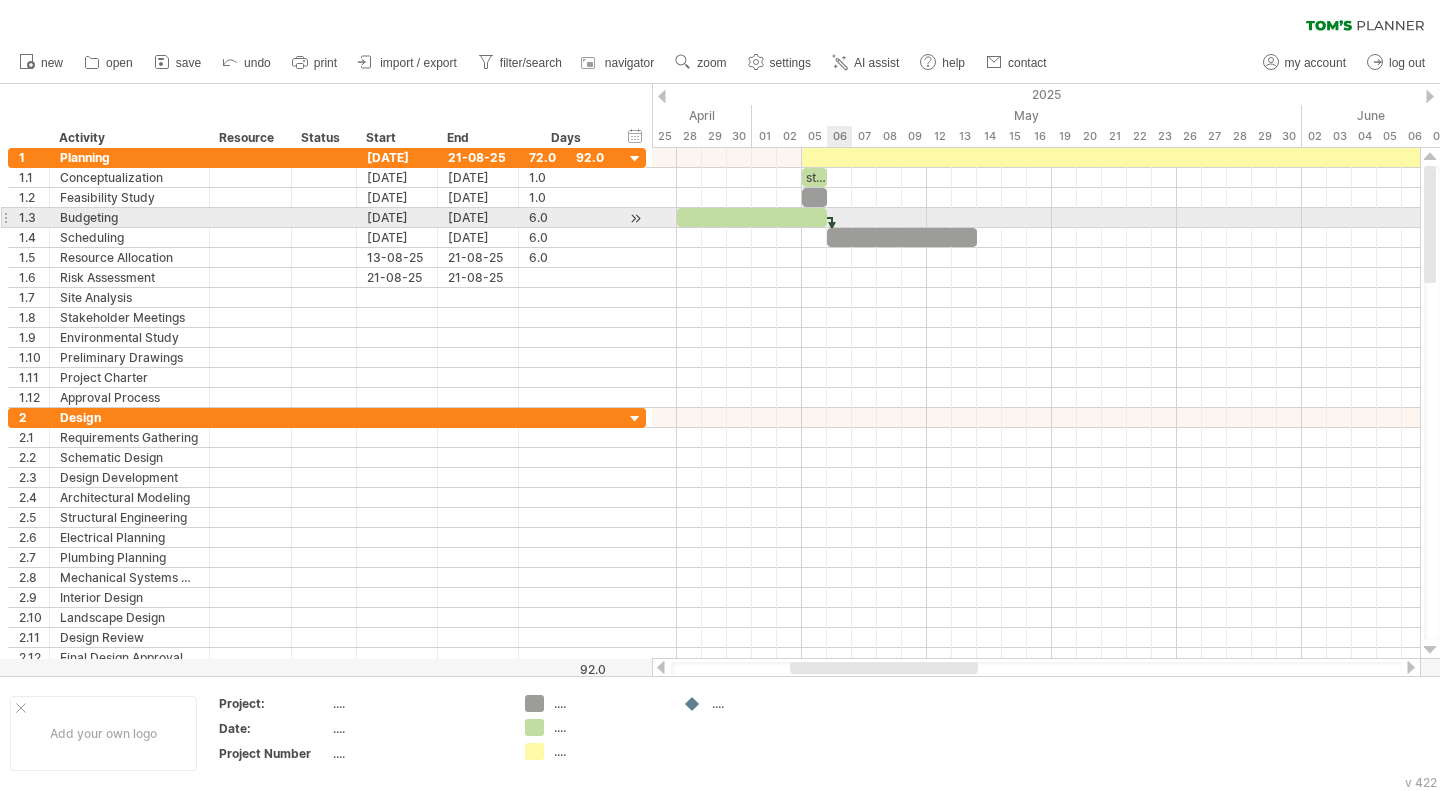 click at bounding box center (832, 228) 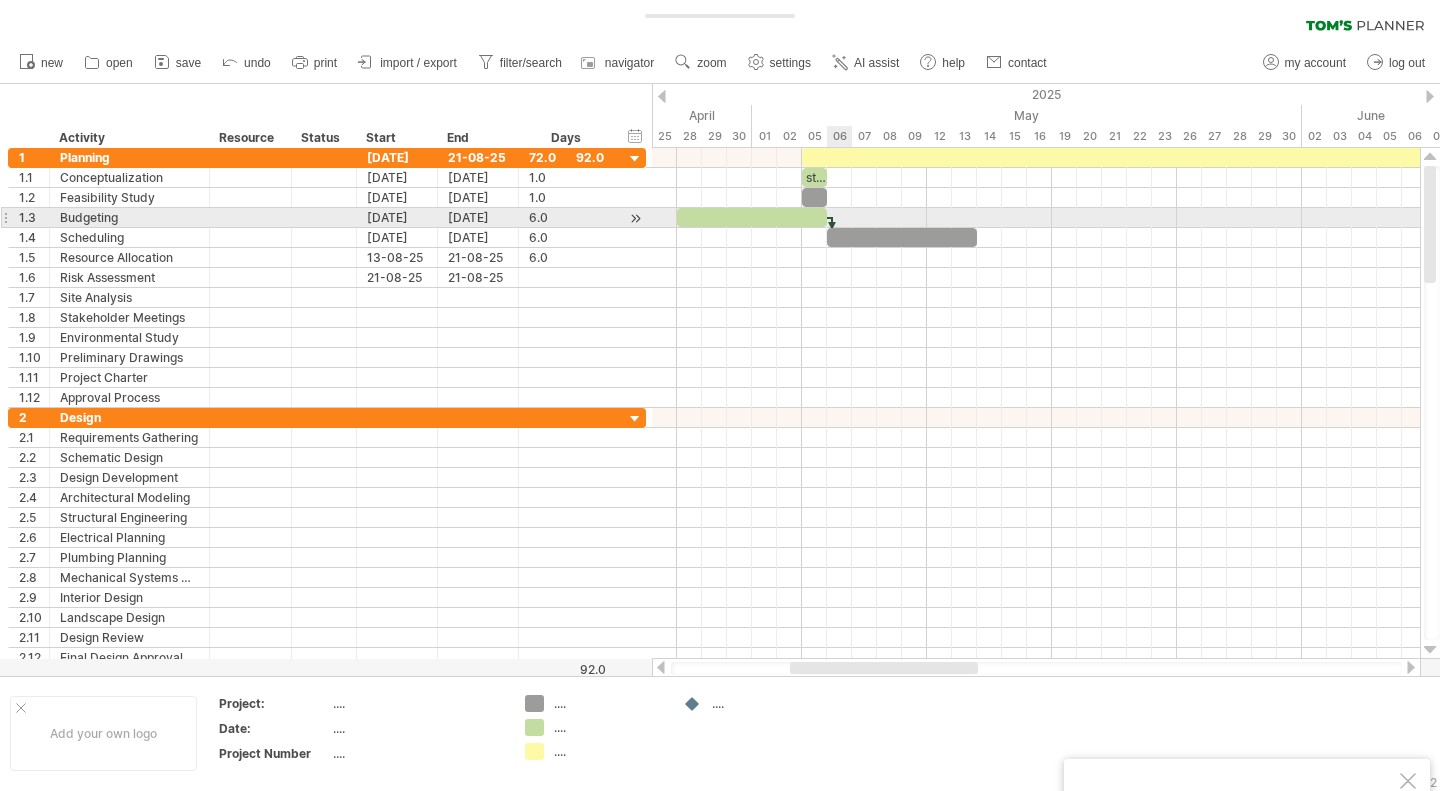 click at bounding box center [832, 228] 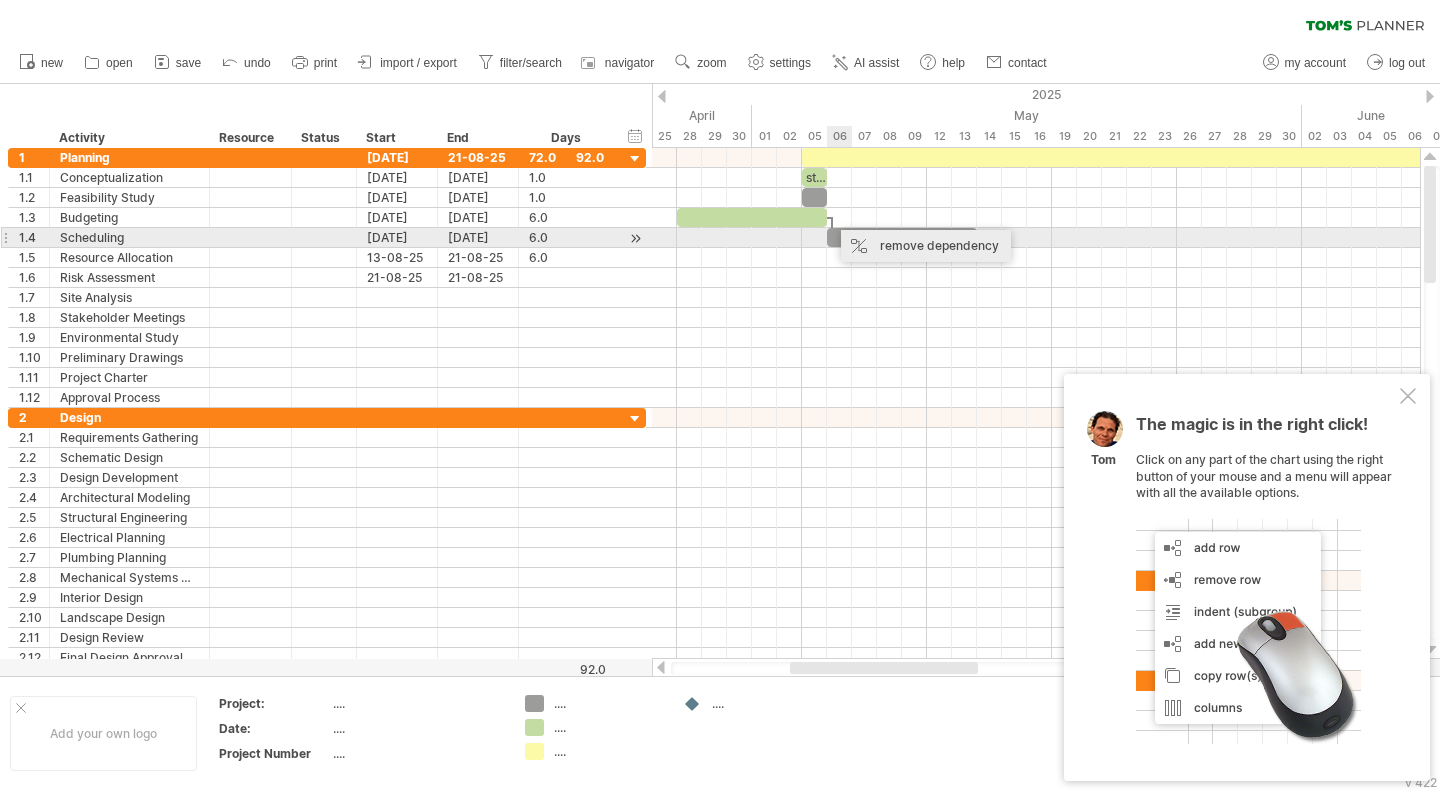 click on "remove dependency" at bounding box center [926, 246] 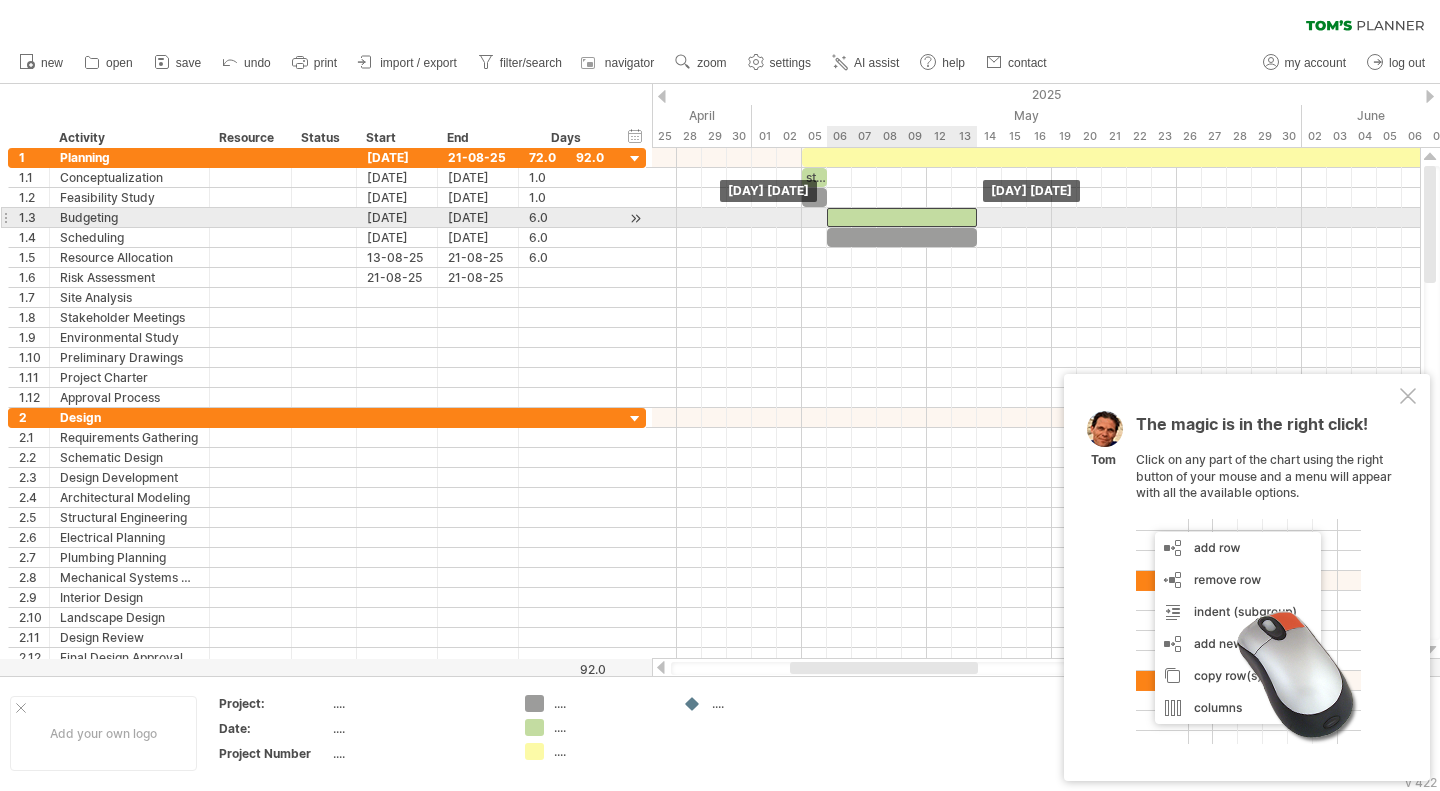 drag, startPoint x: 791, startPoint y: 220, endPoint x: 938, endPoint y: 215, distance: 147.085 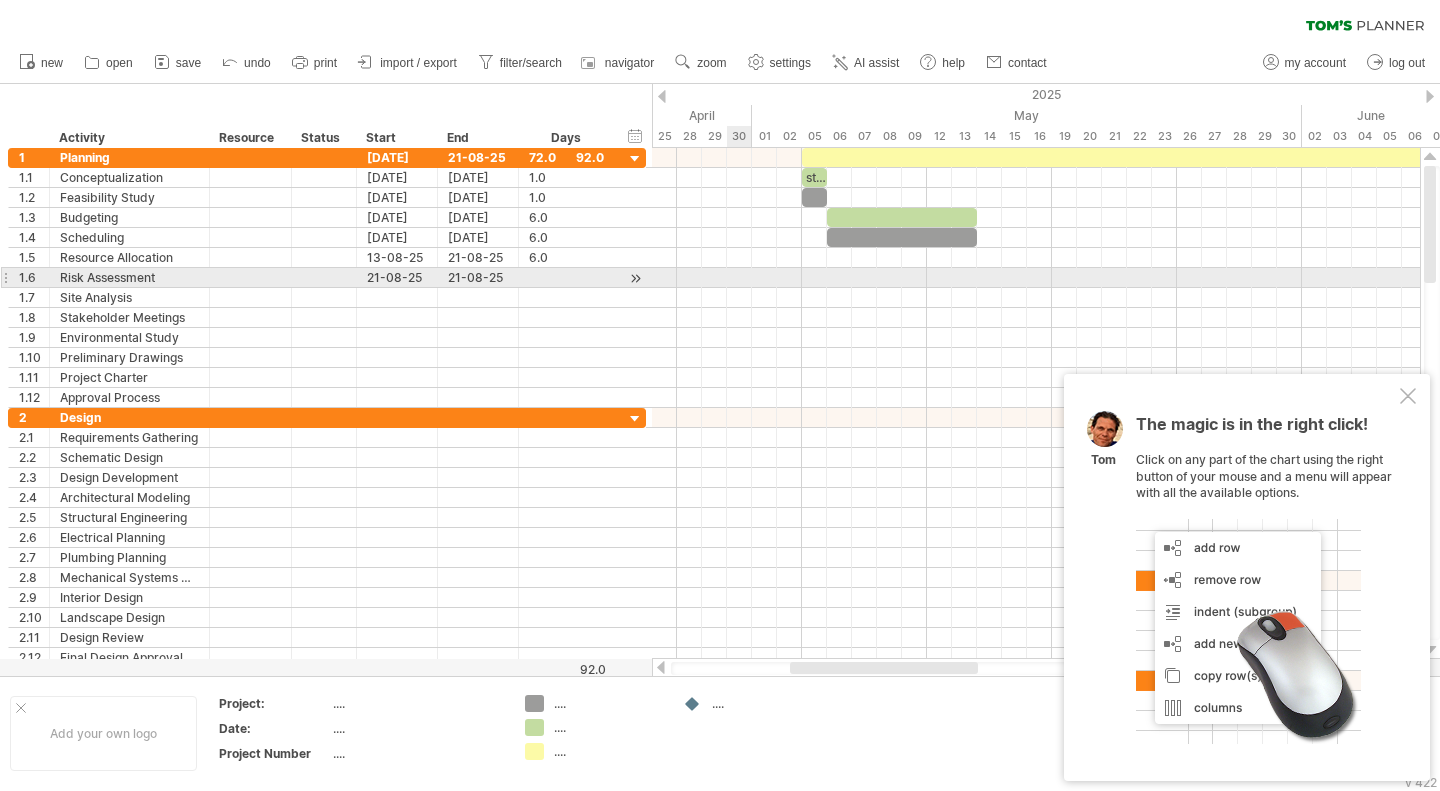 click at bounding box center (1036, 278) 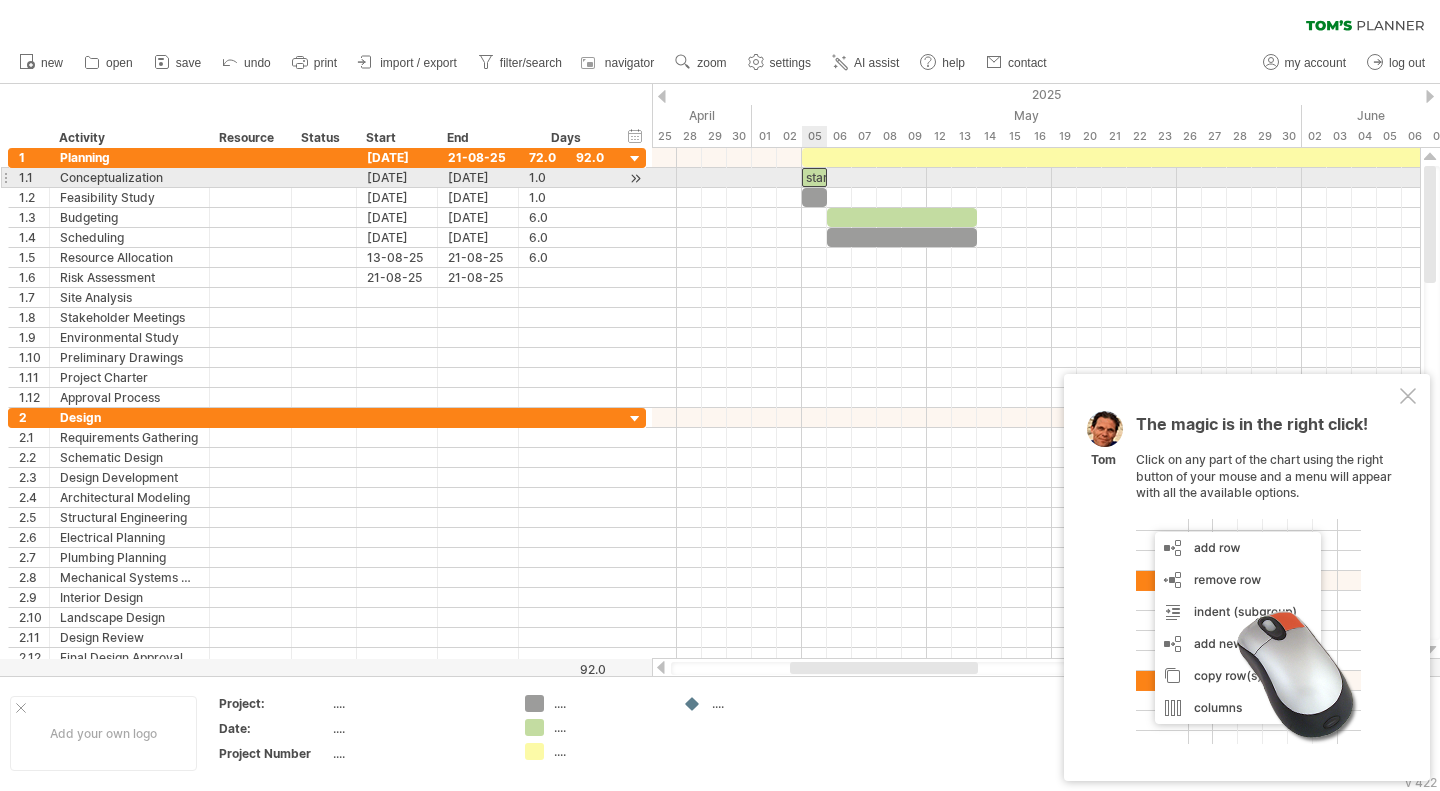 click on "start" at bounding box center (814, 177) 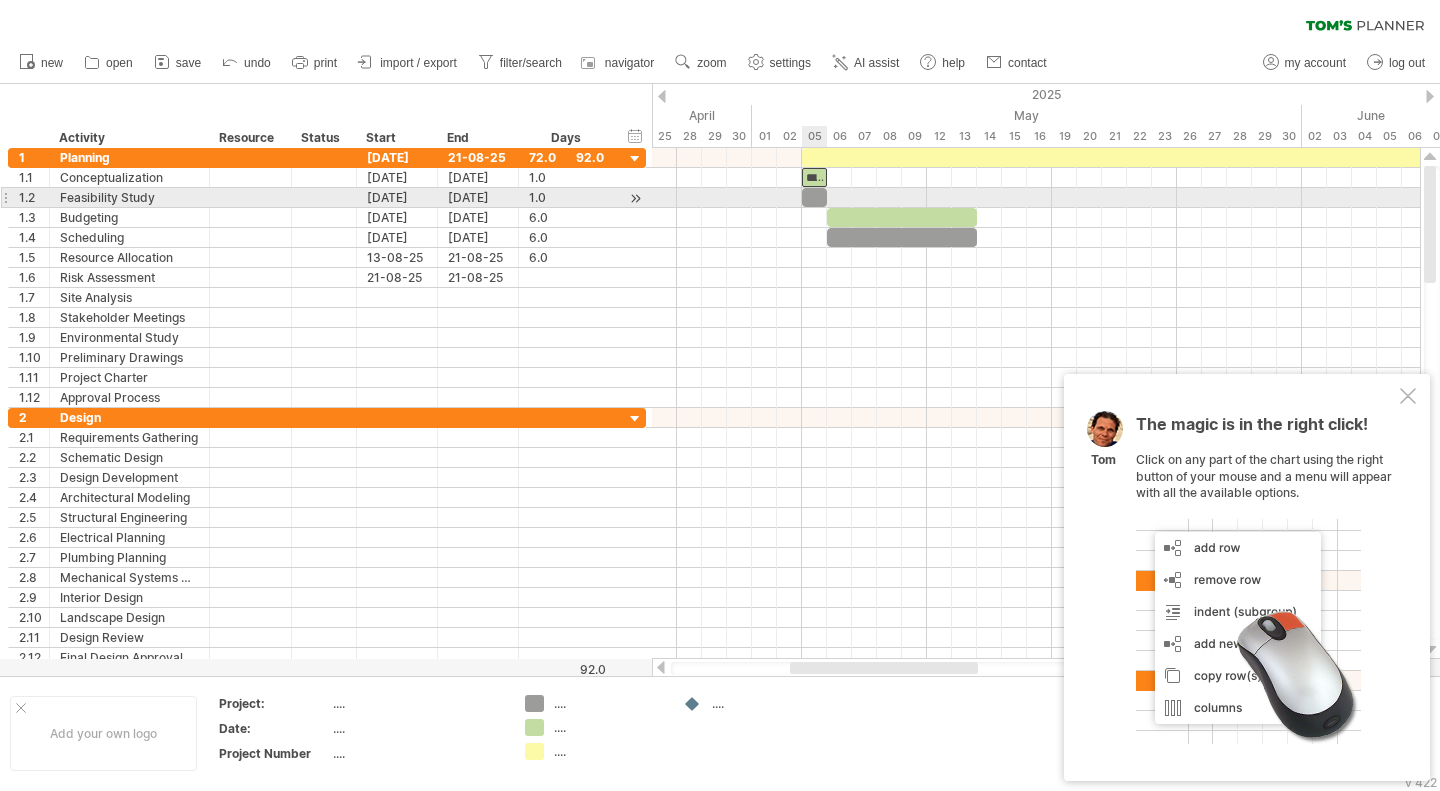 click at bounding box center (814, 197) 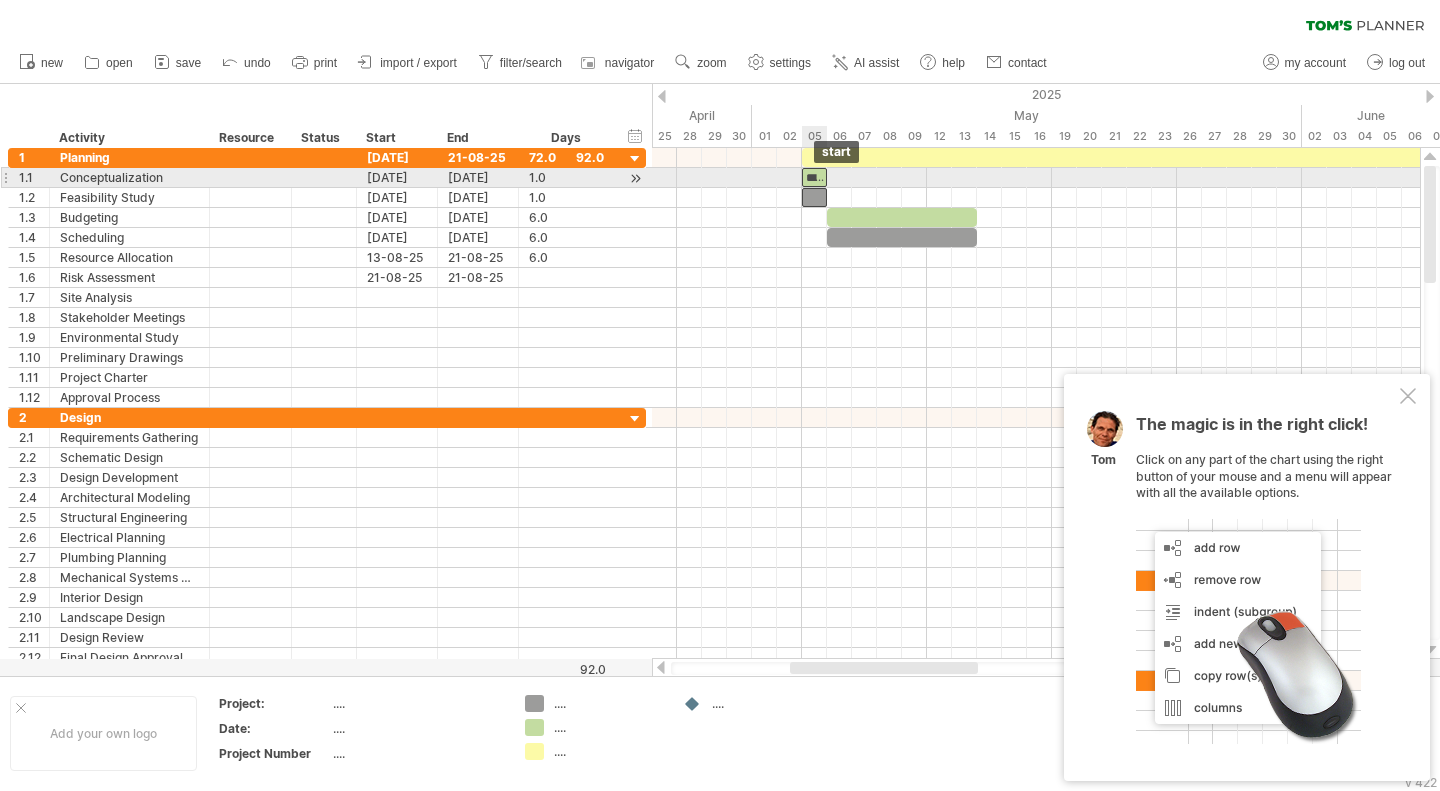 click on "*****" at bounding box center [814, 177] 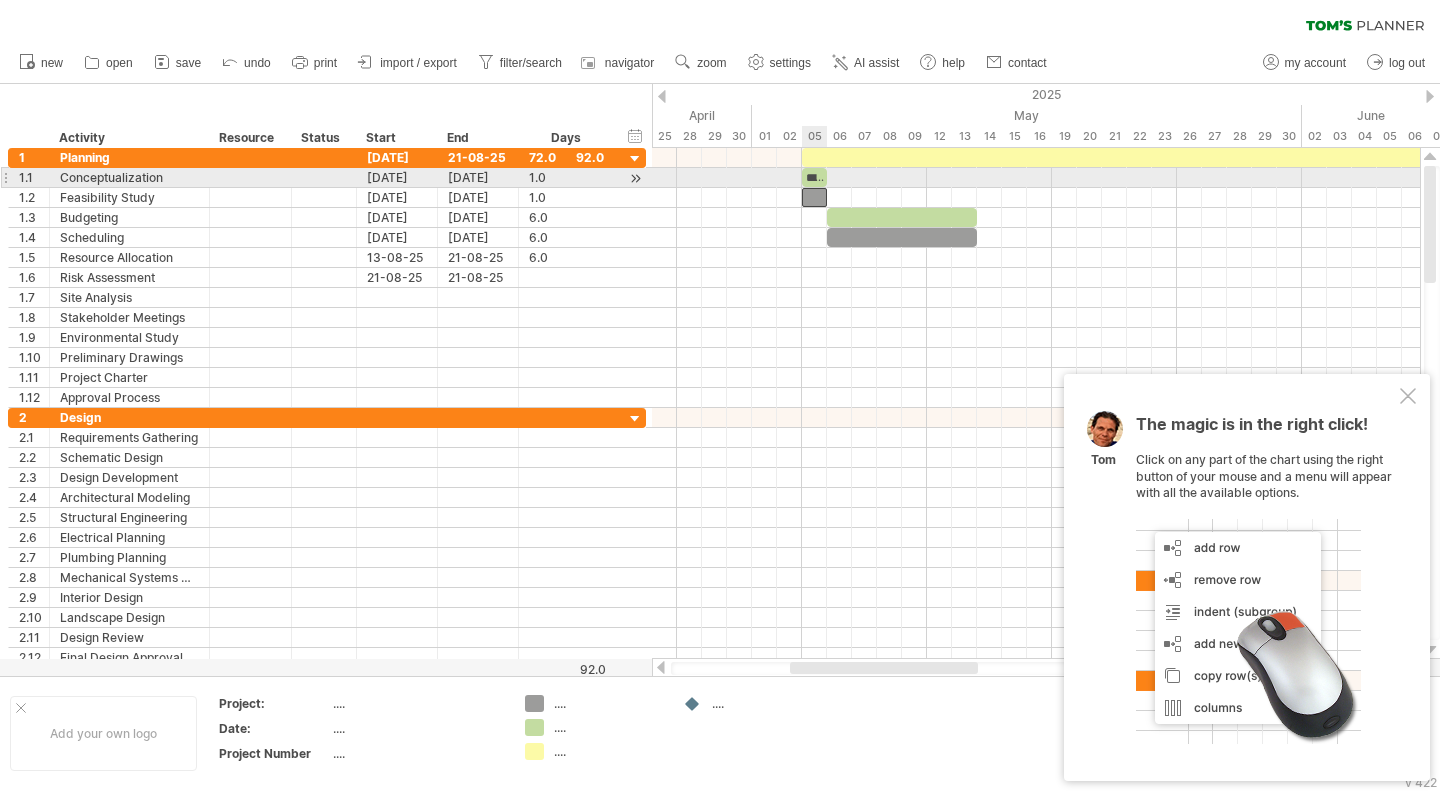 click on "*****" at bounding box center (814, 177) 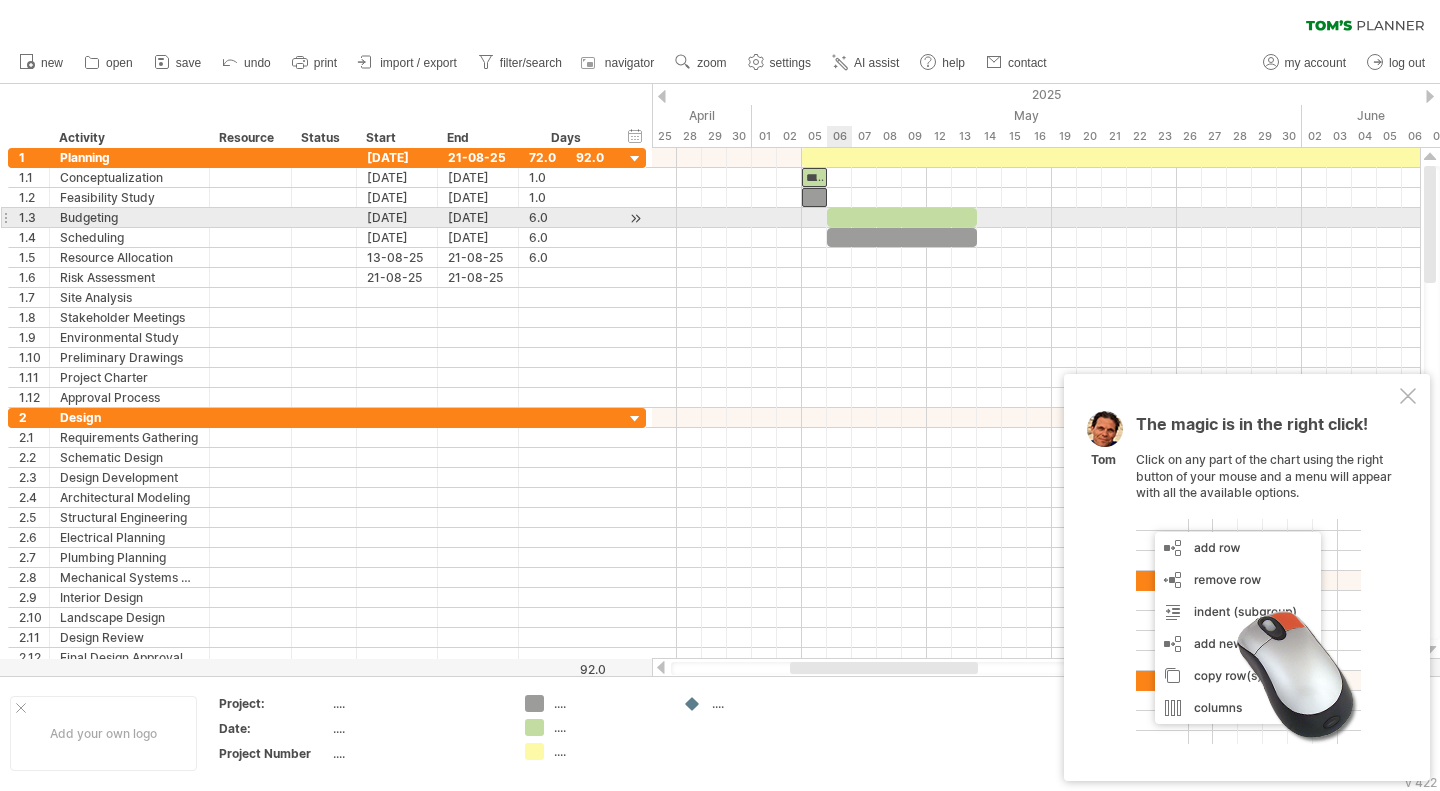 click at bounding box center (902, 217) 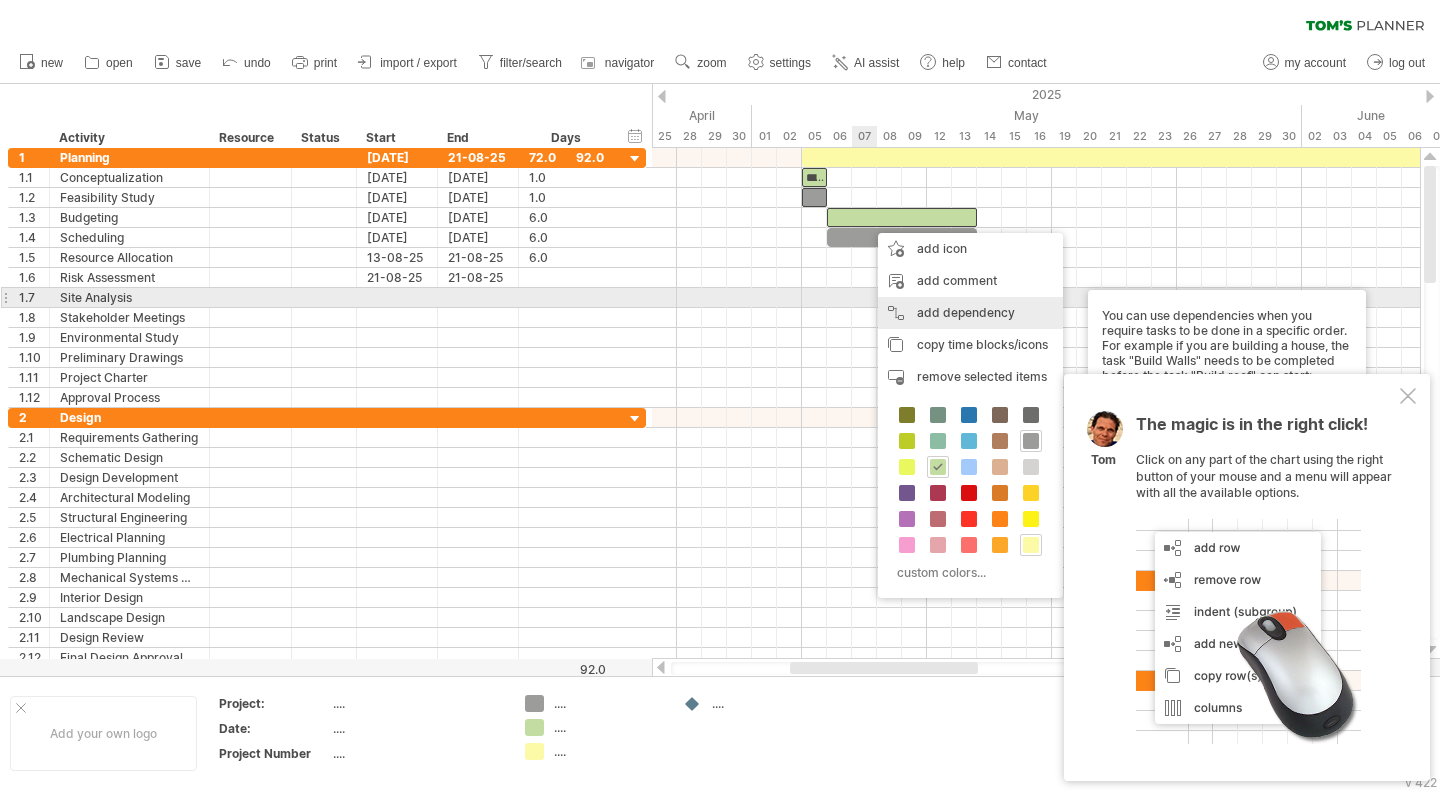 click on "add dependency You can use dependencies when you require tasks to be done in a specific order. For example if you are building a house, the task "Build Walls" needs to be completed before the task "Build roof" can start:" at bounding box center [970, 313] 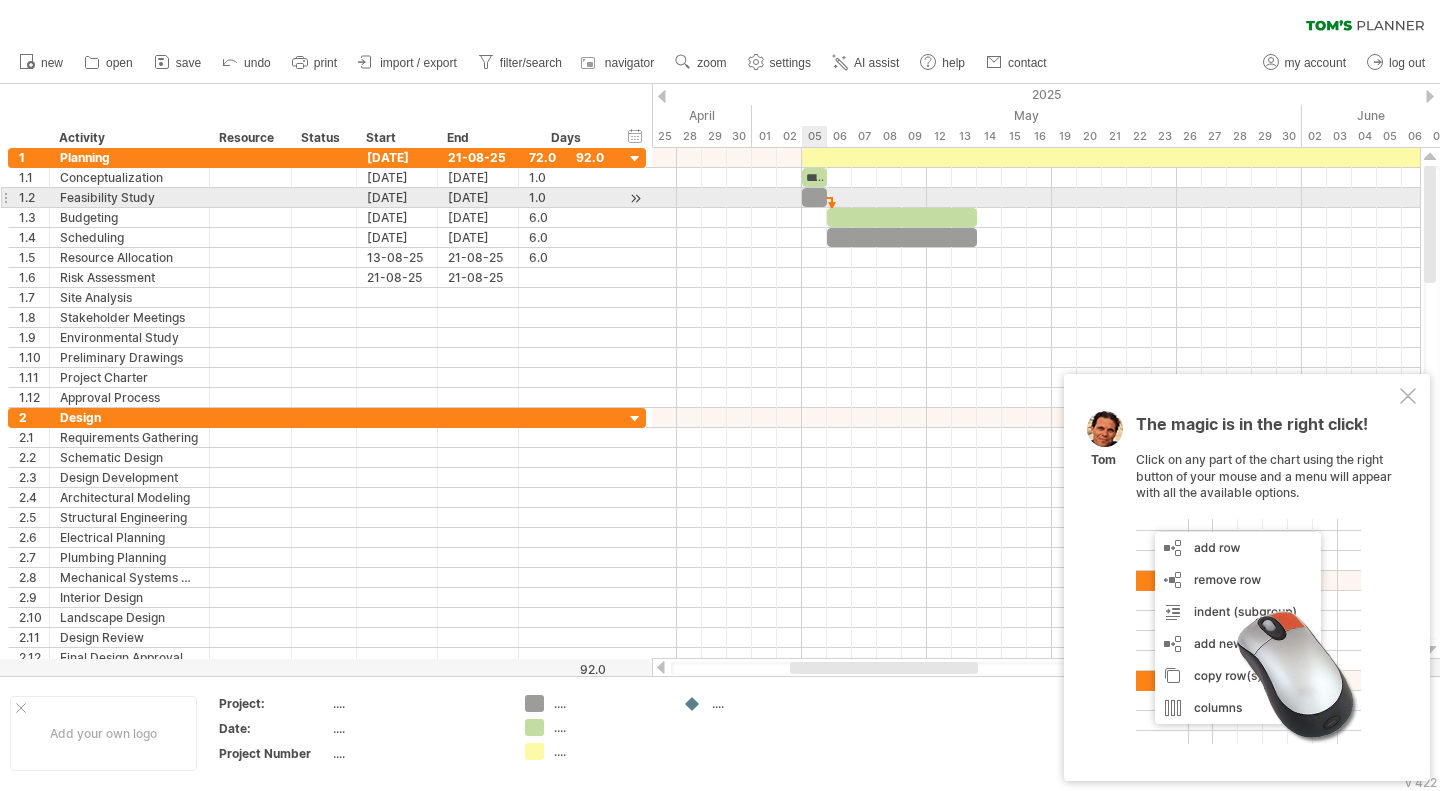 click at bounding box center [814, 197] 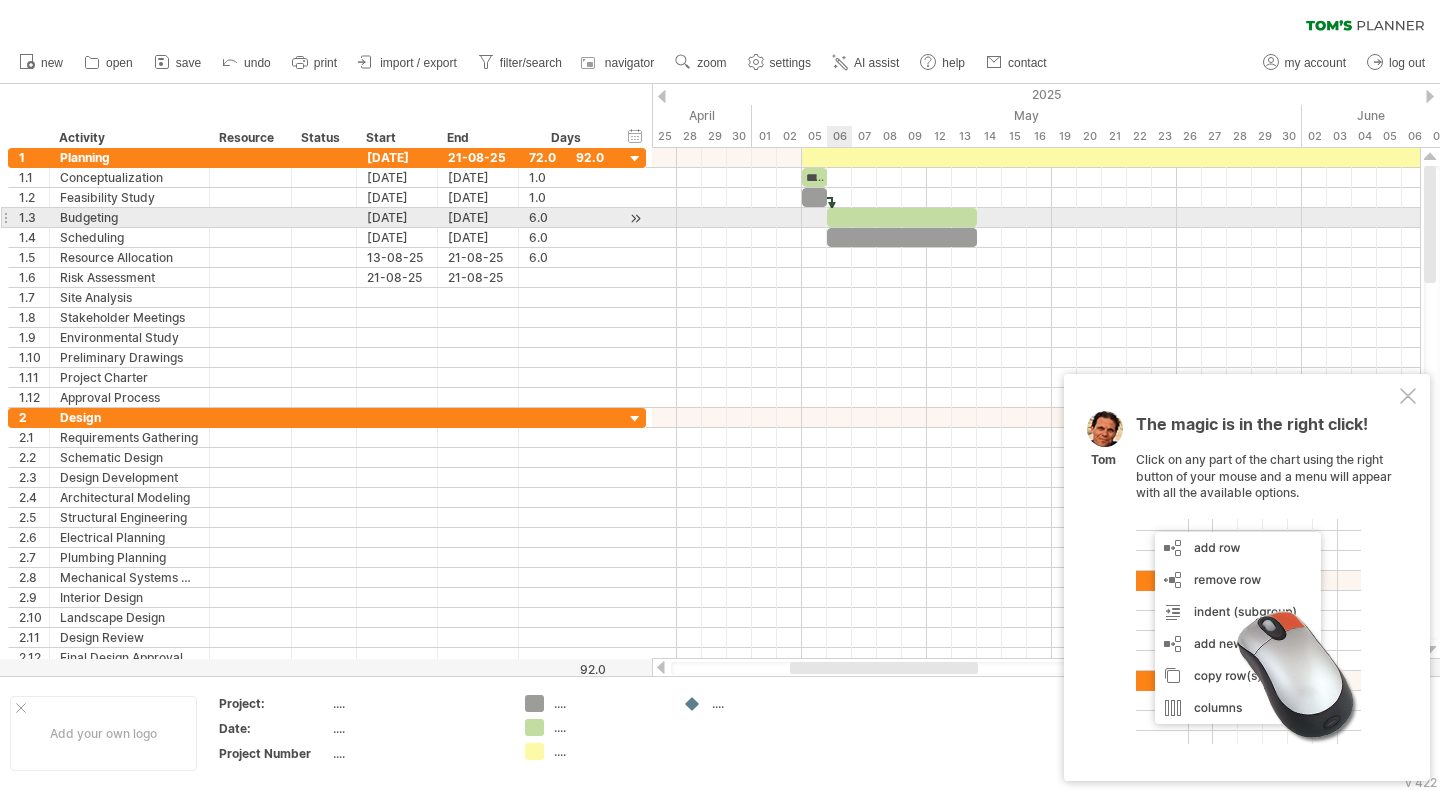 click at bounding box center [902, 217] 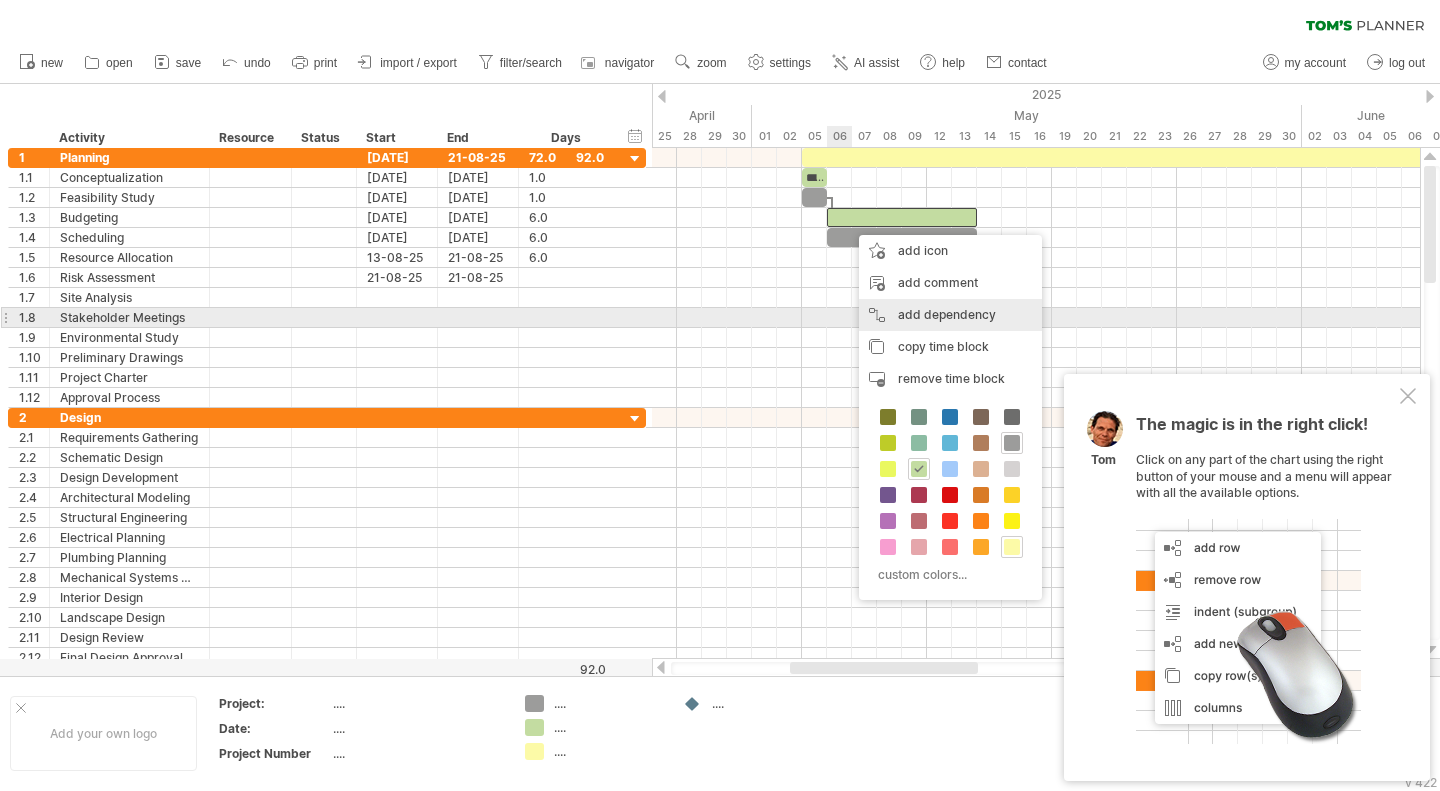 click on "add dependency You can use dependencies when you require tasks to be done in a specific order. For example if you are building a house, the task "Build Walls" needs to be completed before the task "Build roof" can start:" at bounding box center (950, 315) 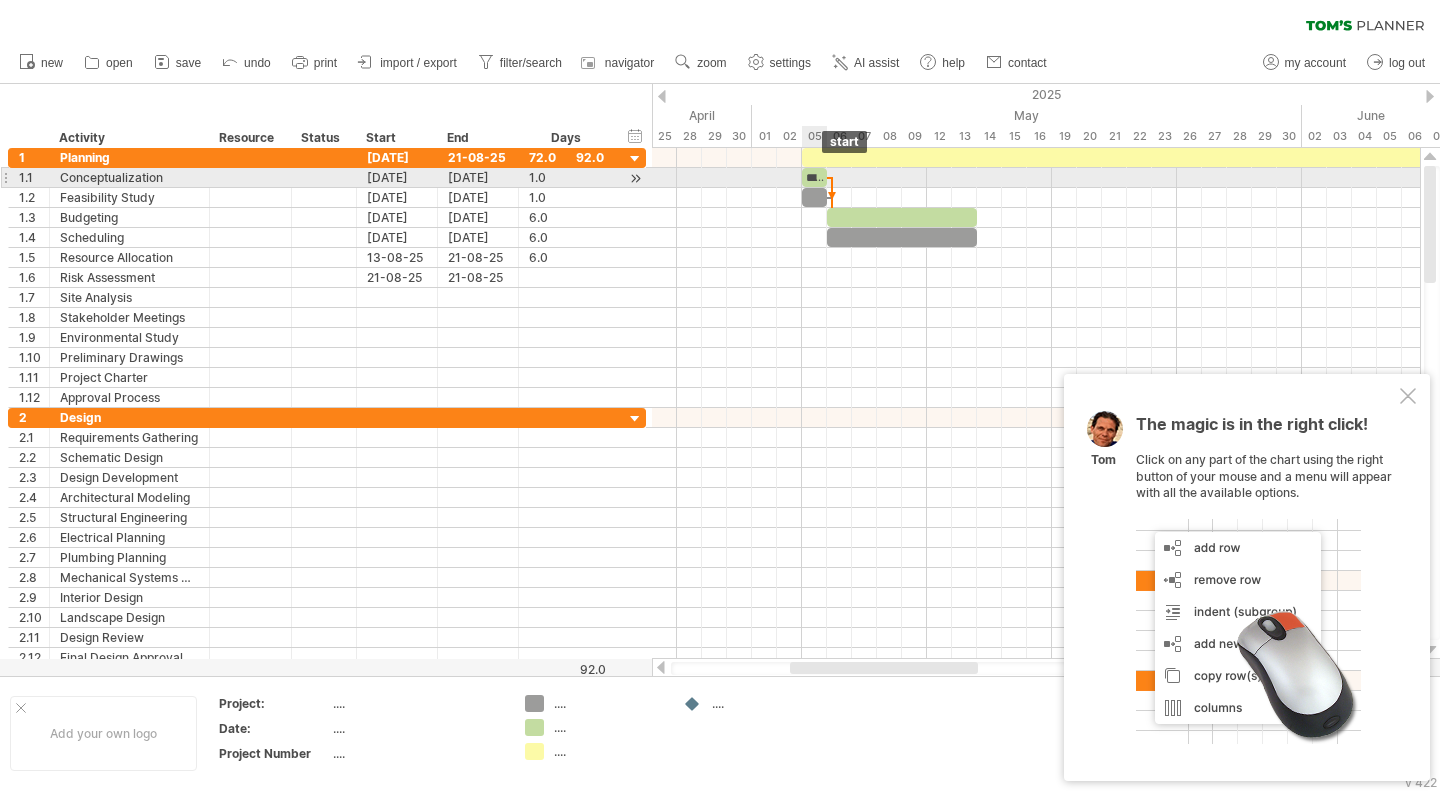 click on "*****" at bounding box center (814, 177) 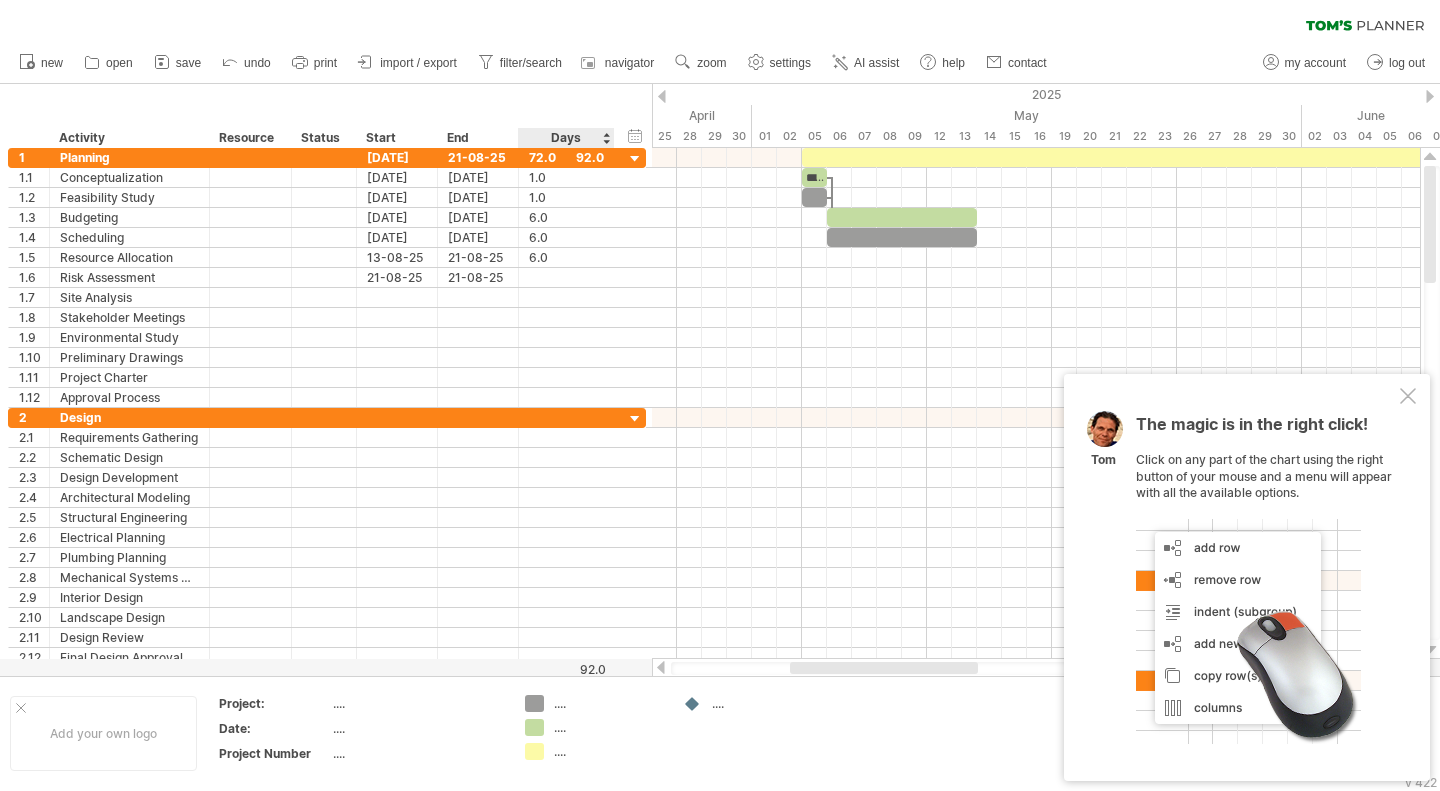 click on "2.7" at bounding box center [29, 557] 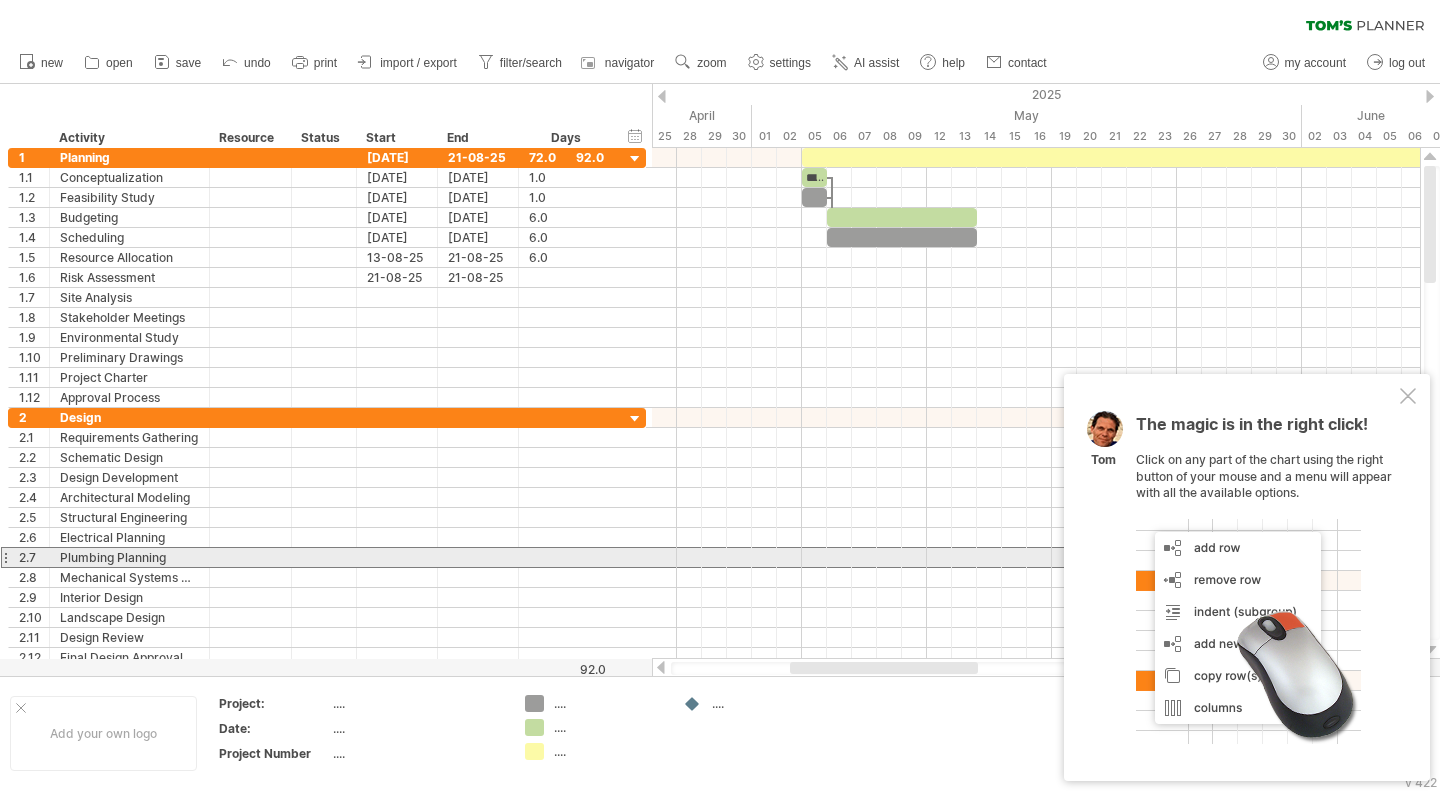 click at bounding box center [5, 557] 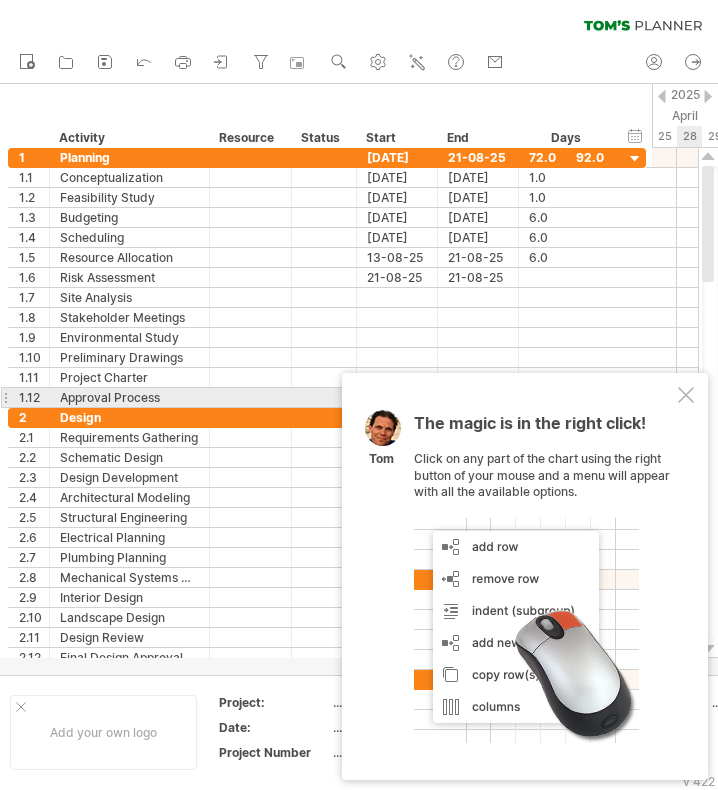 click at bounding box center [686, 395] 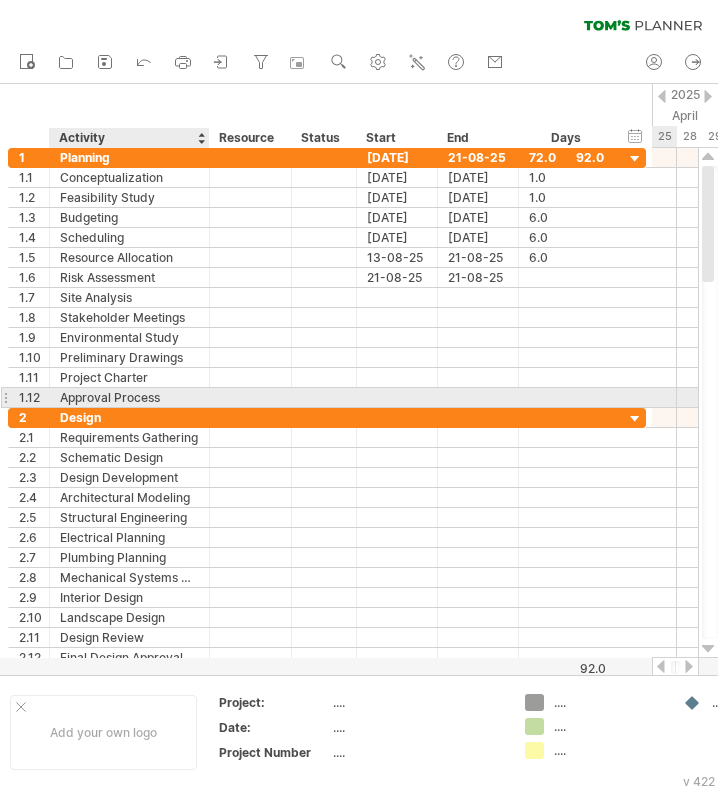 click on "Approval Process" at bounding box center [129, 397] 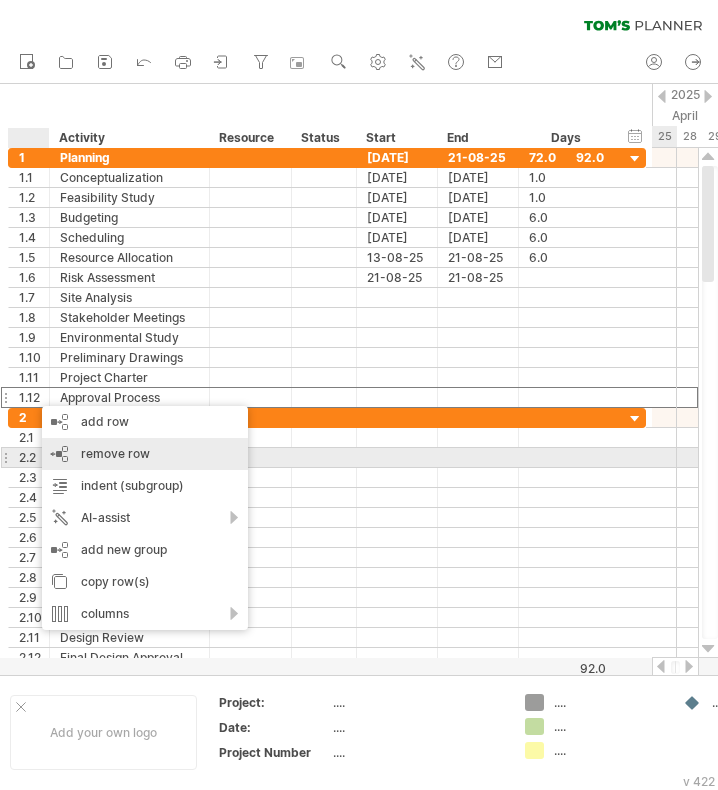 click on "remove row" at bounding box center [115, 453] 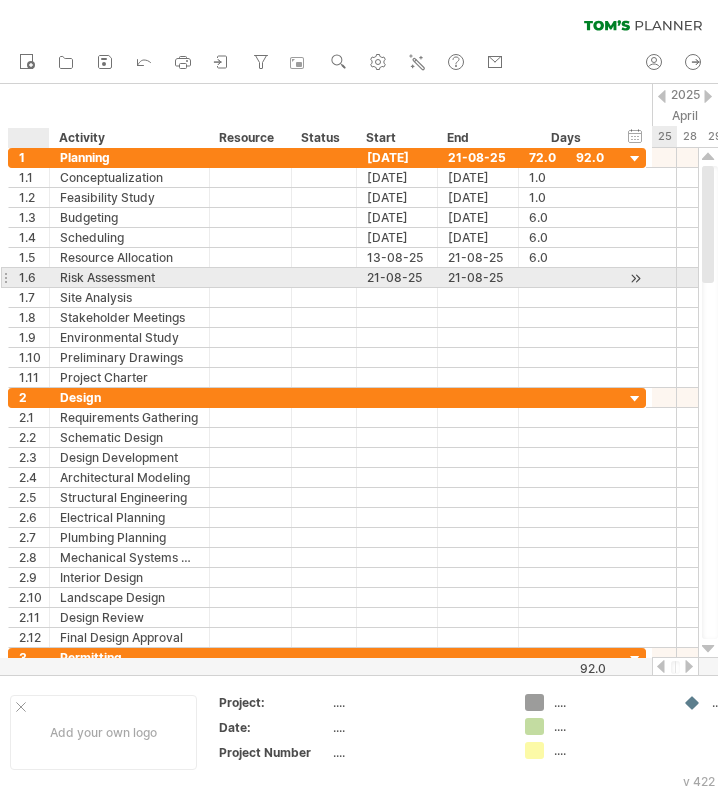 click on "1.6" at bounding box center [34, 277] 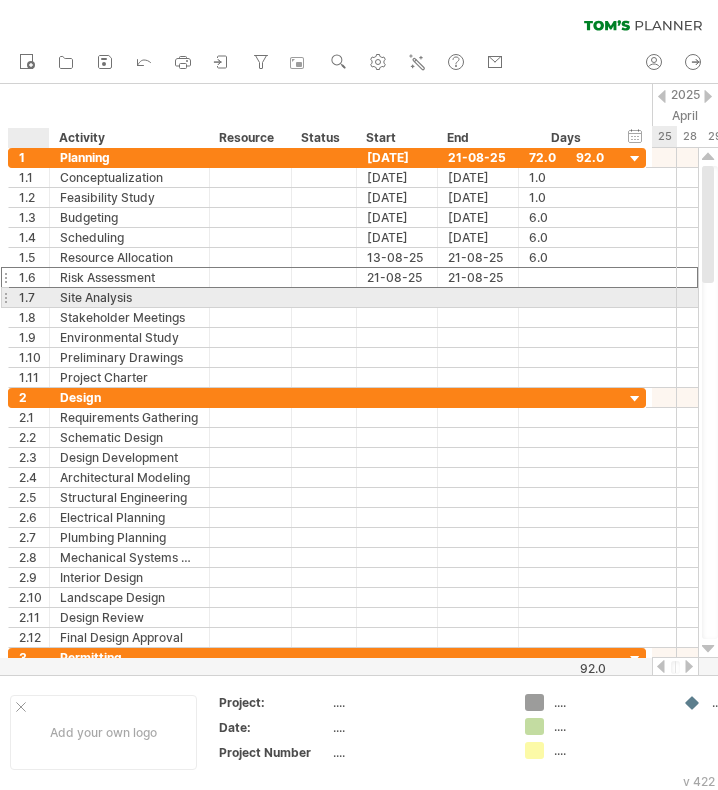 click at bounding box center [47, 298] 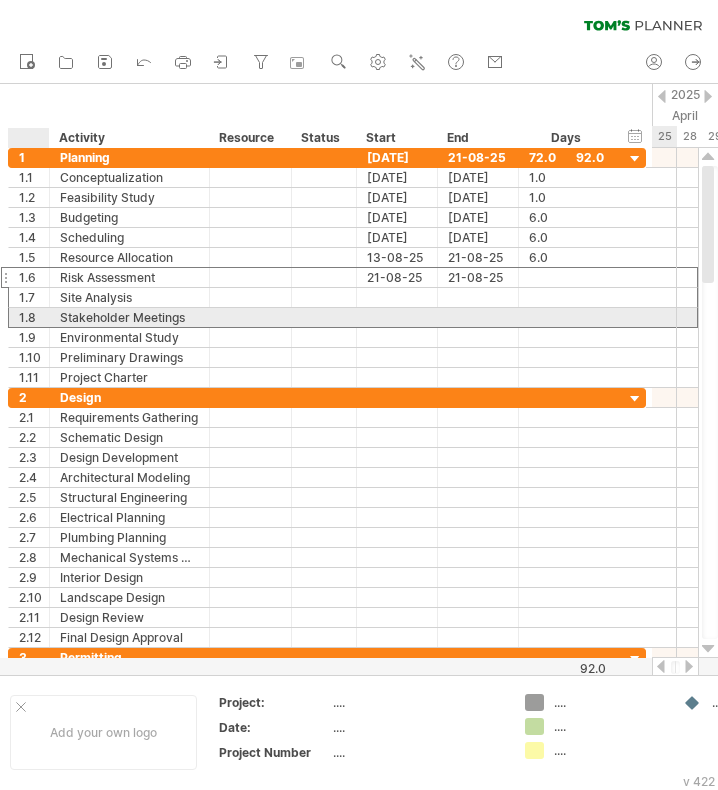 click on "1.8" at bounding box center (34, 317) 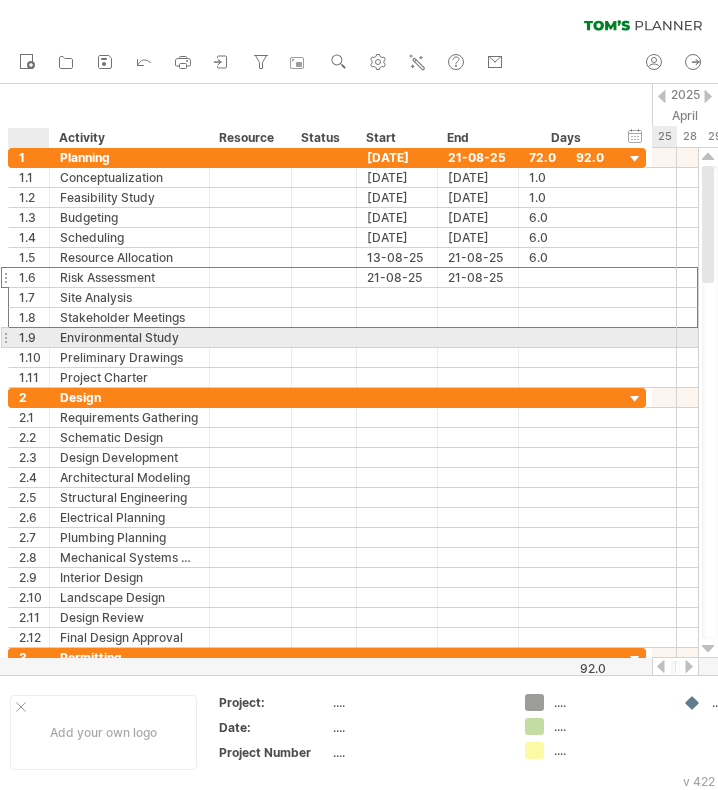 click on "1.9" at bounding box center [34, 337] 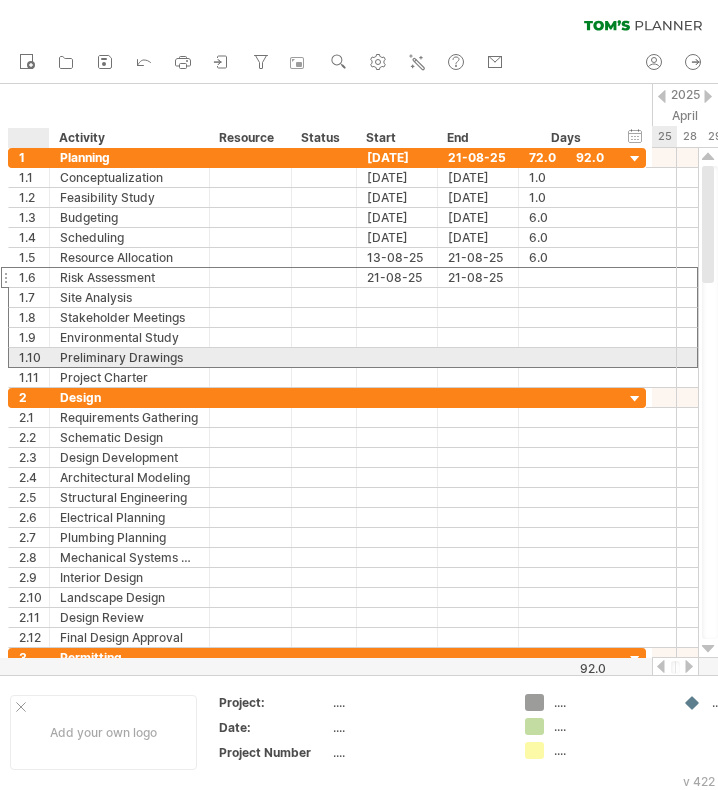 click on "1.10" at bounding box center [34, 357] 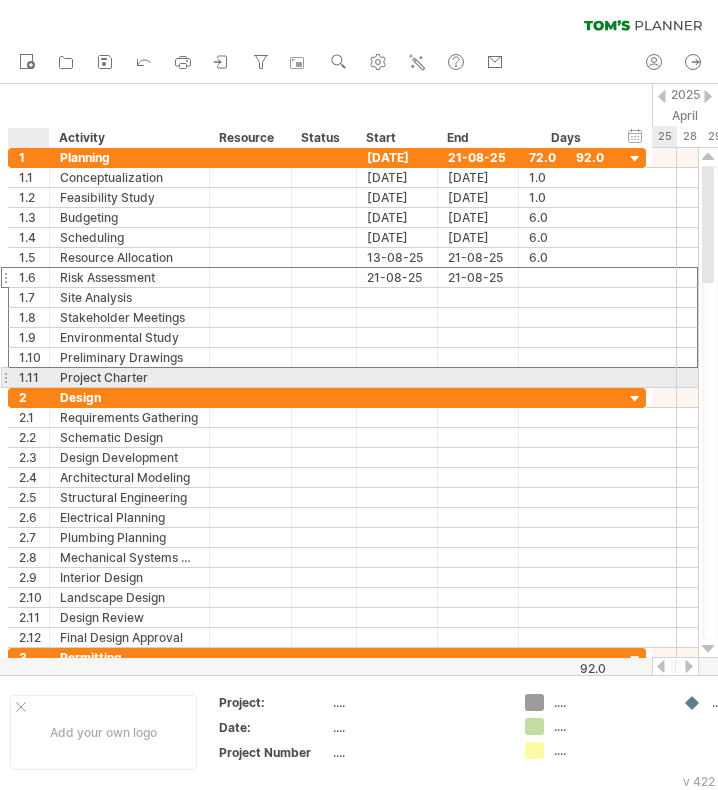 click on "1.11" at bounding box center (34, 377) 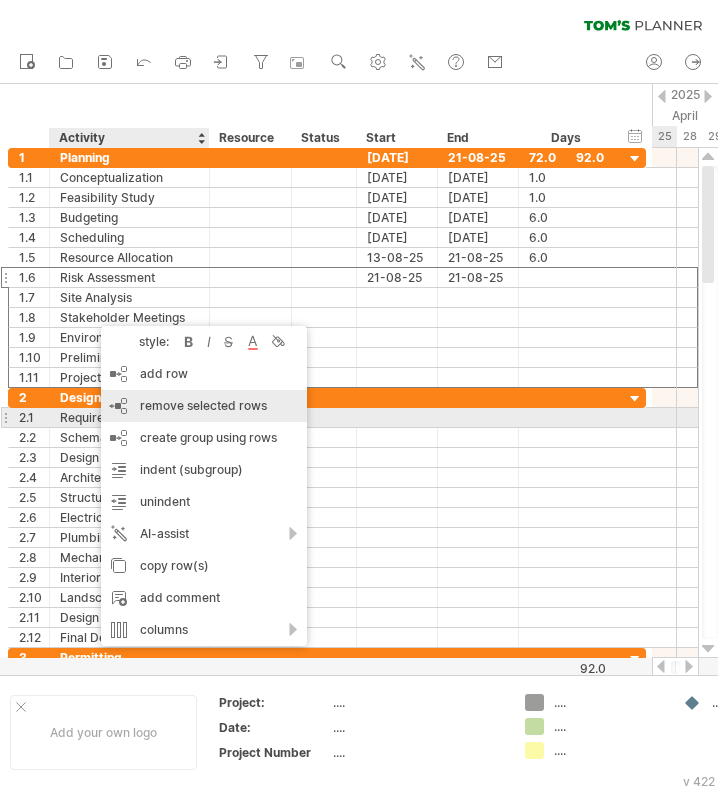 click on "remove selected rows" at bounding box center (203, 405) 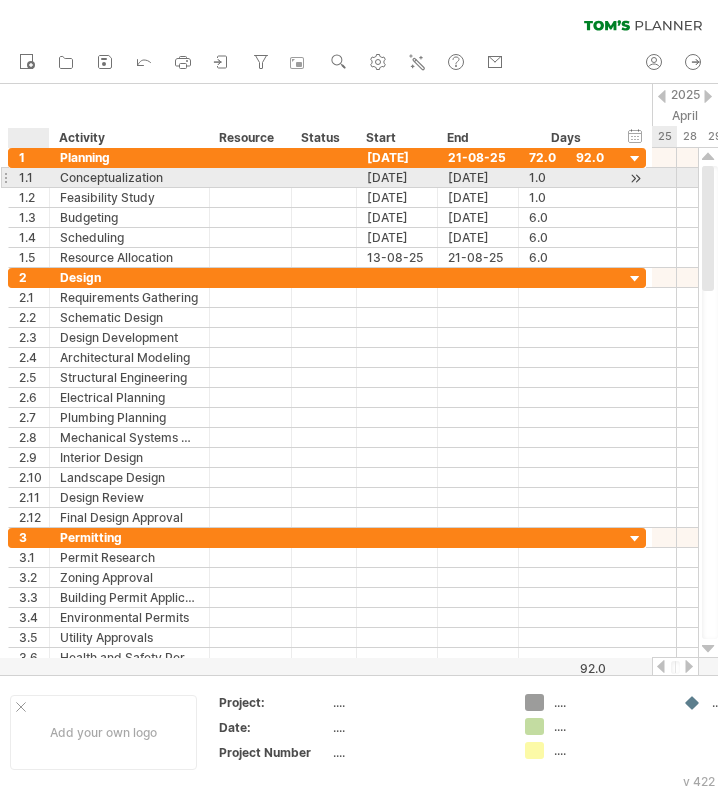 click on "1.1" at bounding box center (34, 177) 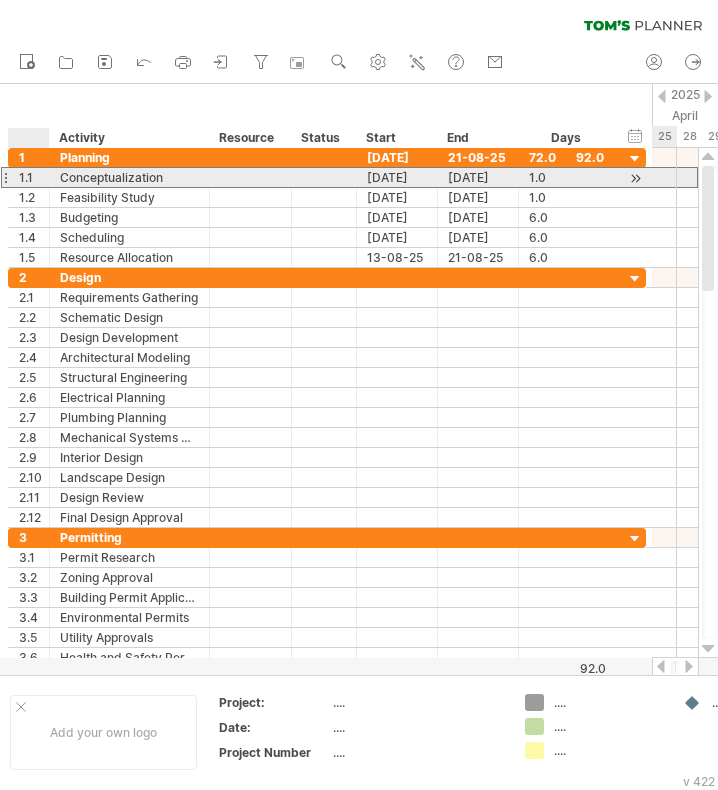 click on "1.1" at bounding box center [34, 177] 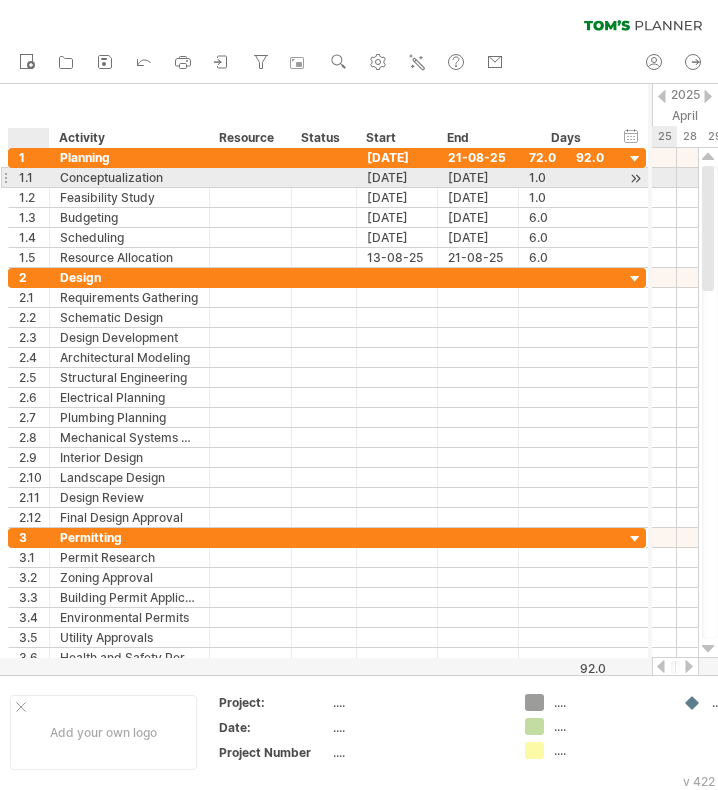 click on "1.1" at bounding box center [34, 177] 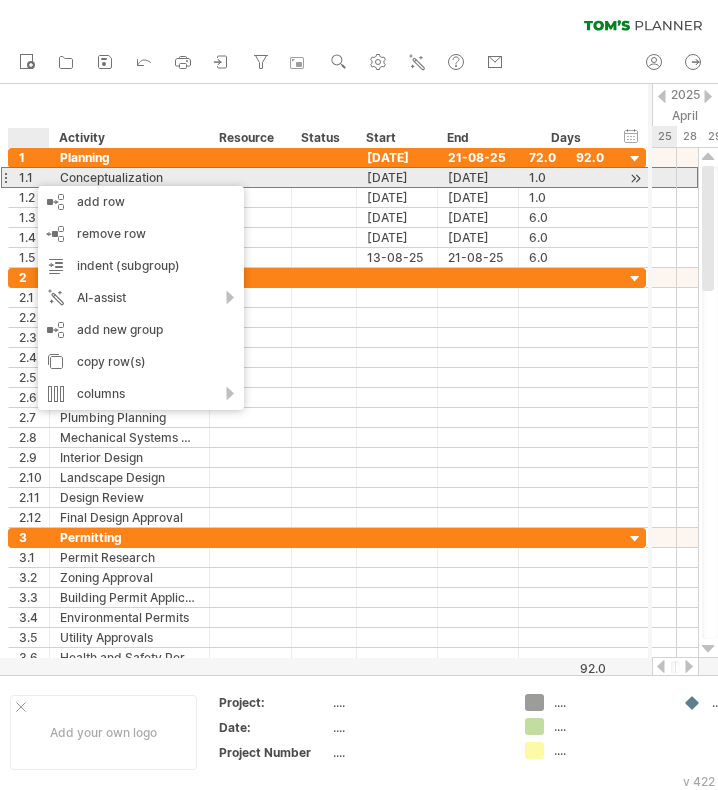 click at bounding box center [129, 177] 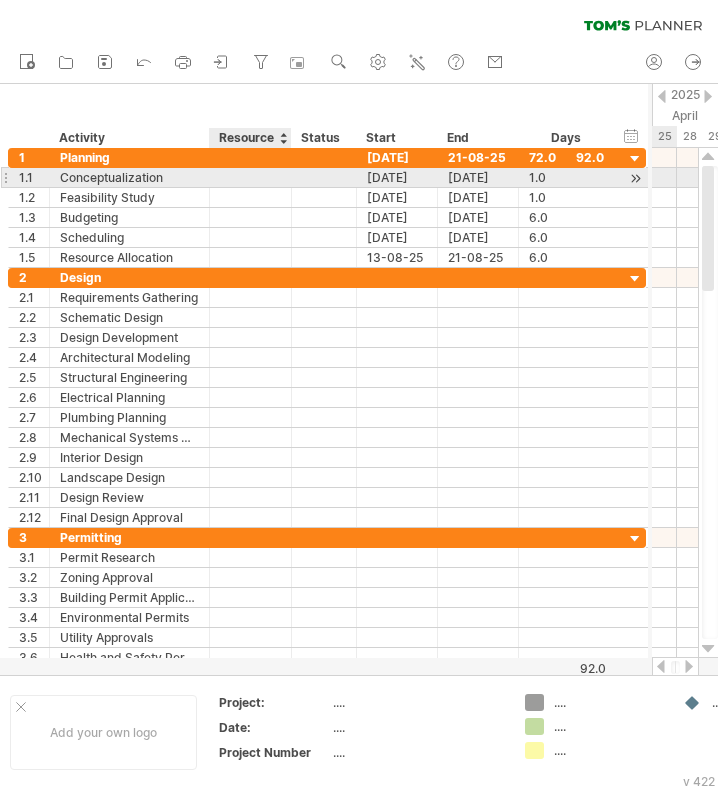 click at bounding box center (129, 177) 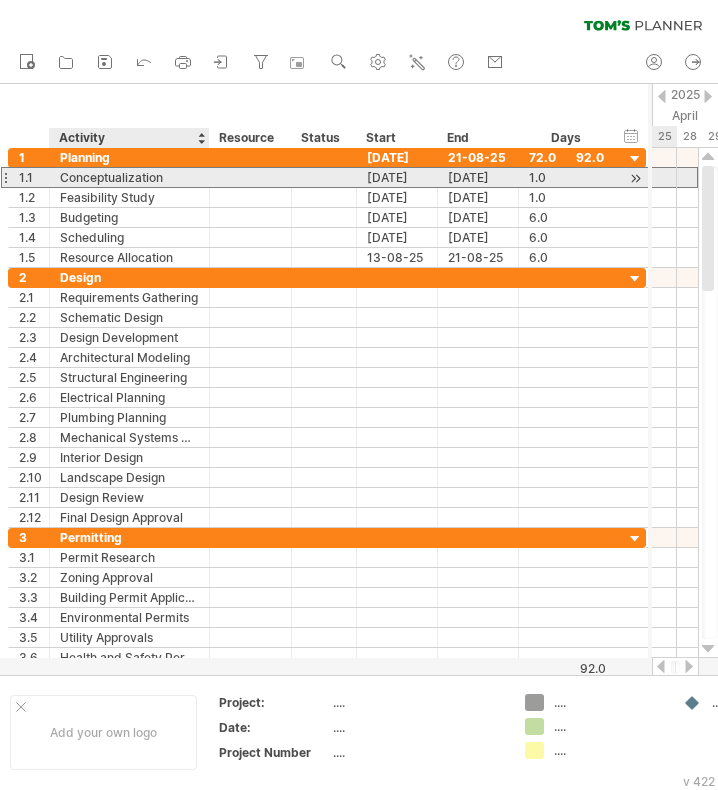 click on "Conceptualization" at bounding box center (129, 177) 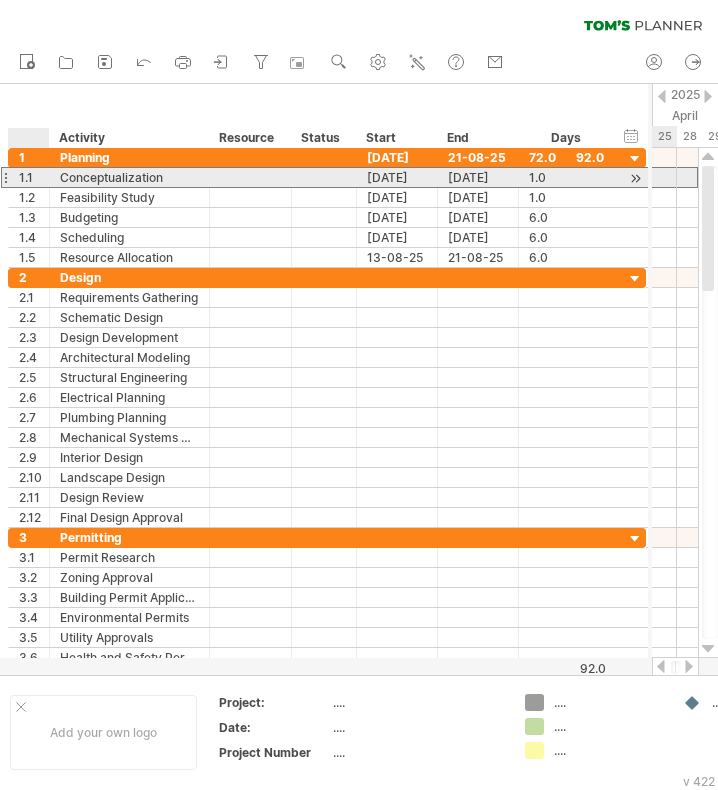 click on "1.1" at bounding box center [34, 177] 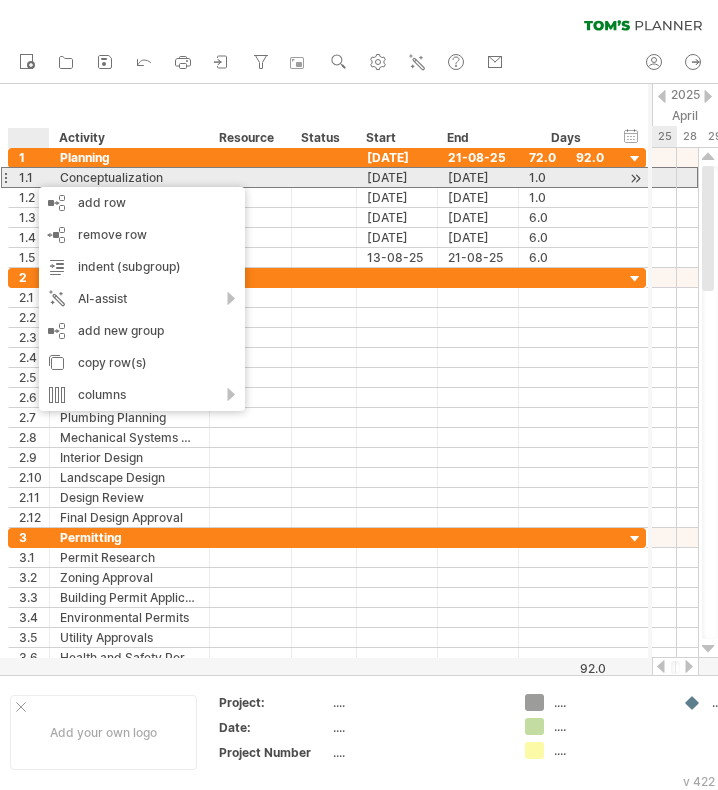 click on "1.1" at bounding box center [34, 177] 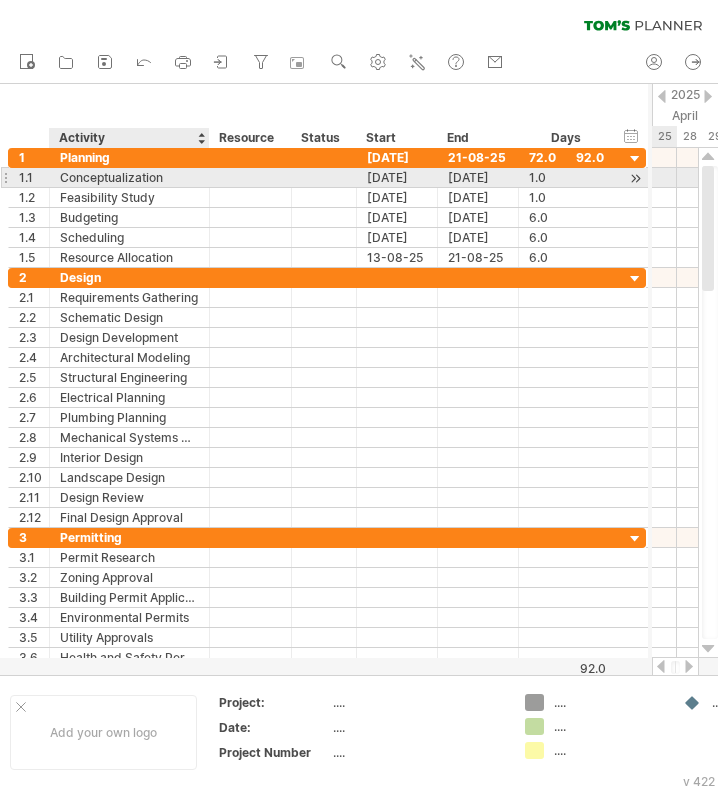 click on "Conceptualization" at bounding box center [129, 177] 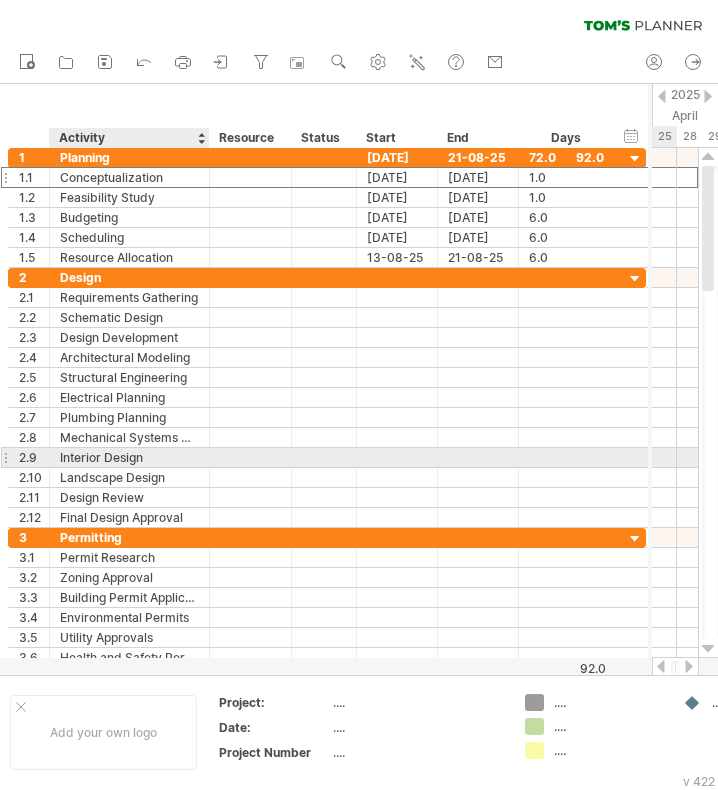 click on "Interior Design" at bounding box center [129, 457] 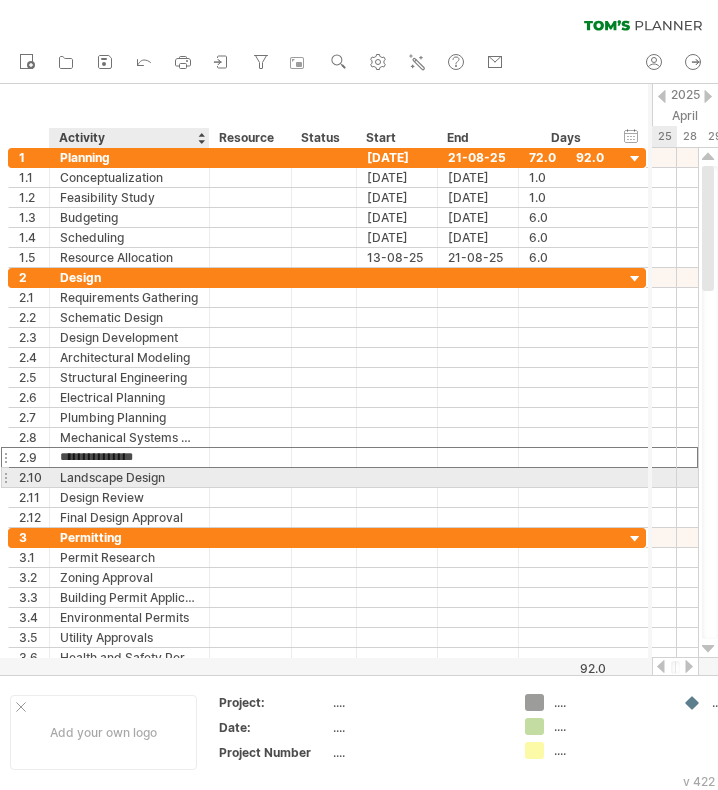 click on "Landscape Design" at bounding box center (129, 477) 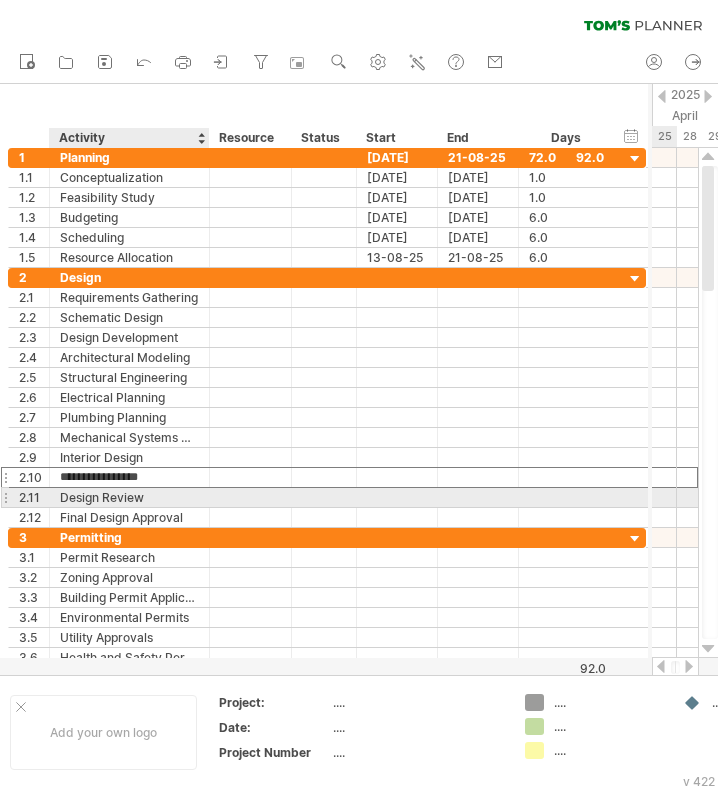 click on "Design Review" at bounding box center (129, 497) 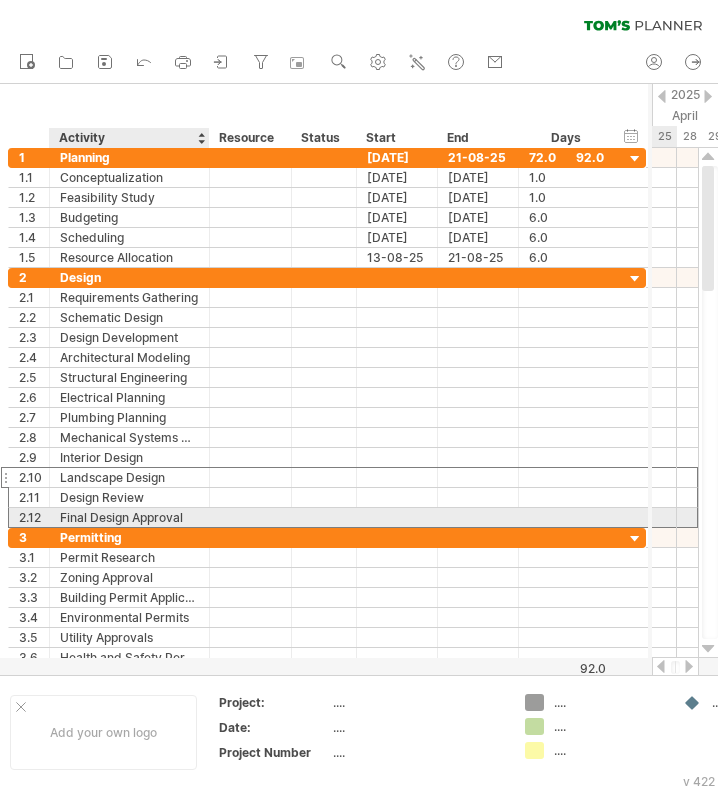 click on "Final Design Approval" at bounding box center (129, 517) 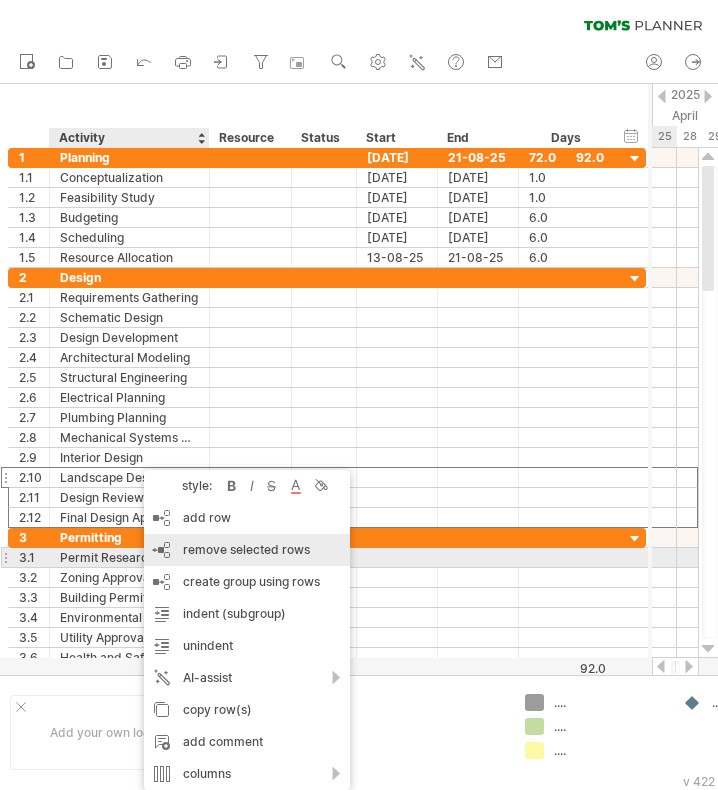 click on "remove selected rows" at bounding box center [246, 549] 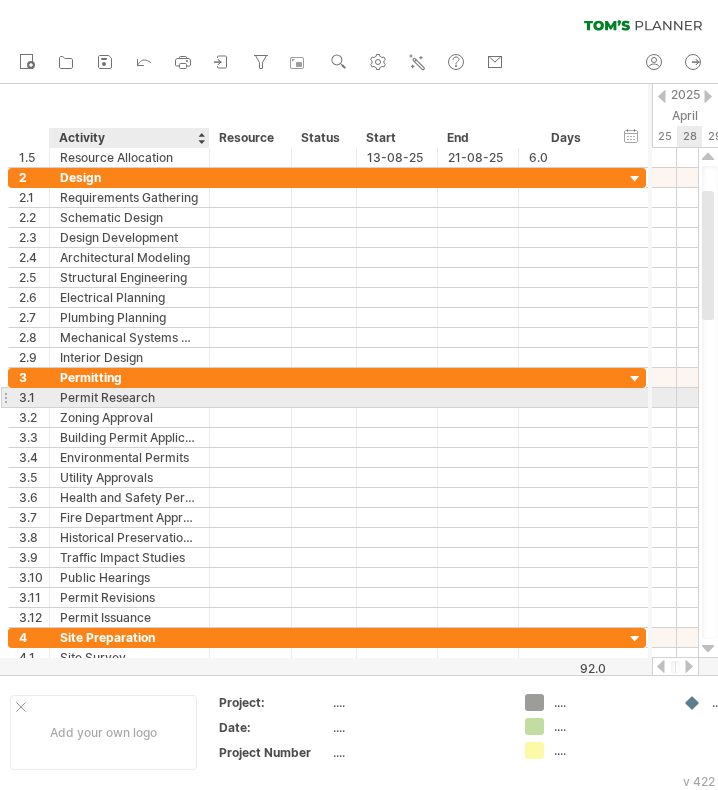 click on "Permit Research" at bounding box center (129, 397) 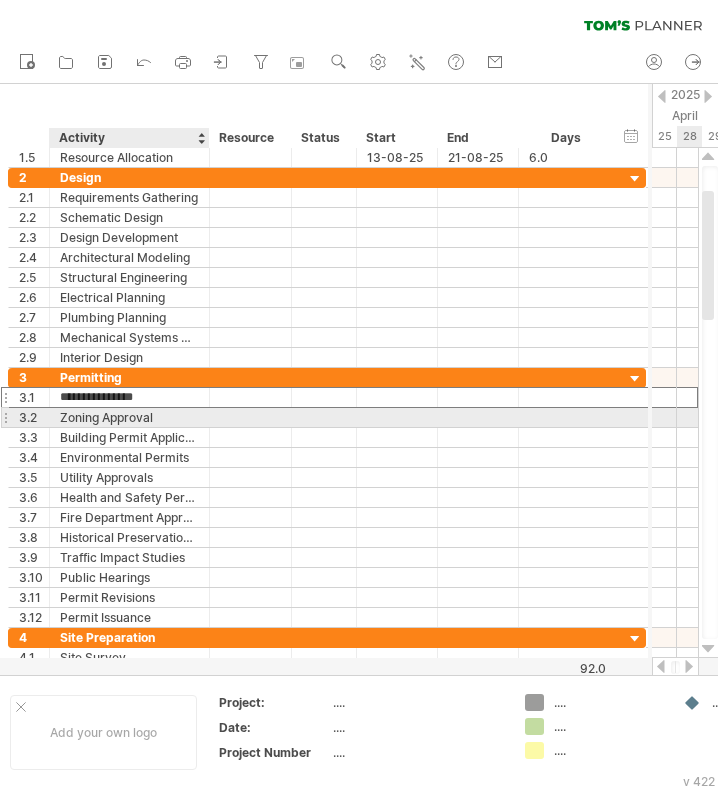 click on "Zoning Approval" at bounding box center (129, 417) 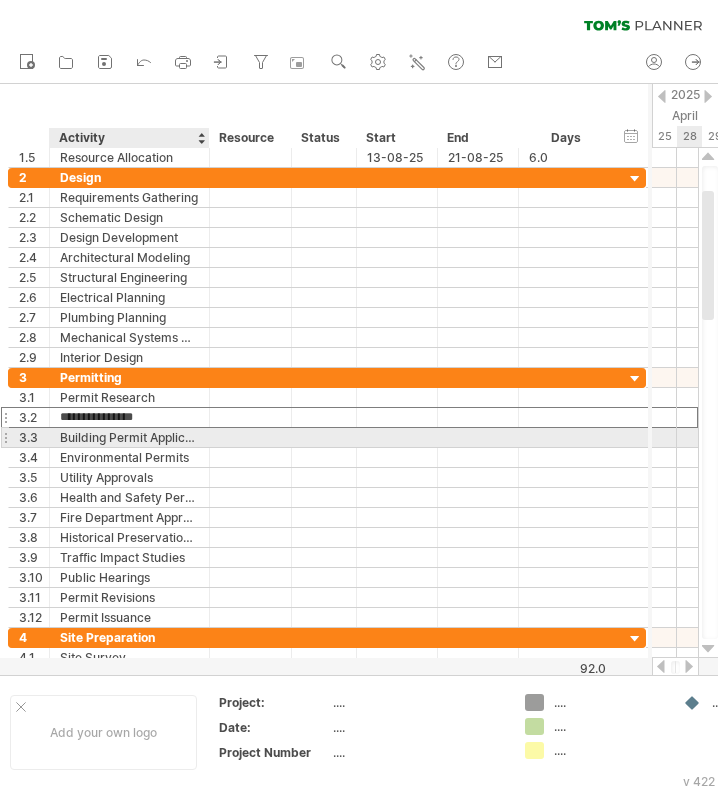click on "Environmental Permits" at bounding box center [129, 457] 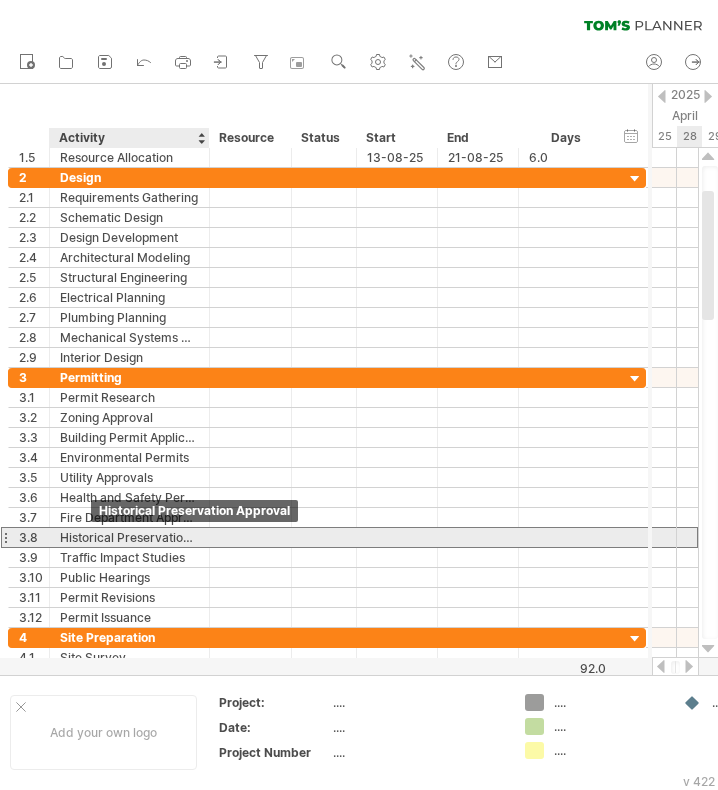 click on "Historical Preservation Approval" at bounding box center (129, 537) 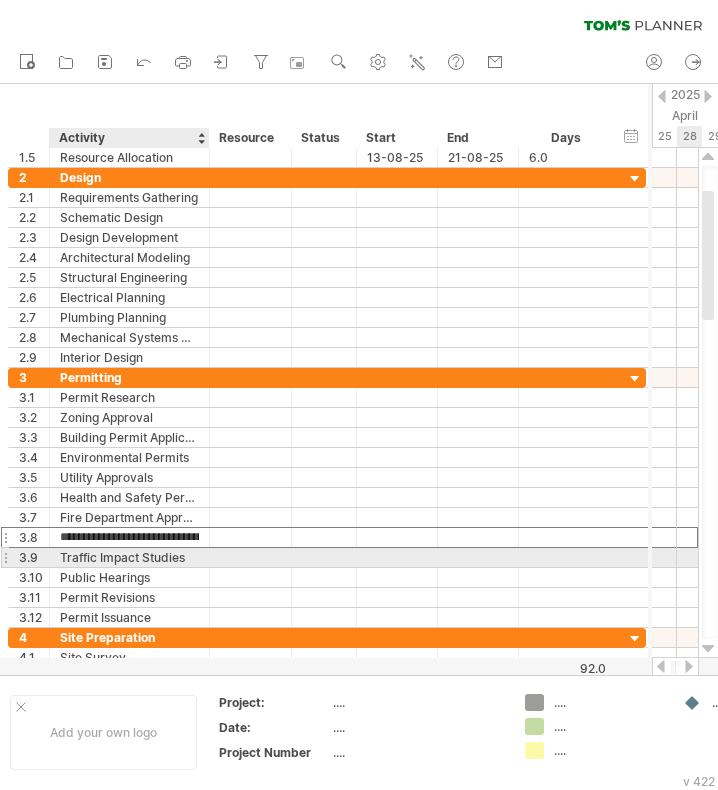 click on "Traffic Impact Studies" at bounding box center (129, 557) 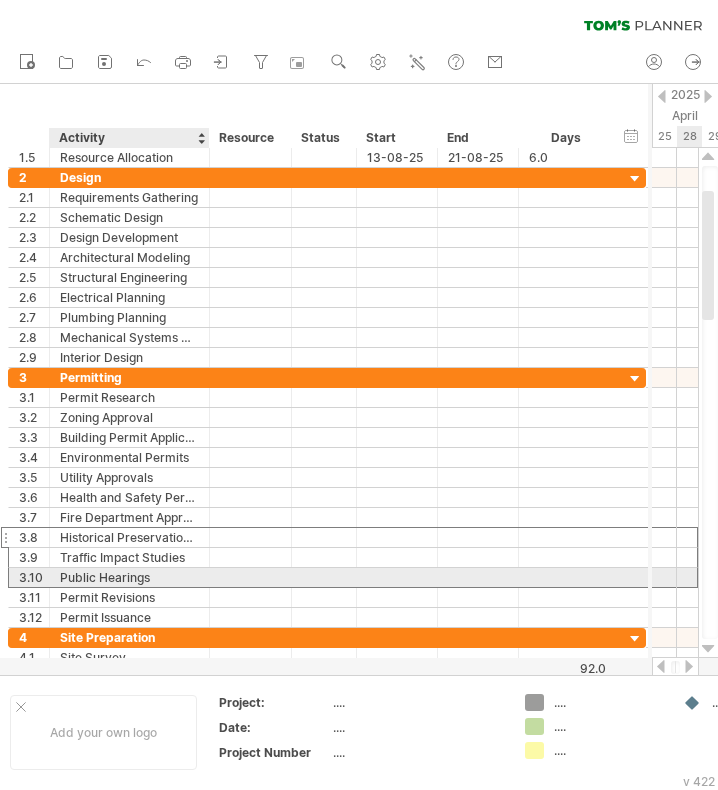click on "Public Hearings" at bounding box center [129, 577] 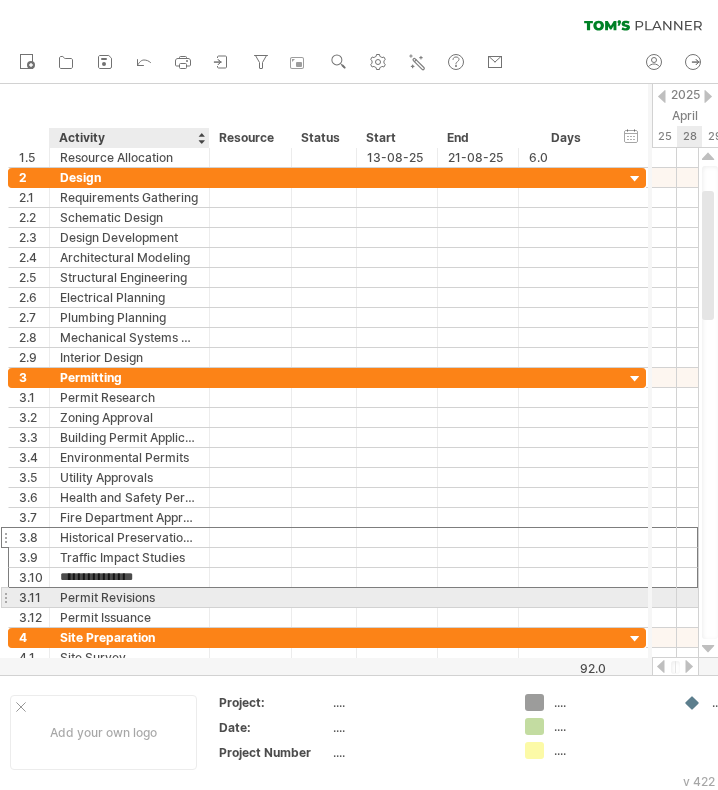 click on "Permit Revisions" at bounding box center (129, 597) 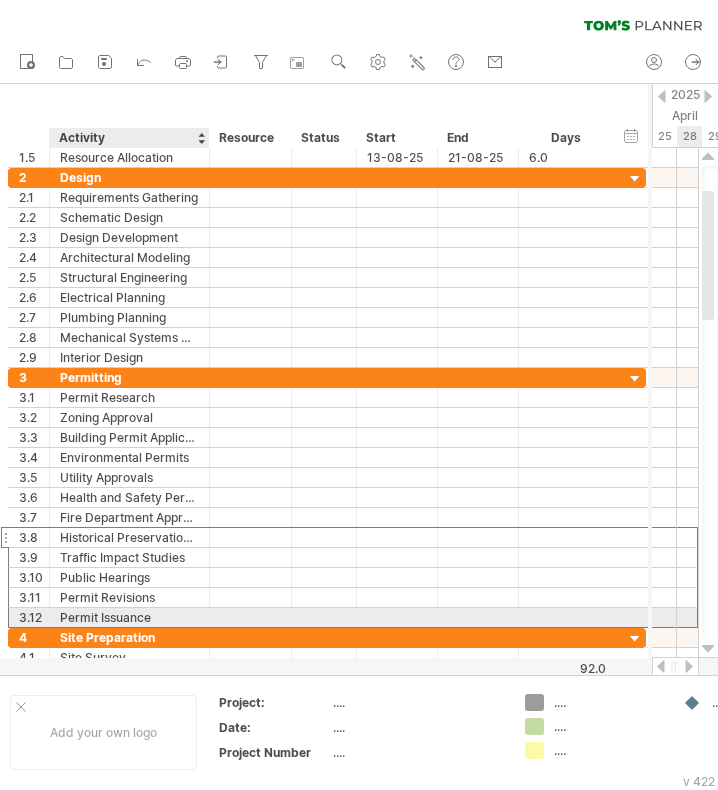 click on "Permit Issuance" at bounding box center [129, 617] 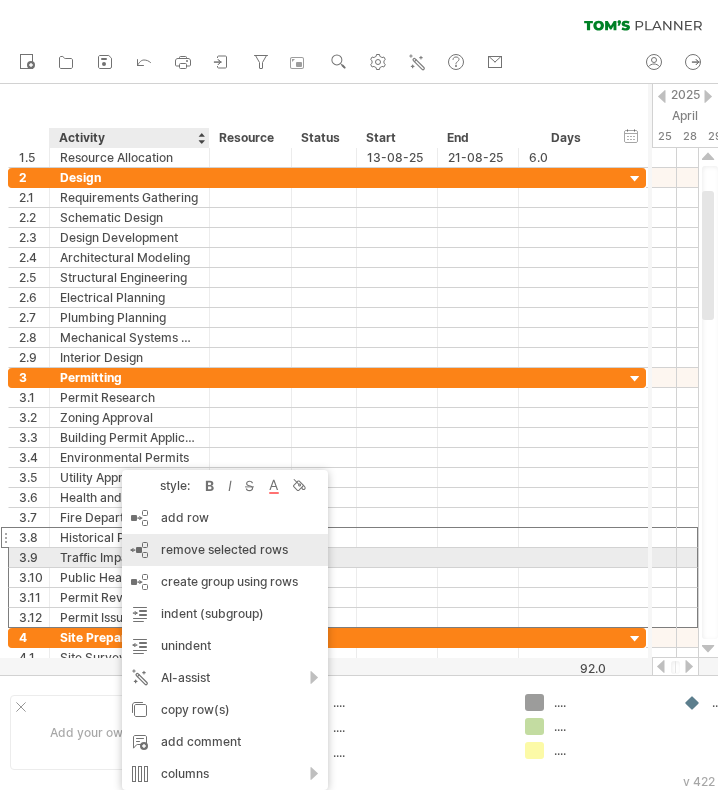 click on "remove selected rows" at bounding box center [224, 549] 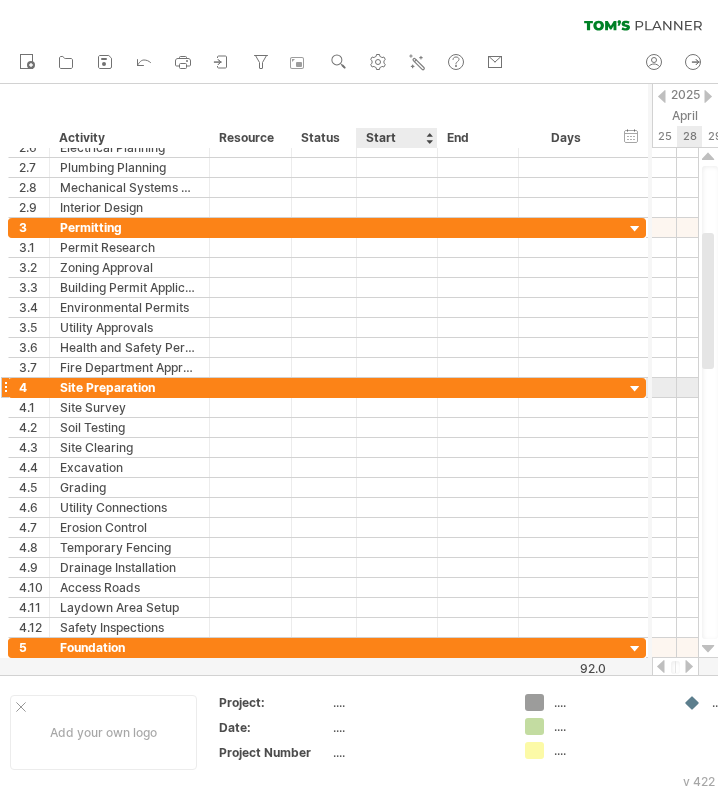 click at bounding box center [397, 387] 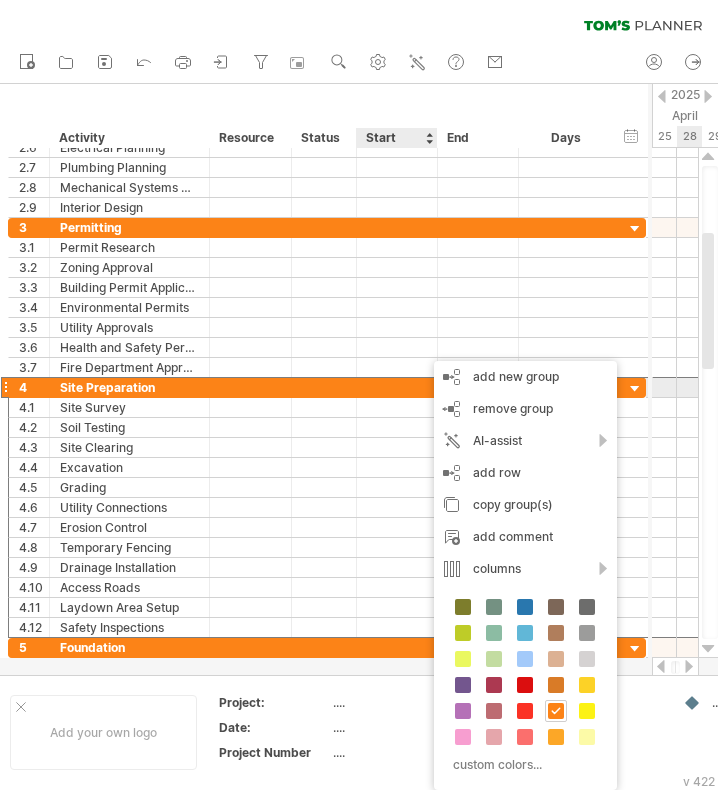 click at bounding box center (397, 387) 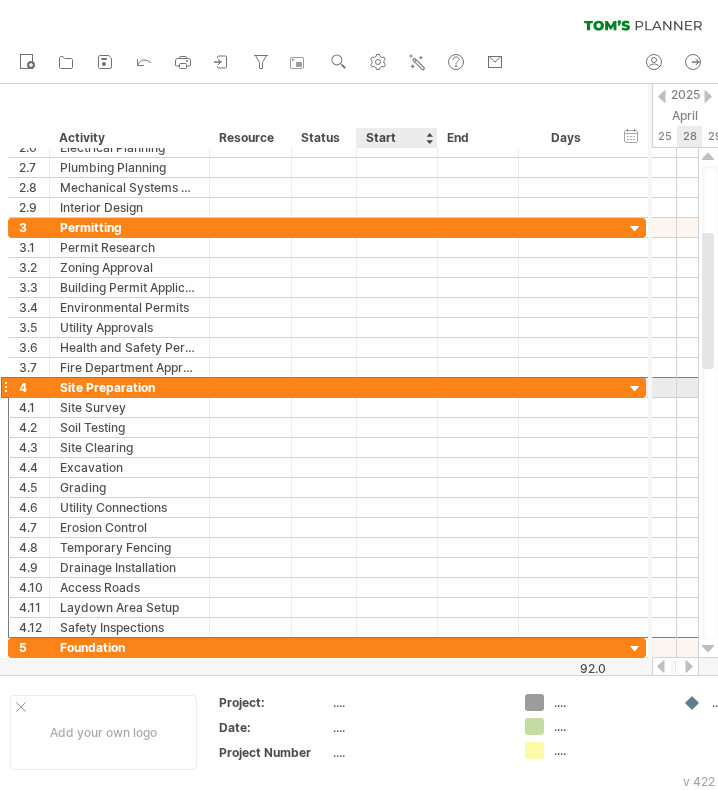 click at bounding box center (251, 387) 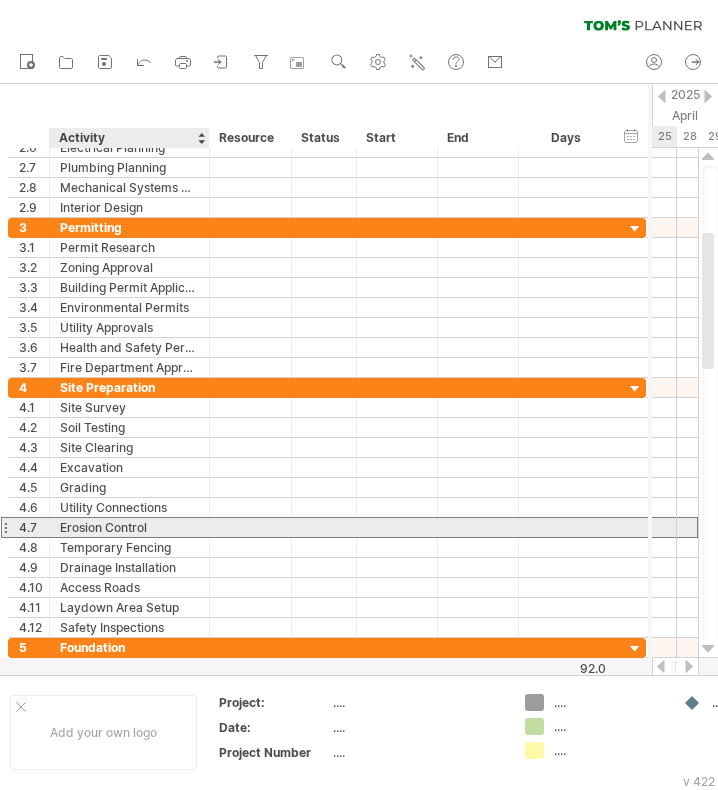 click on "Erosion Control" at bounding box center [129, 527] 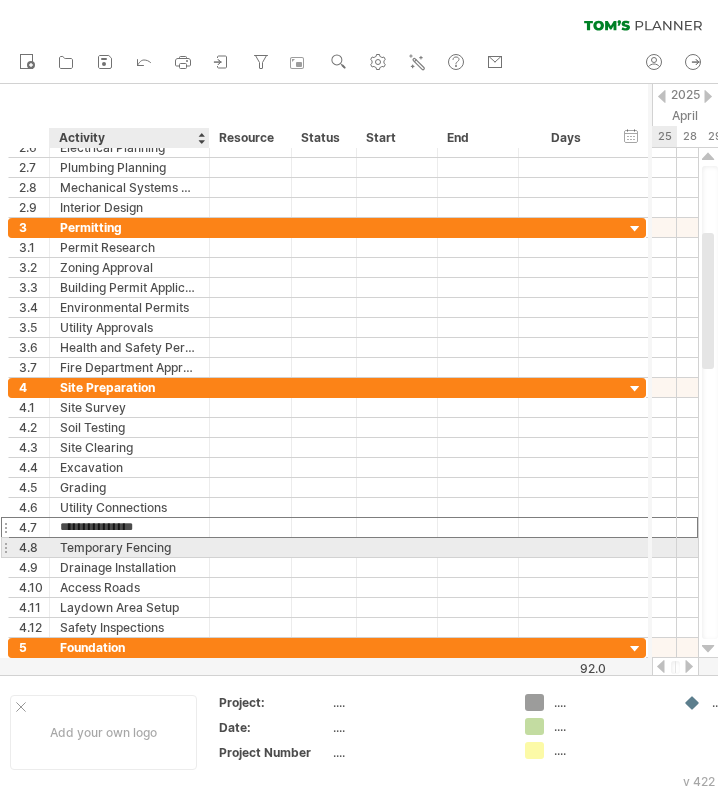 click on "Temporary Fencing" at bounding box center (129, 547) 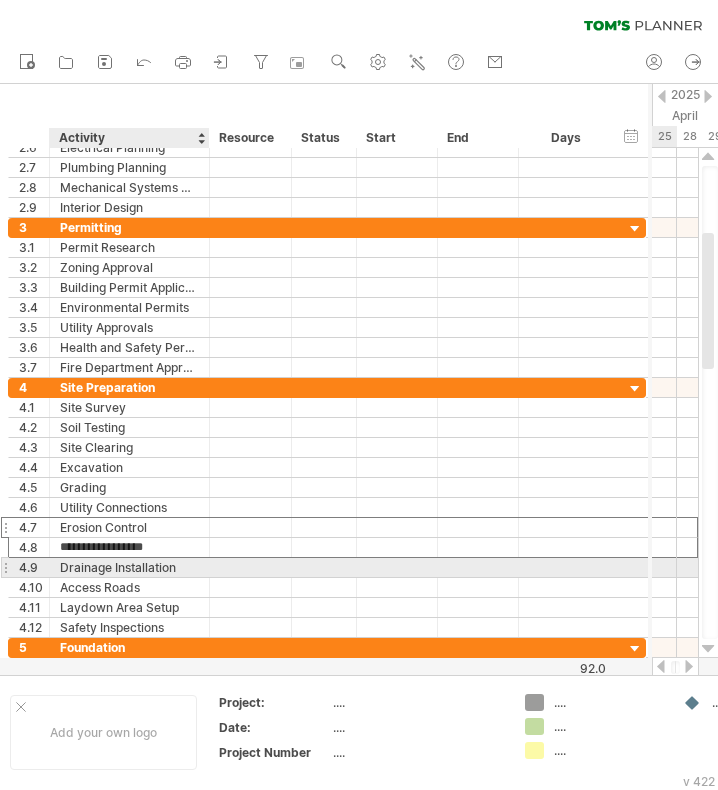 click on "Drainage Installation" at bounding box center (129, 567) 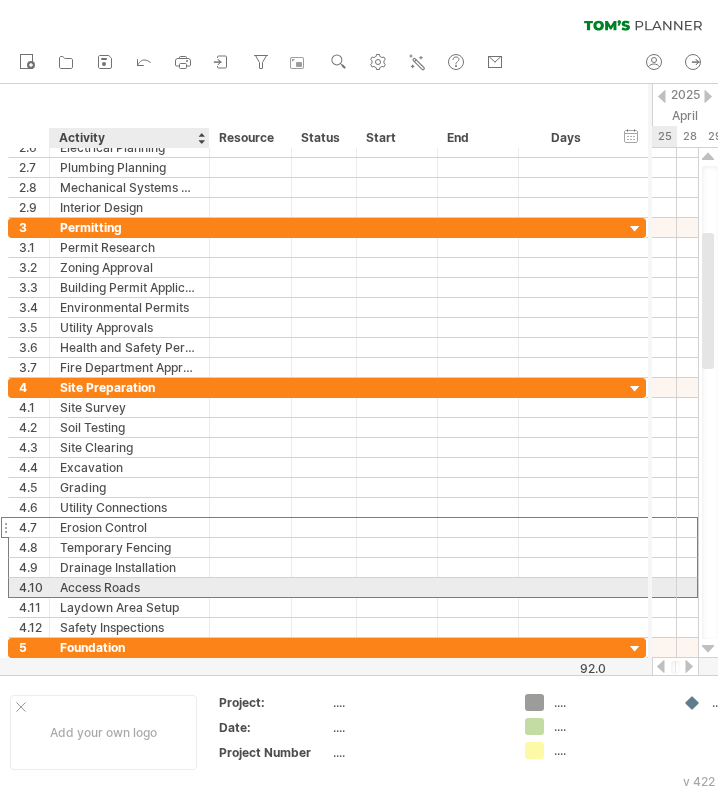 click on "Access Roads" at bounding box center (129, 587) 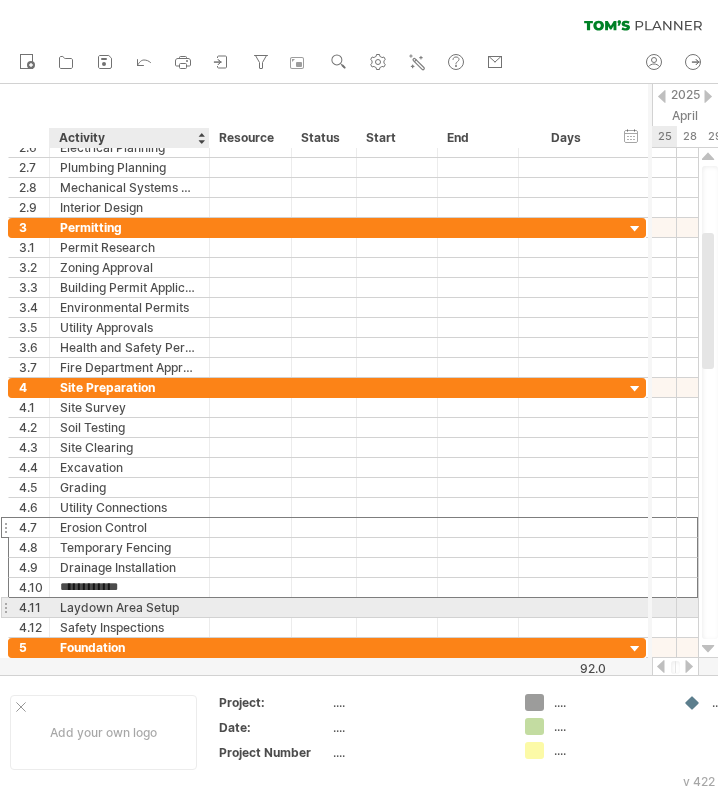 click on "Laydown Area Setup" at bounding box center (129, 607) 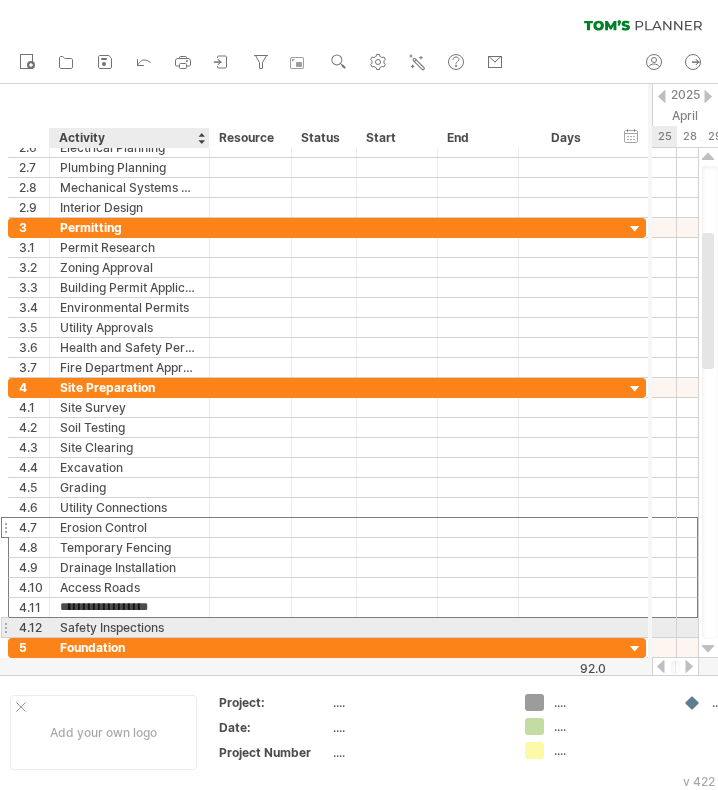 click on "Safety Inspections" at bounding box center (129, 627) 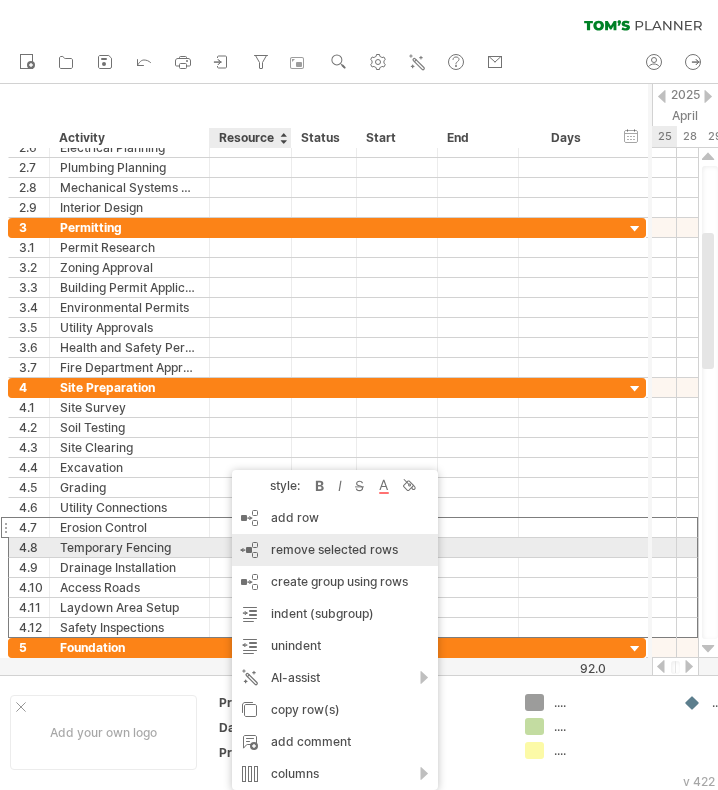 click on "remove selected rows" at bounding box center [334, 549] 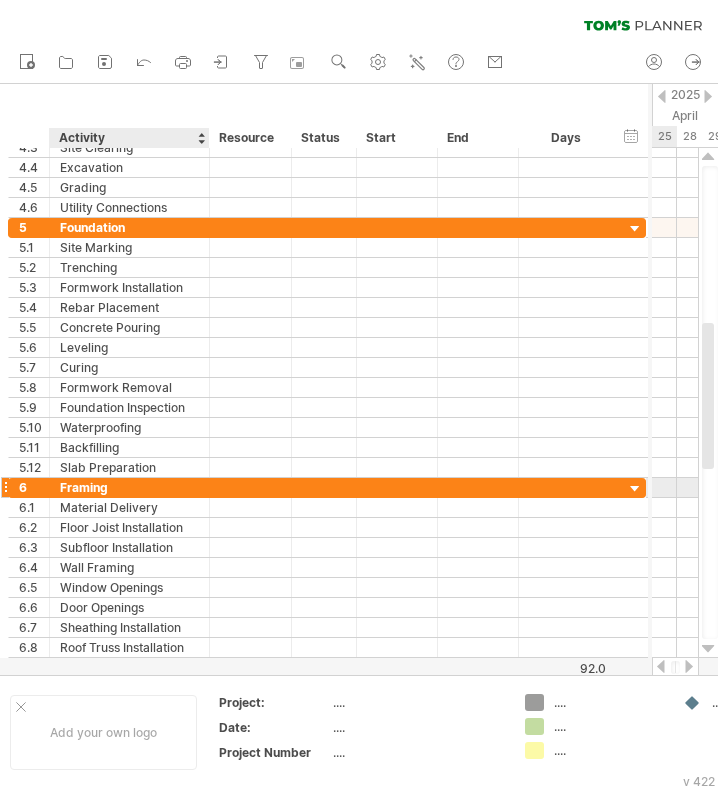 click on "Framing" at bounding box center [129, 487] 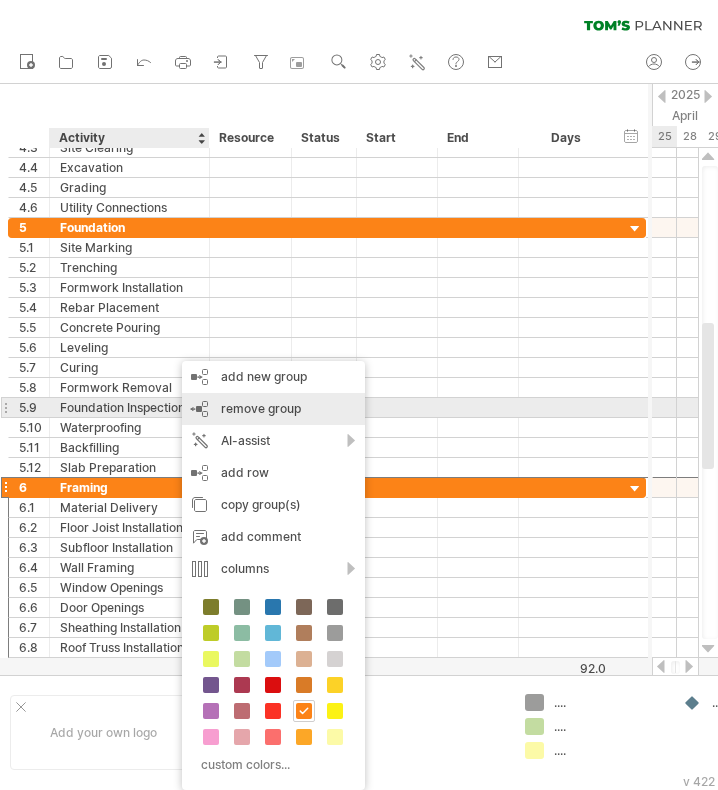 click on "remove group remove selected groups" at bounding box center [273, 409] 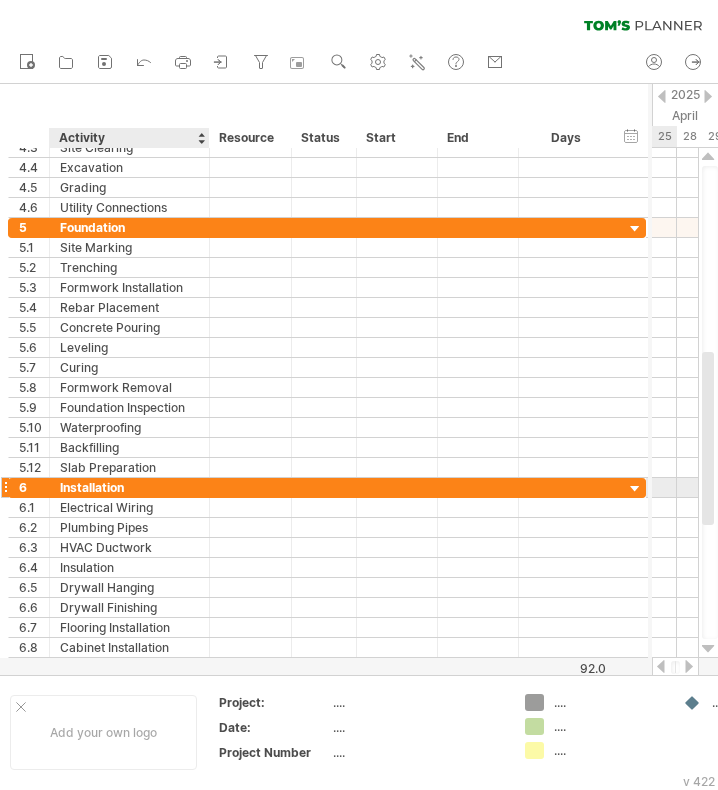 click on "Installation" at bounding box center [129, 487] 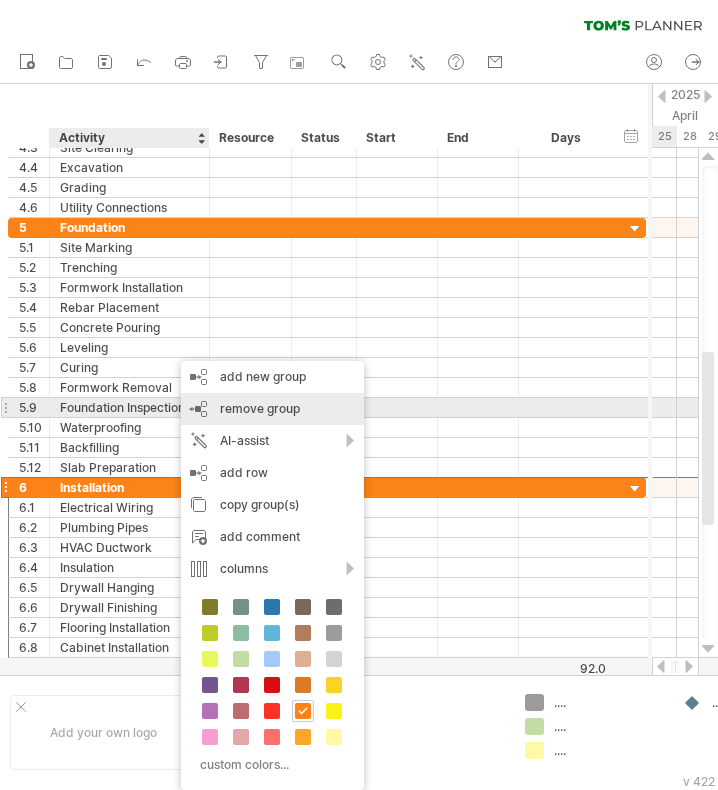 click on "remove group" at bounding box center (260, 408) 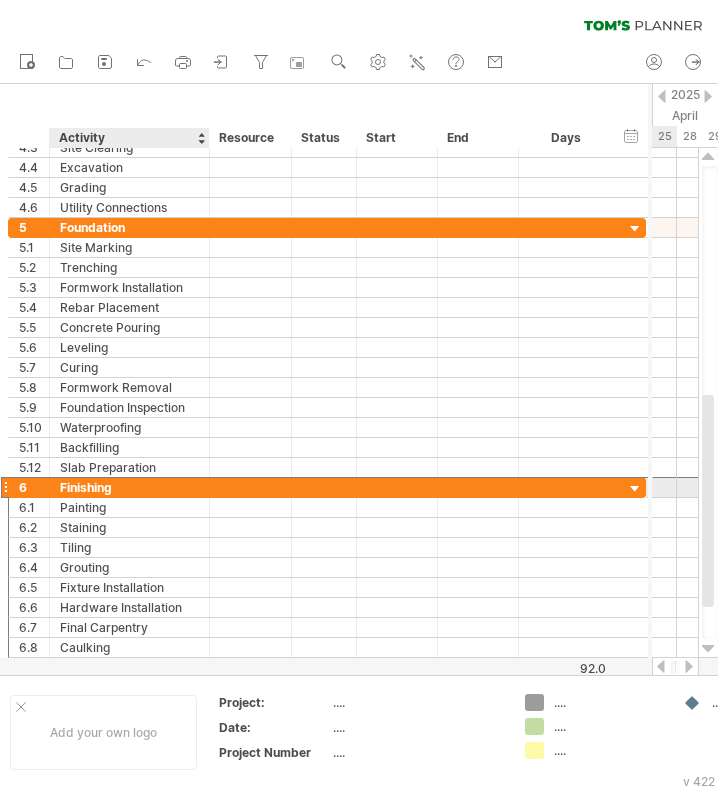 click on "Finishing" at bounding box center (129, 487) 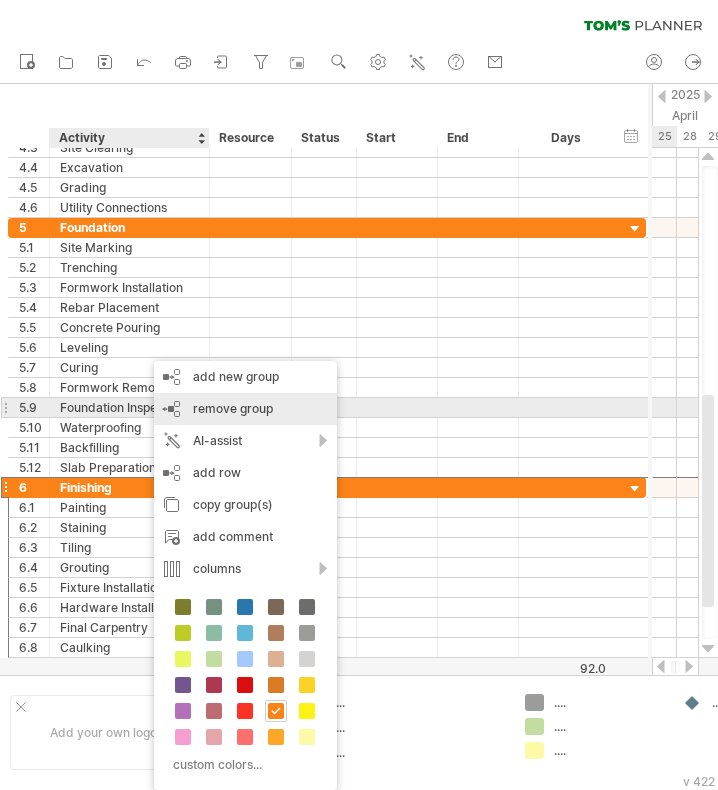 click on "remove group" at bounding box center [233, 408] 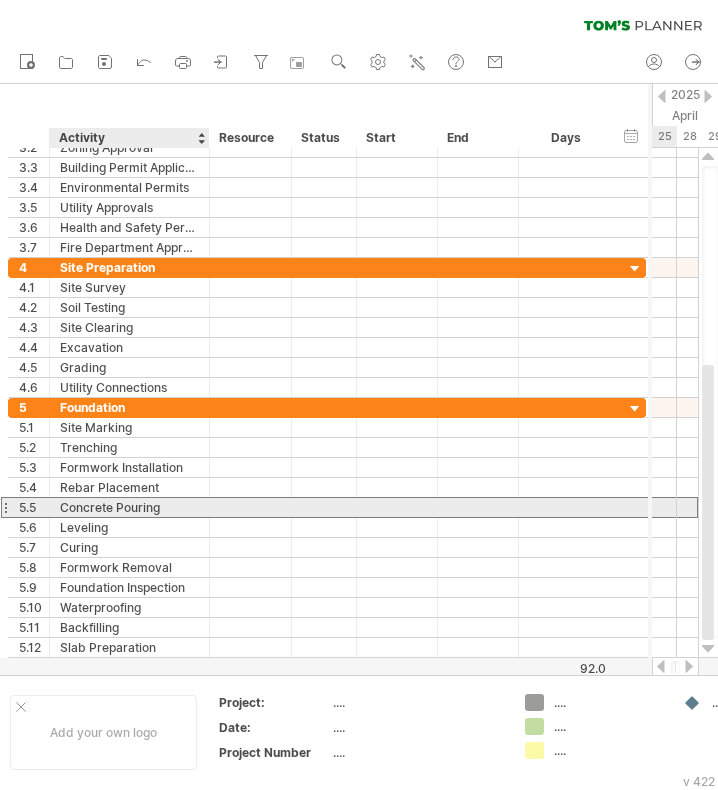 click on "Concrete Pouring" at bounding box center [129, 507] 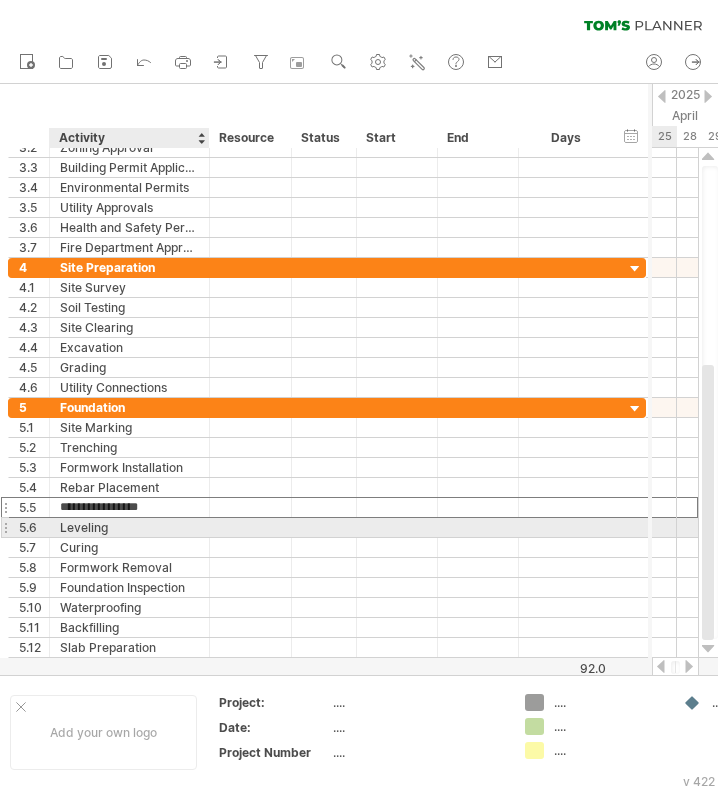 click on "Leveling" at bounding box center (129, 527) 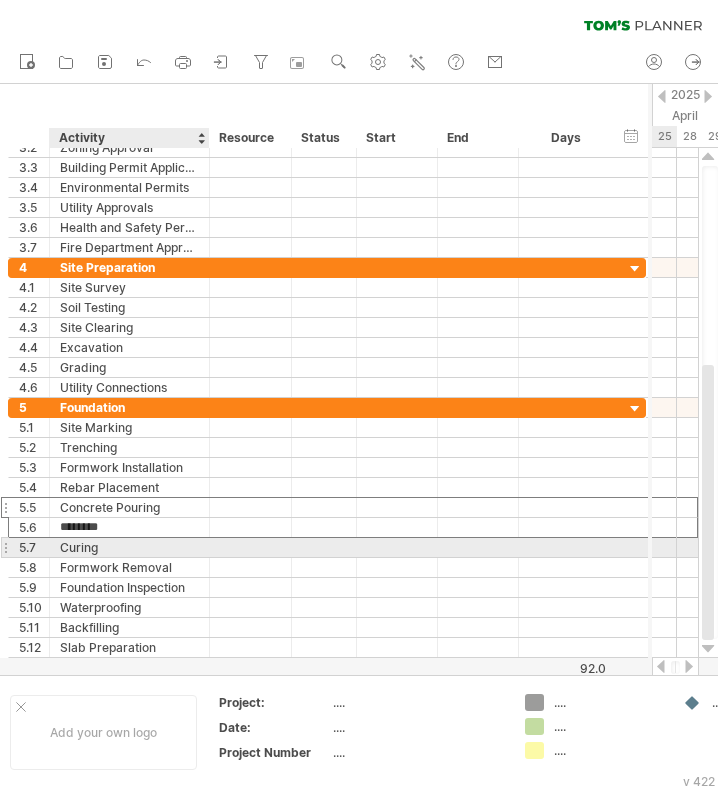click on "Curing" at bounding box center [129, 547] 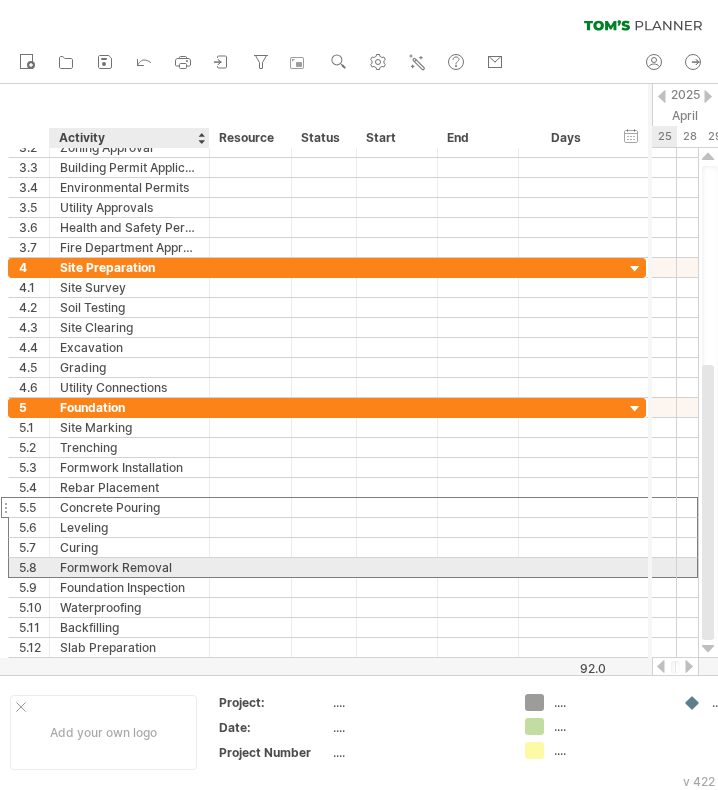click on "Formwork Removal" at bounding box center (129, 567) 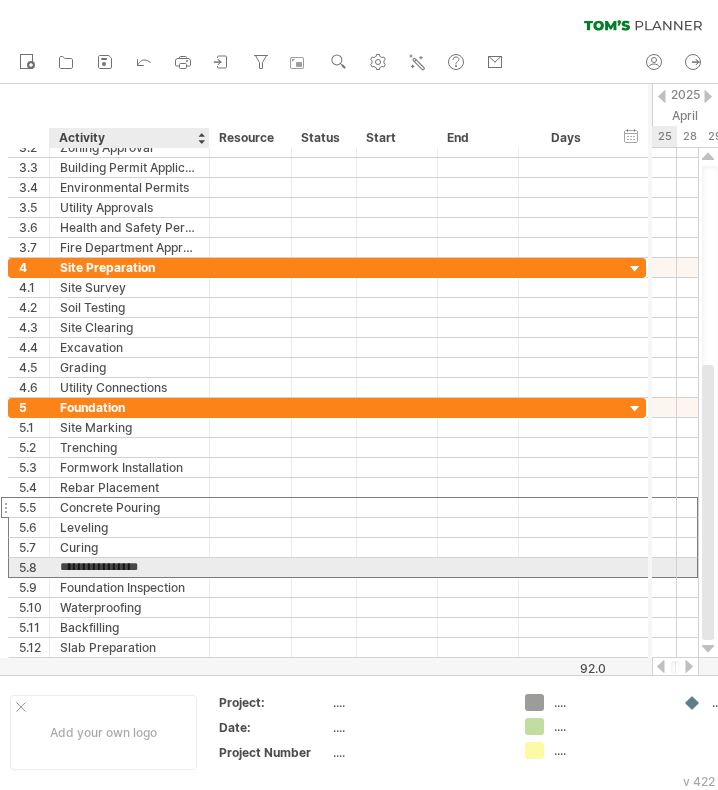 click on "**********" at bounding box center [129, 567] 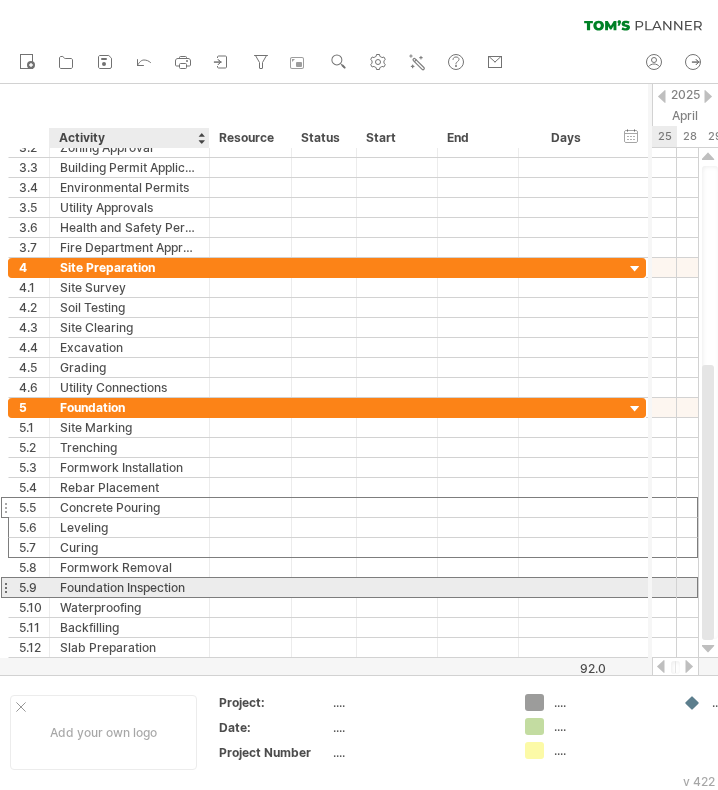 click on "Foundation Inspection" at bounding box center (129, 587) 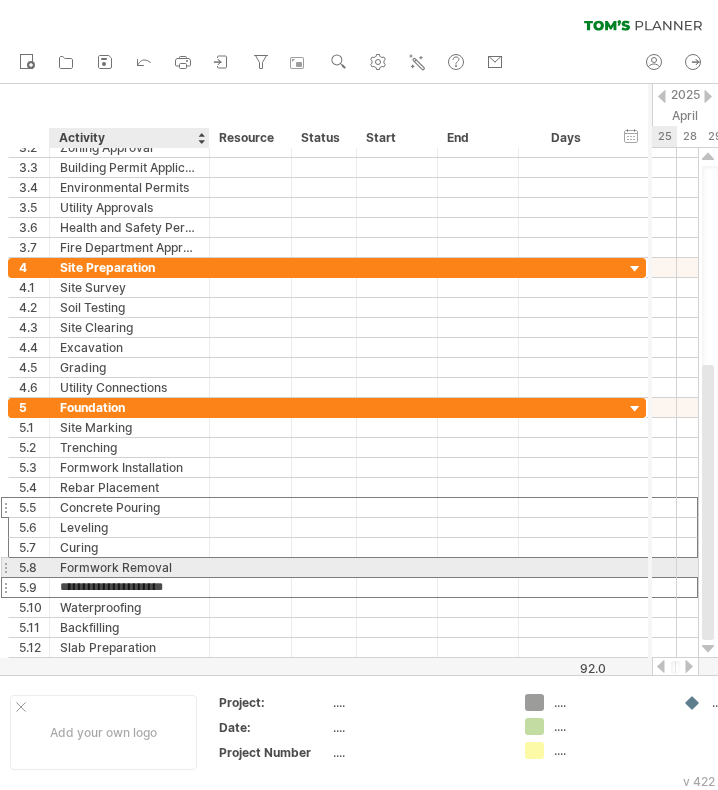 click on "Formwork Removal" at bounding box center [129, 567] 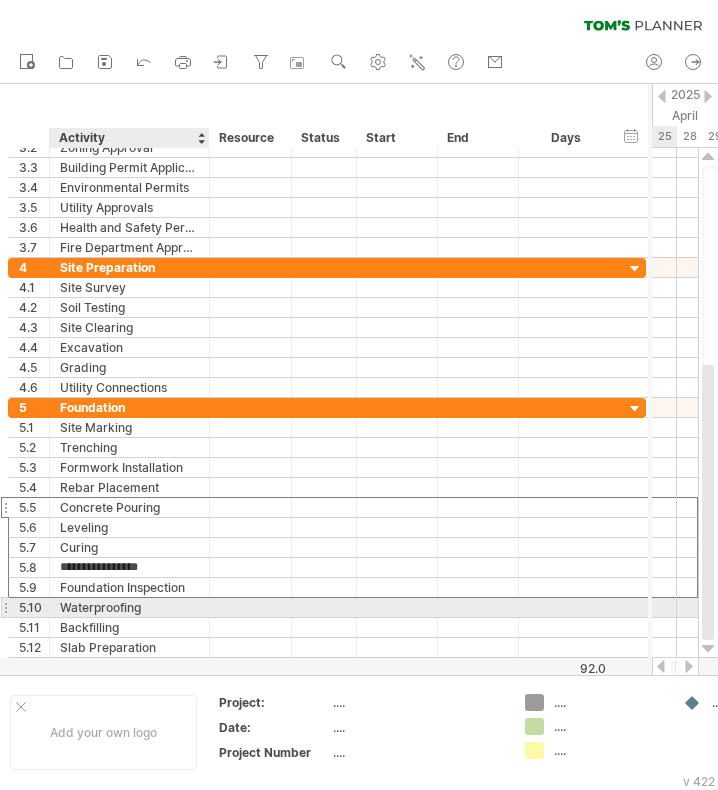 click on "Waterproofing" at bounding box center (129, 607) 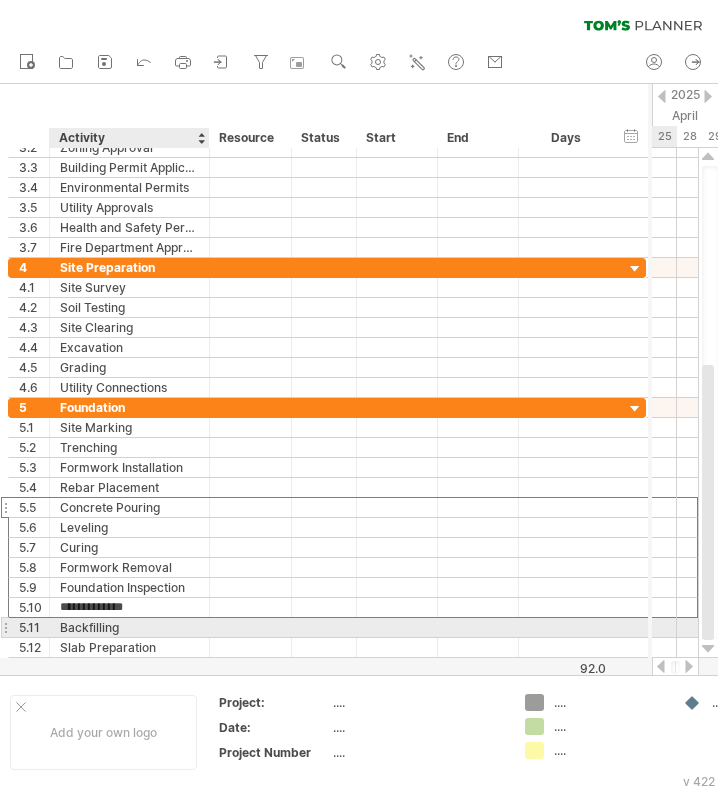 click on "**********" at bounding box center [327, 628] 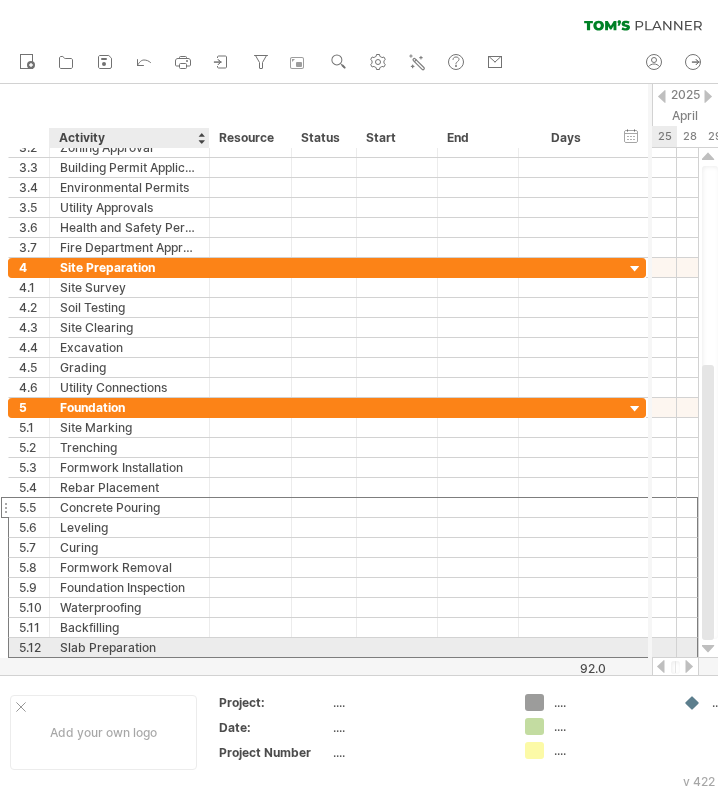 click on "Slab Preparation" at bounding box center [129, 647] 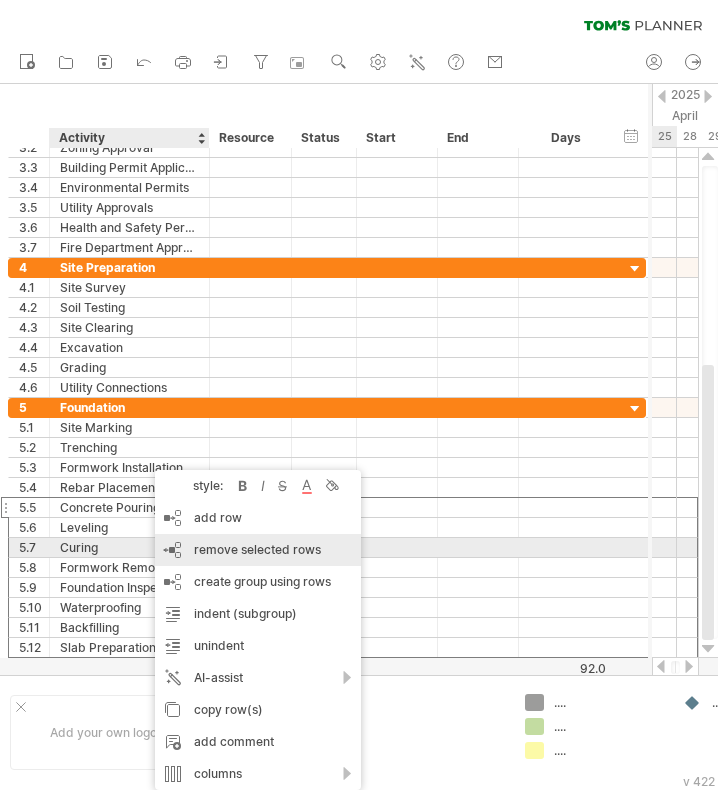 click on "remove selected rows" at bounding box center [257, 549] 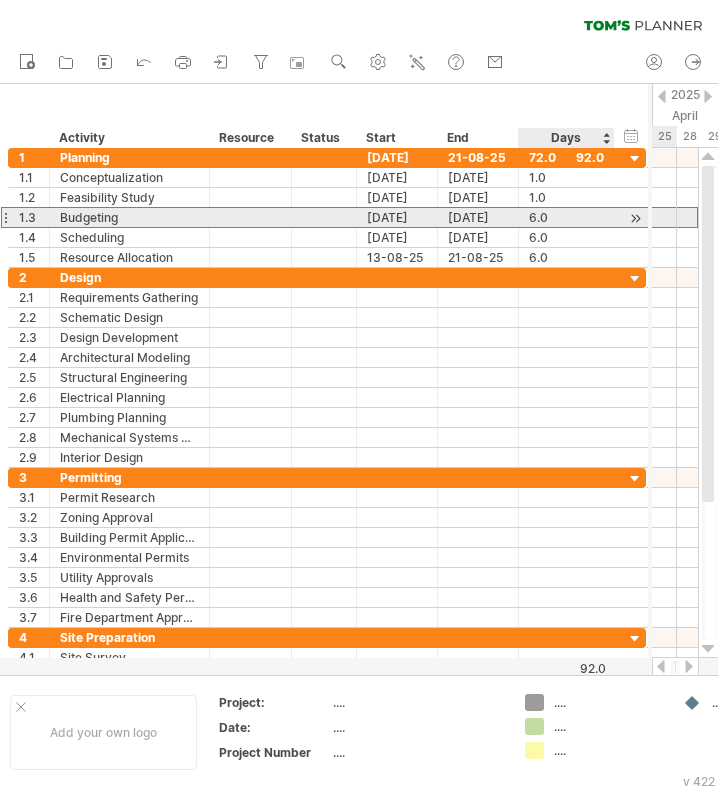 click on "6.0" at bounding box center (566, 217) 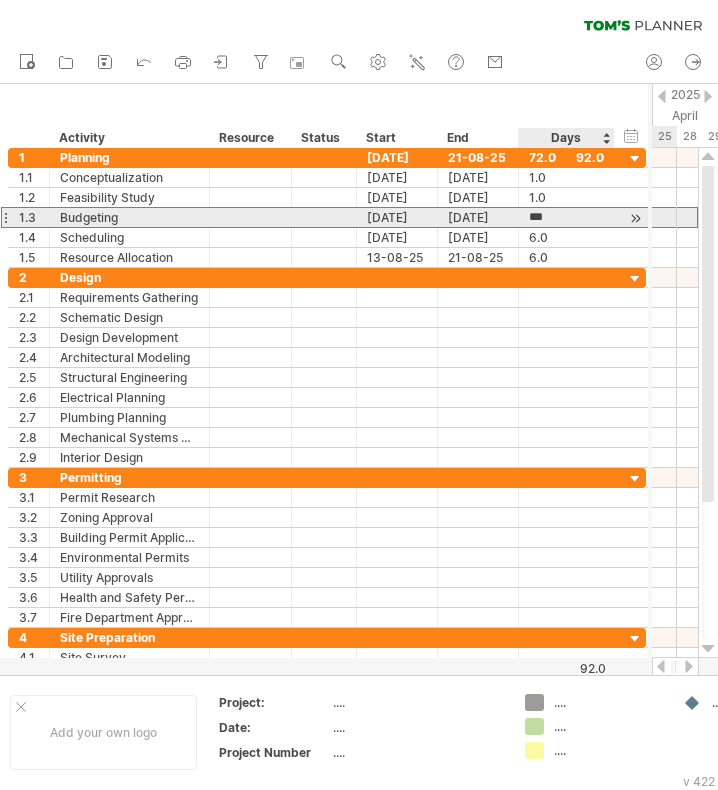 click on "***" at bounding box center [548, 217] 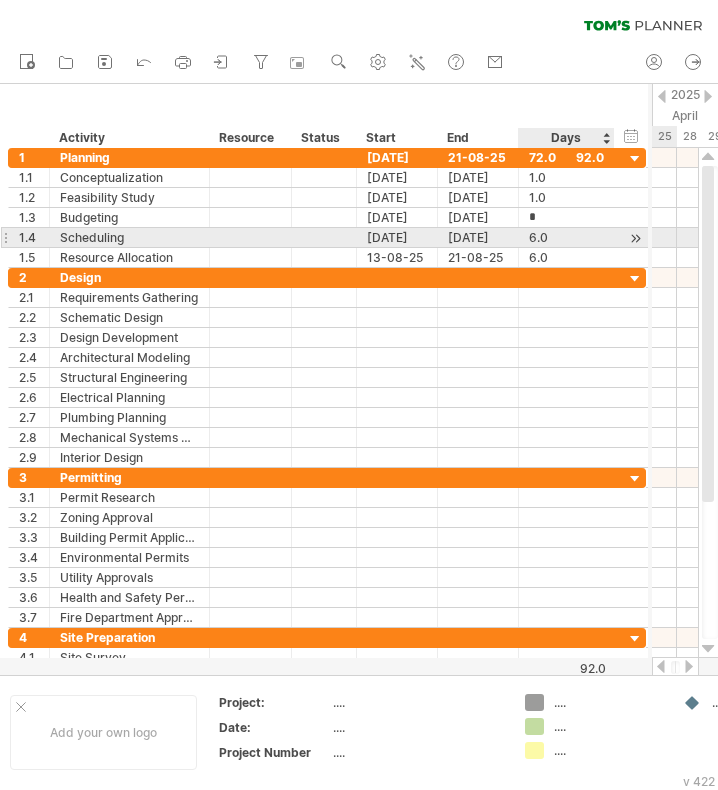 click on "6.0" at bounding box center (566, 237) 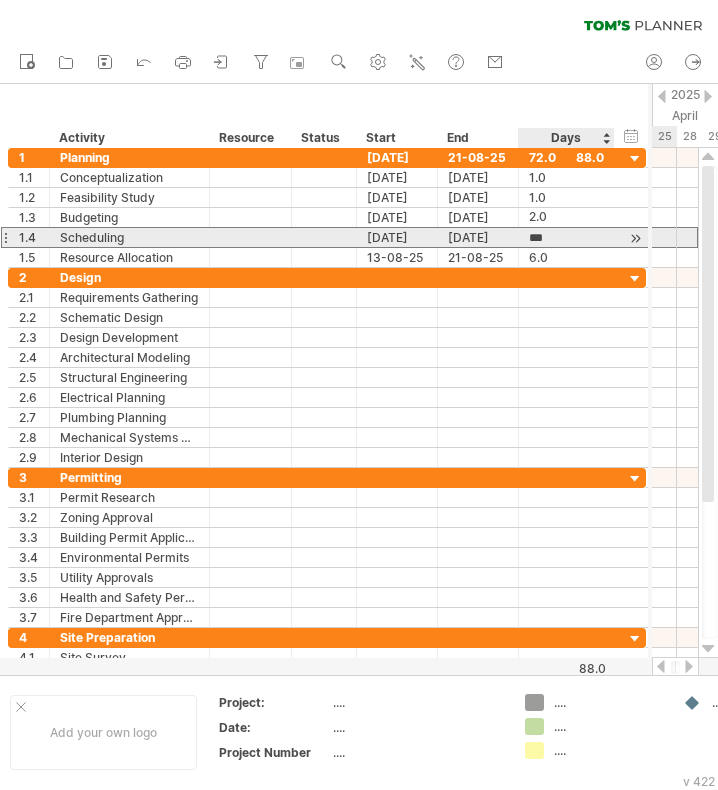scroll, scrollTop: 1, scrollLeft: 0, axis: vertical 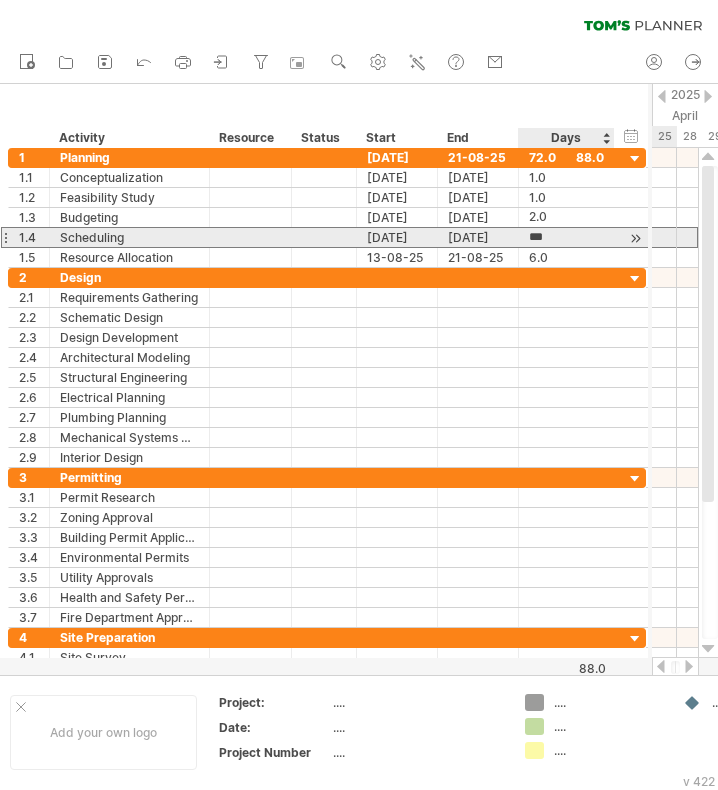 type on "*" 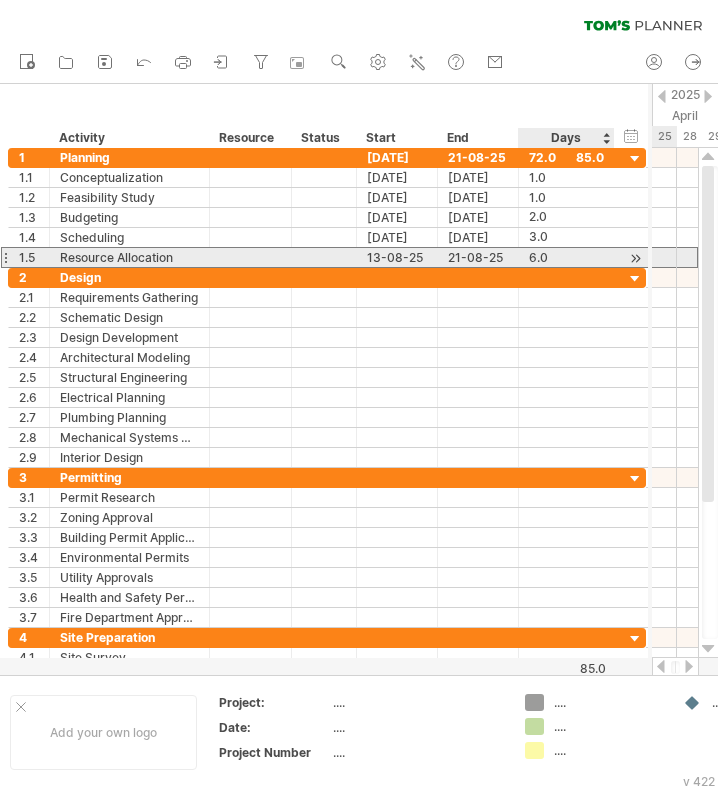 click on "6.0" at bounding box center (566, 257) 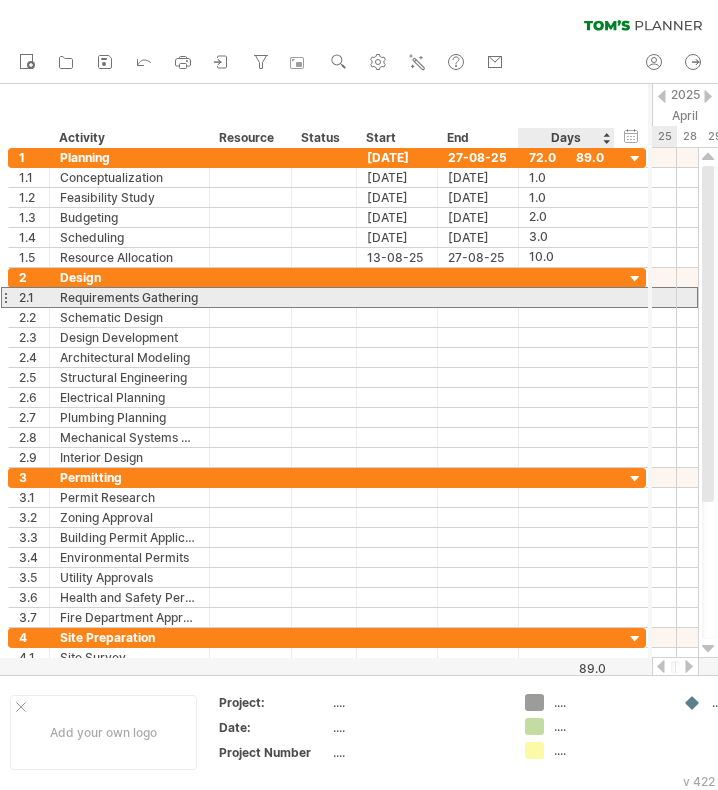 click at bounding box center (566, 297) 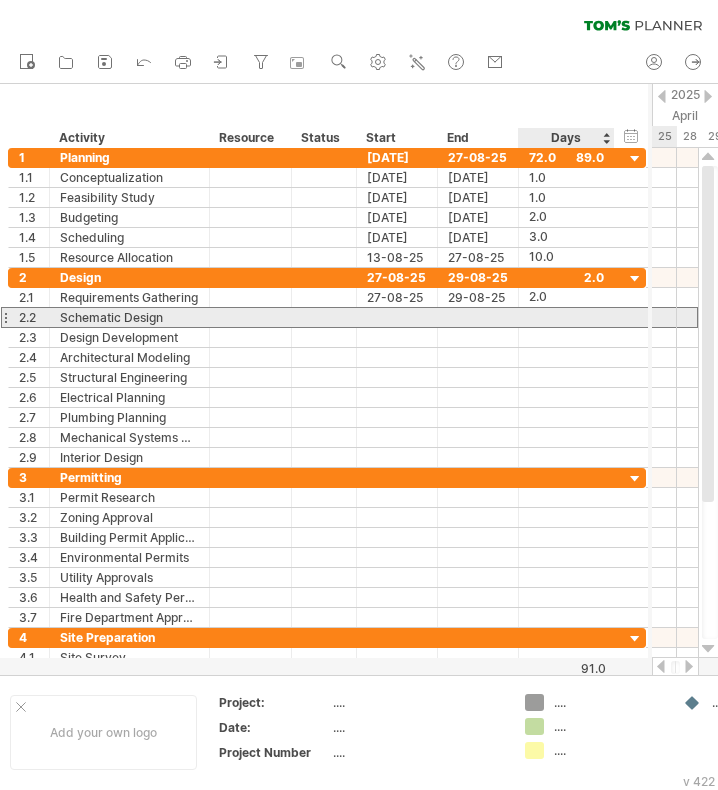 click at bounding box center (566, 317) 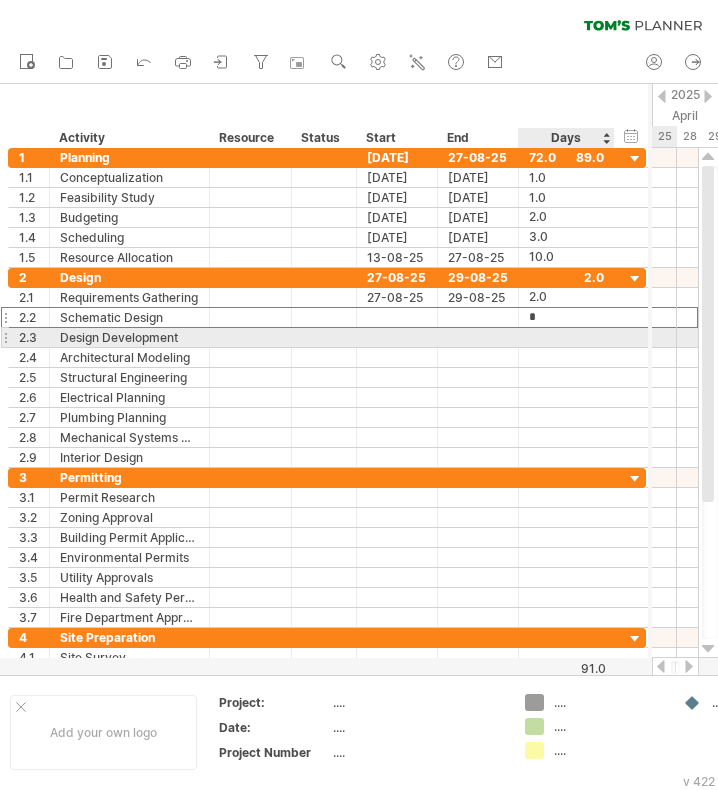click at bounding box center (566, 337) 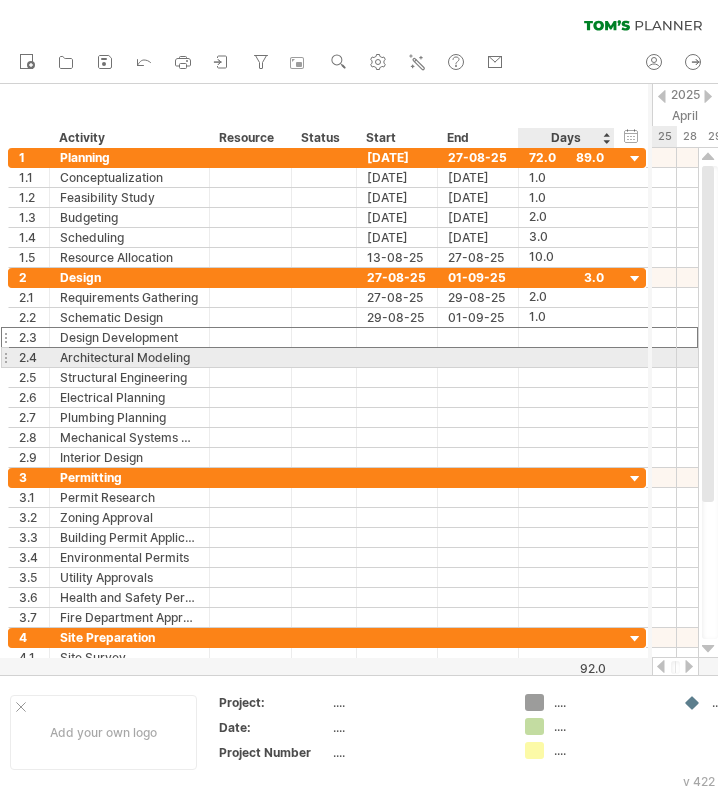 scroll, scrollTop: 0, scrollLeft: 0, axis: both 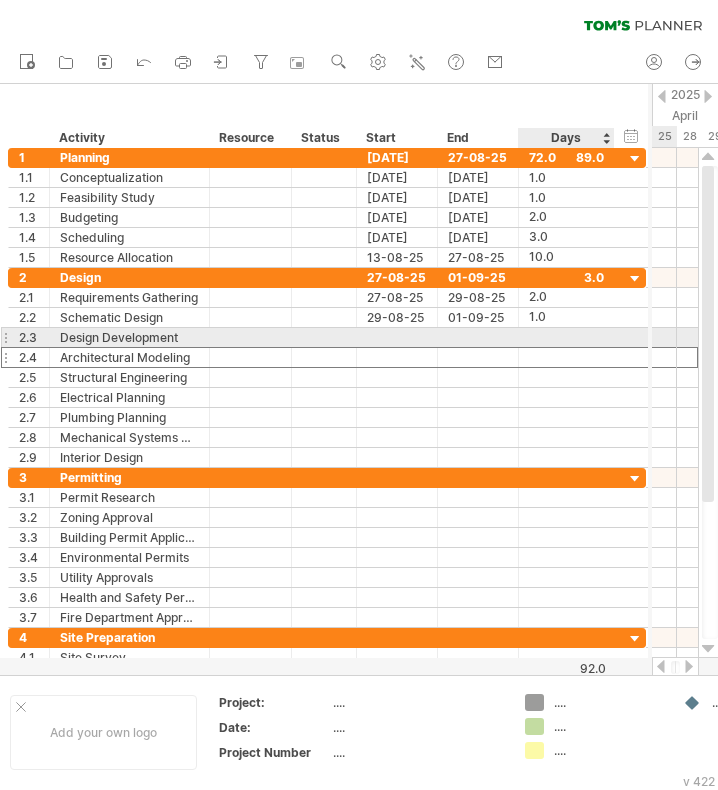 click at bounding box center [566, 337] 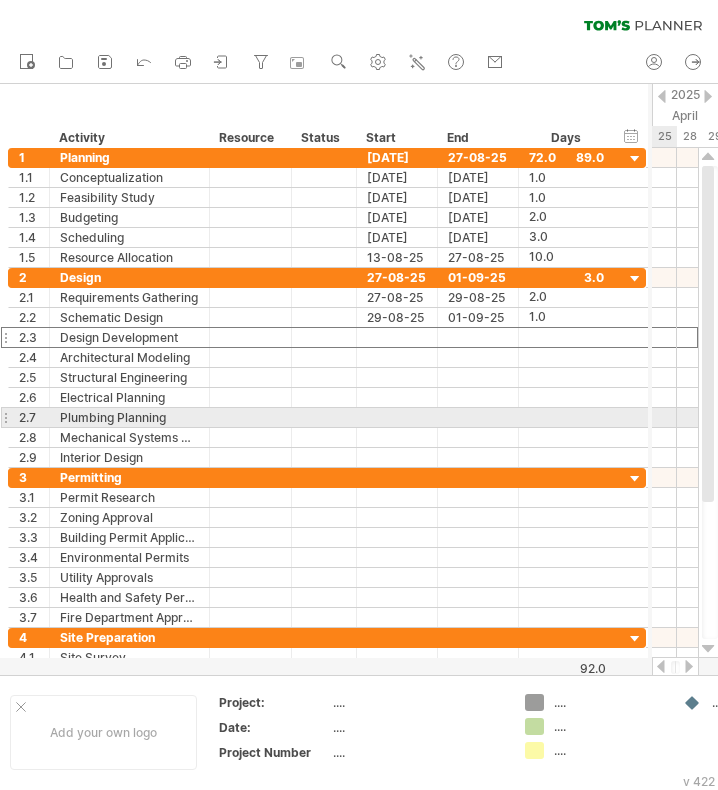 scroll, scrollTop: 0, scrollLeft: 0, axis: both 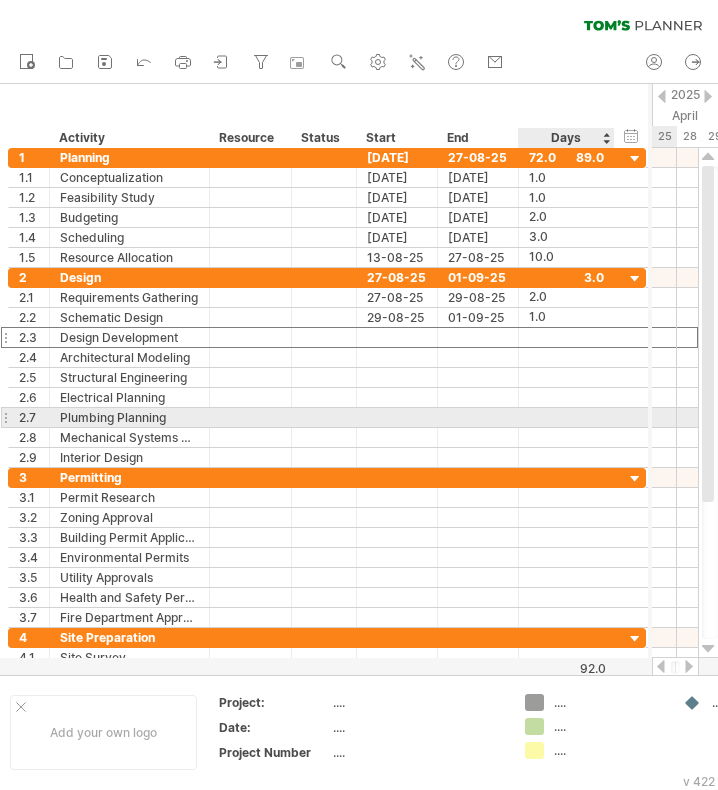 click at bounding box center (566, 417) 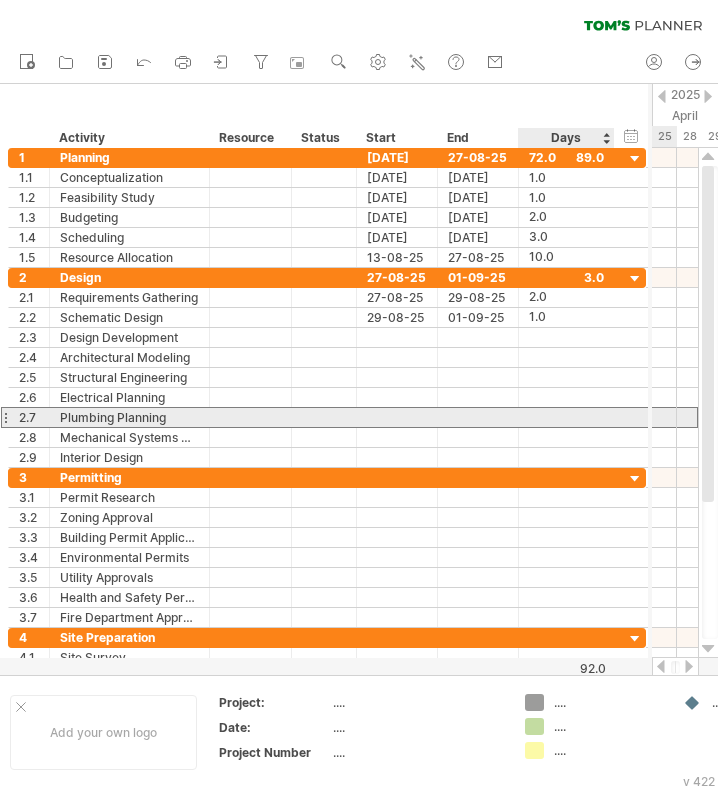 scroll, scrollTop: 1, scrollLeft: 0, axis: vertical 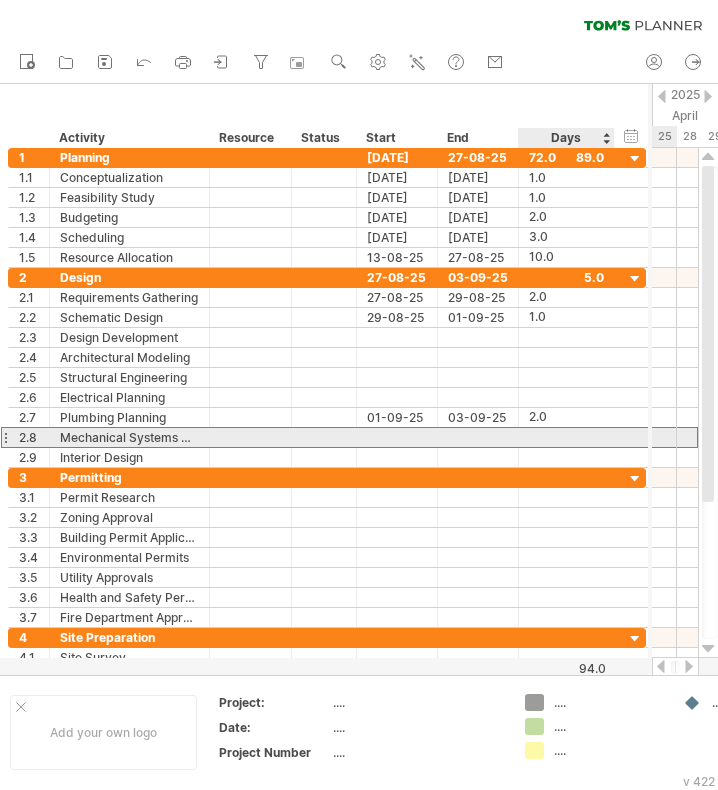 click at bounding box center (566, 437) 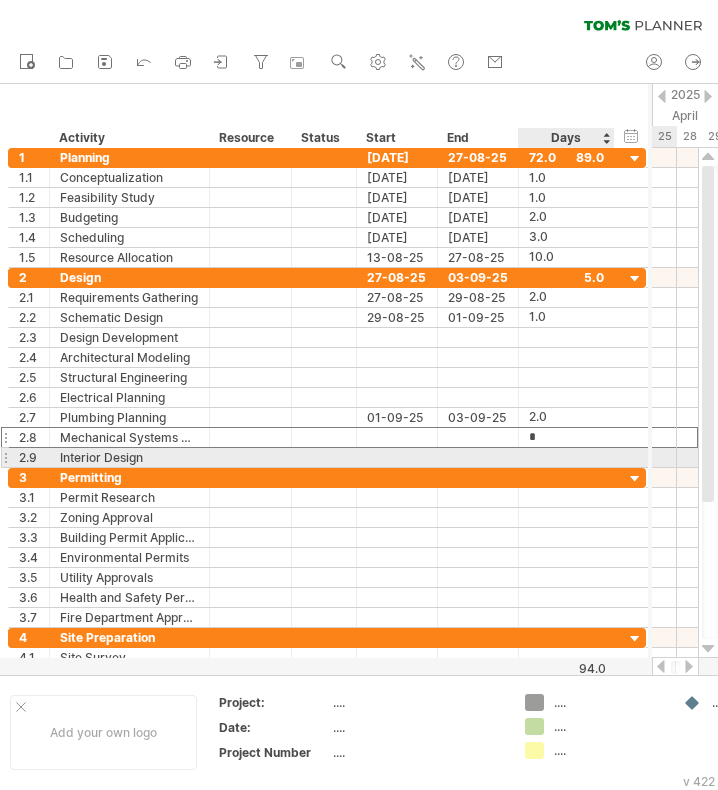 click at bounding box center (566, 457) 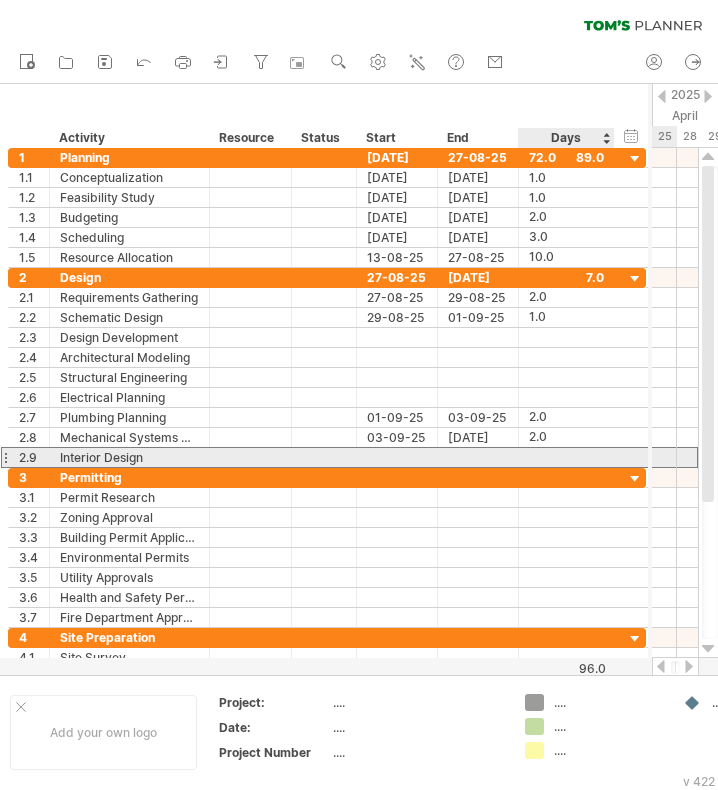 scroll, scrollTop: 1, scrollLeft: 0, axis: vertical 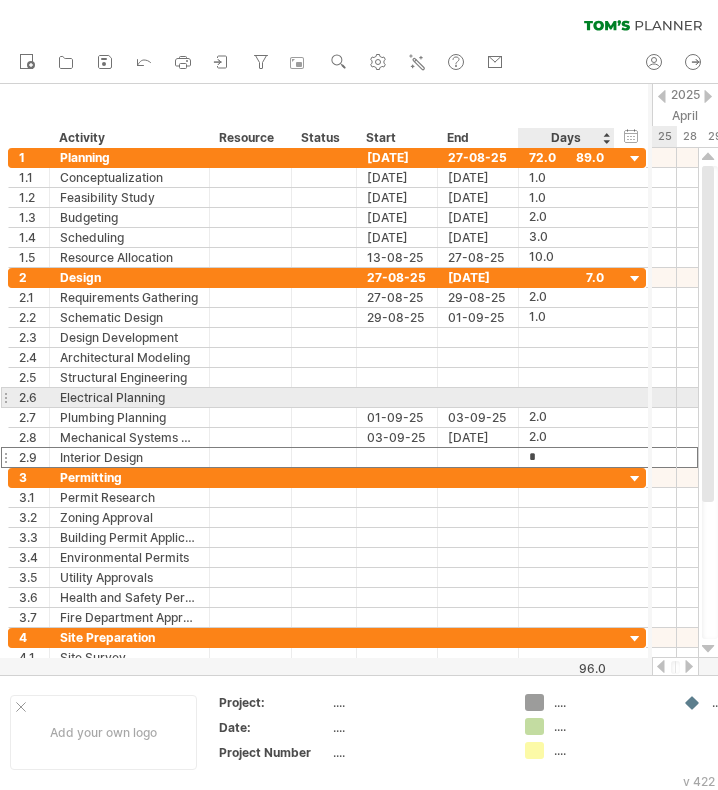 click at bounding box center (566, 397) 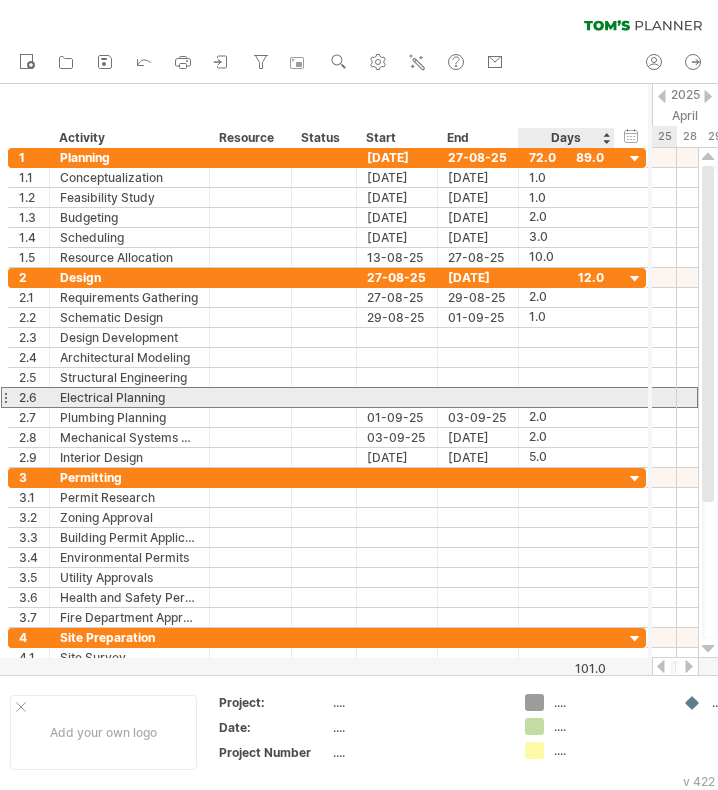 scroll, scrollTop: 1, scrollLeft: 0, axis: vertical 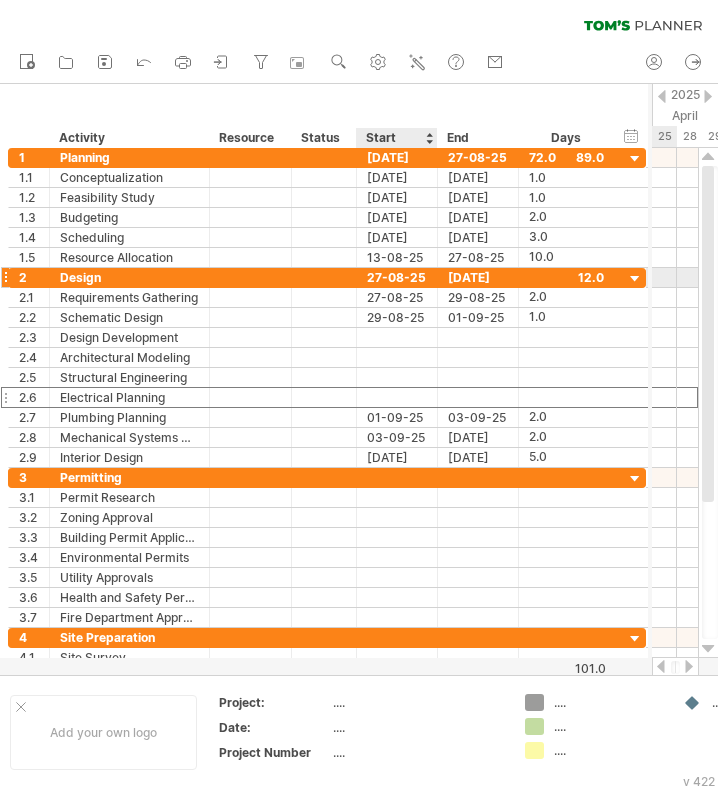 click on "27-08-25" at bounding box center (397, 277) 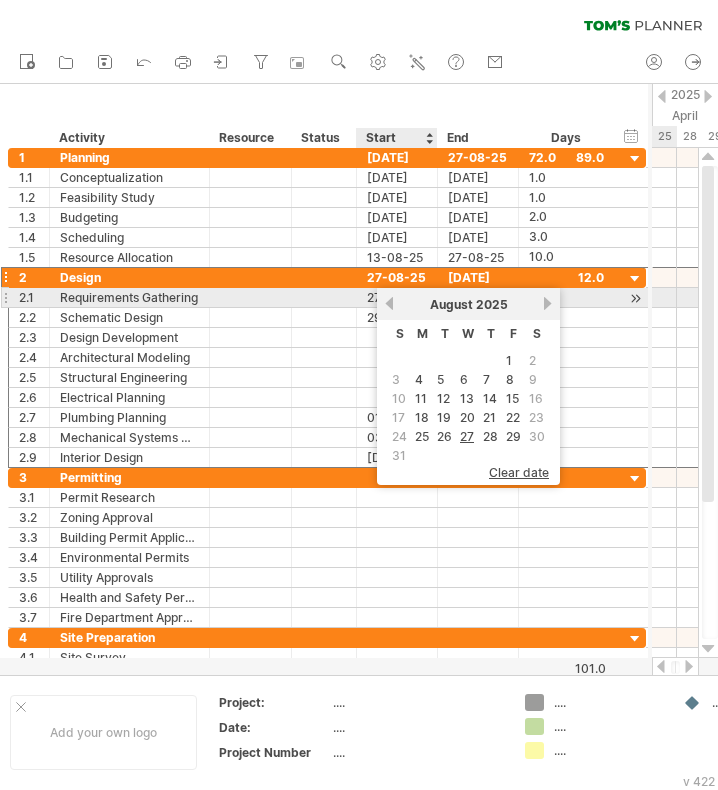click on "previous" at bounding box center (389, 303) 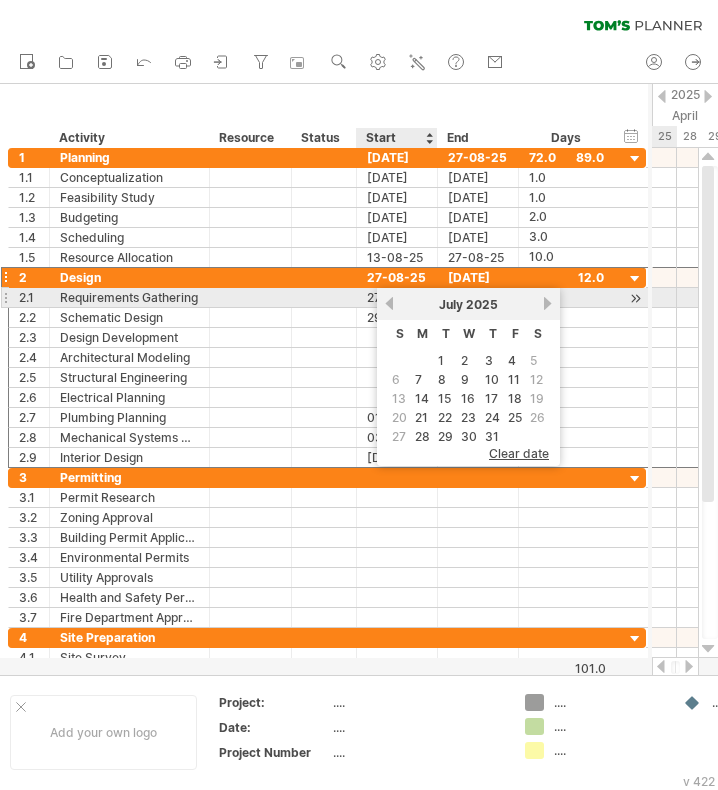 click on "previous" at bounding box center (389, 303) 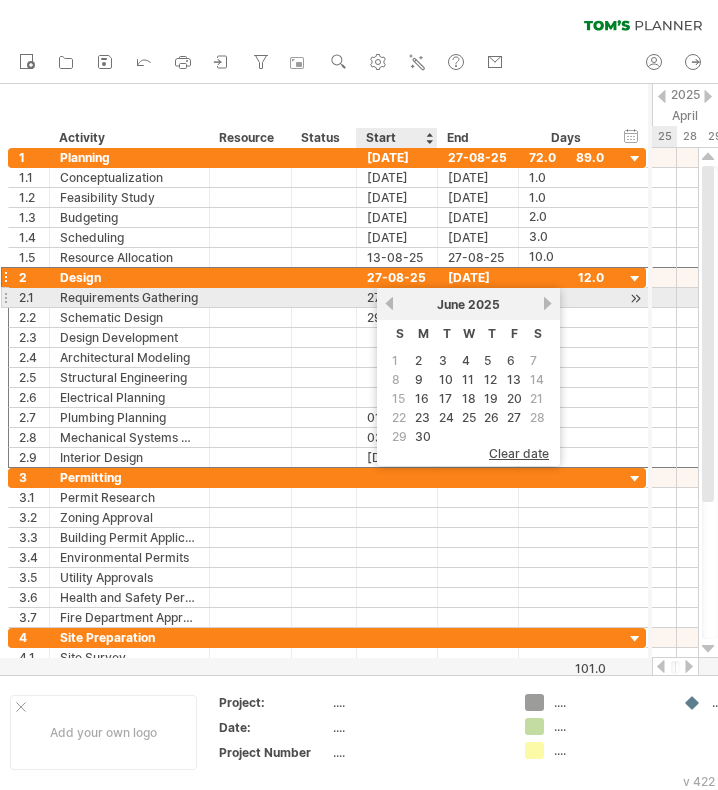 click on "previous" at bounding box center (389, 303) 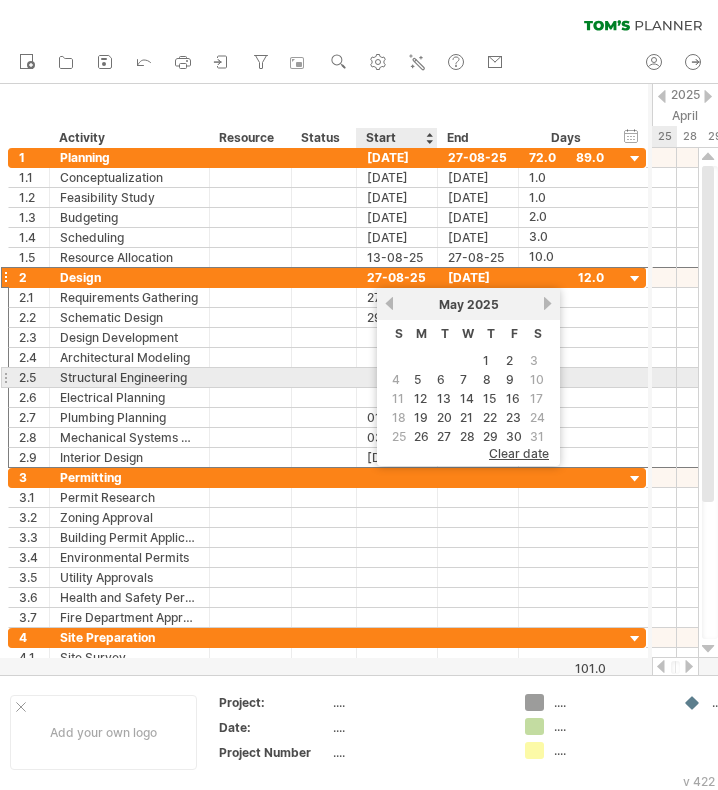 click on "5" at bounding box center [417, 379] 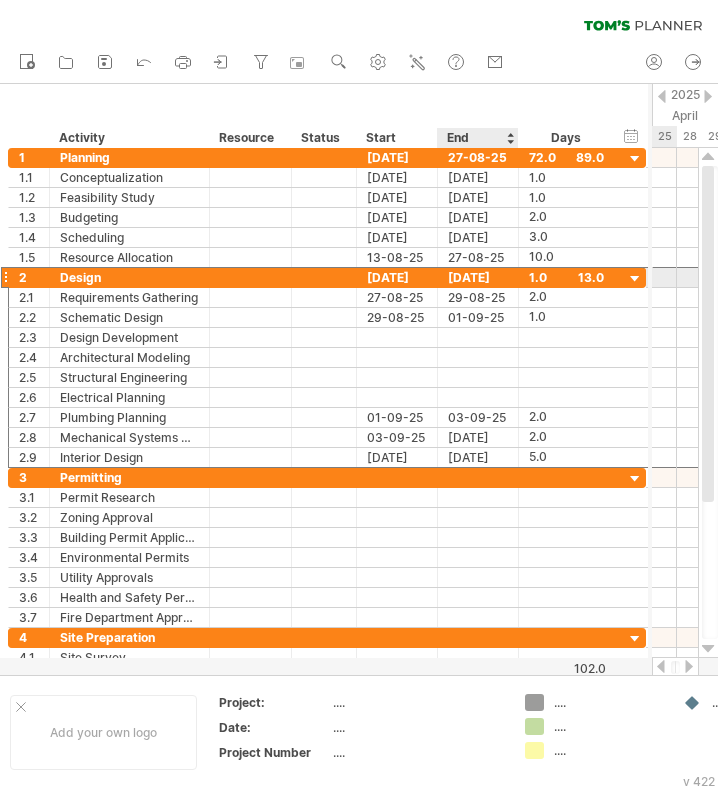click on "[DATE]" at bounding box center [478, 277] 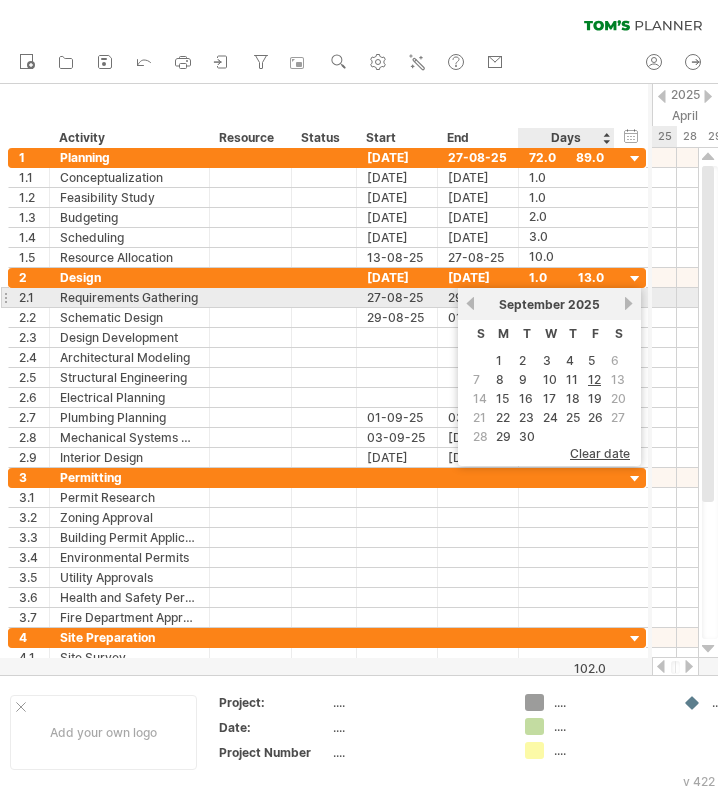 click on "next" at bounding box center (628, 303) 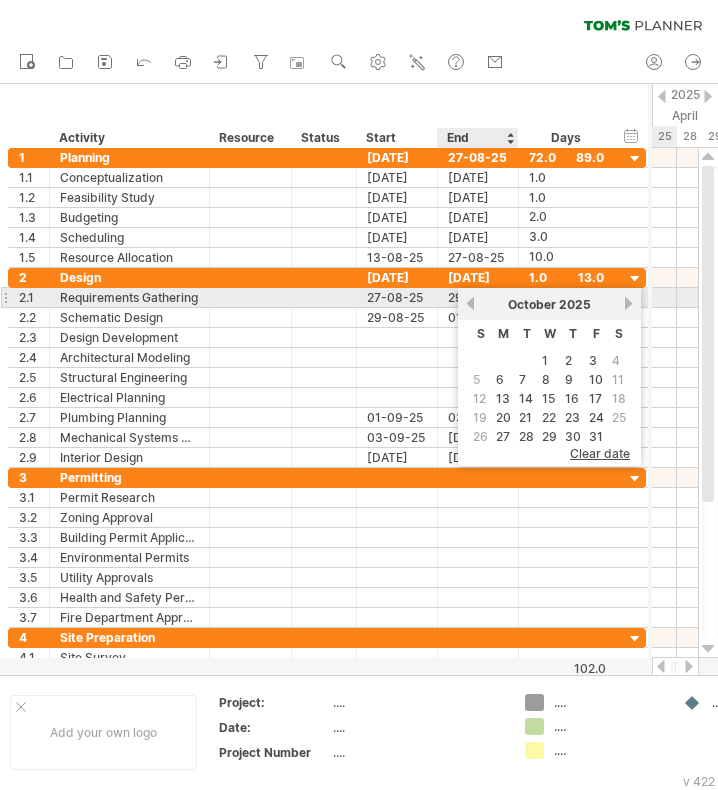 click on "previous" at bounding box center [470, 303] 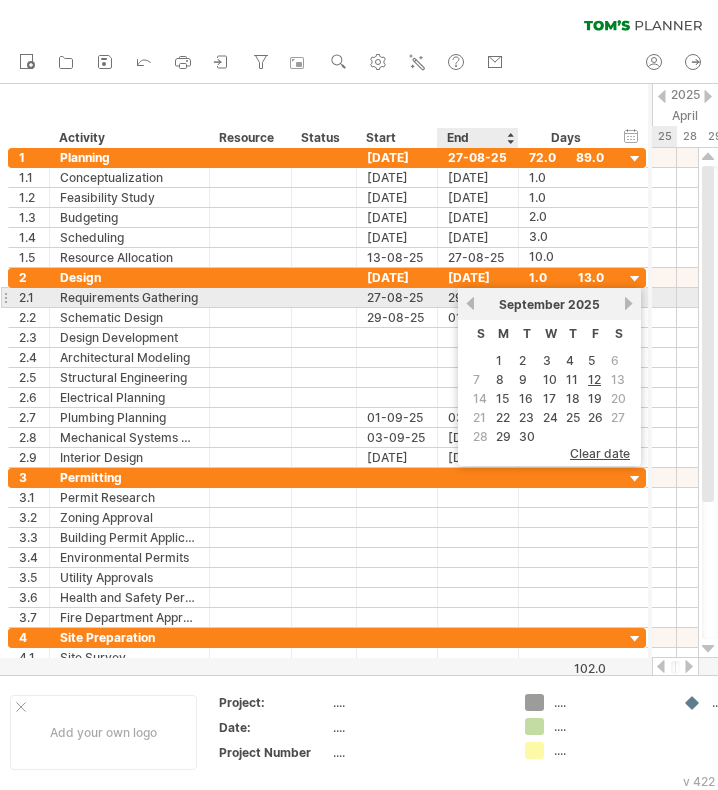 click on "previous" at bounding box center [470, 303] 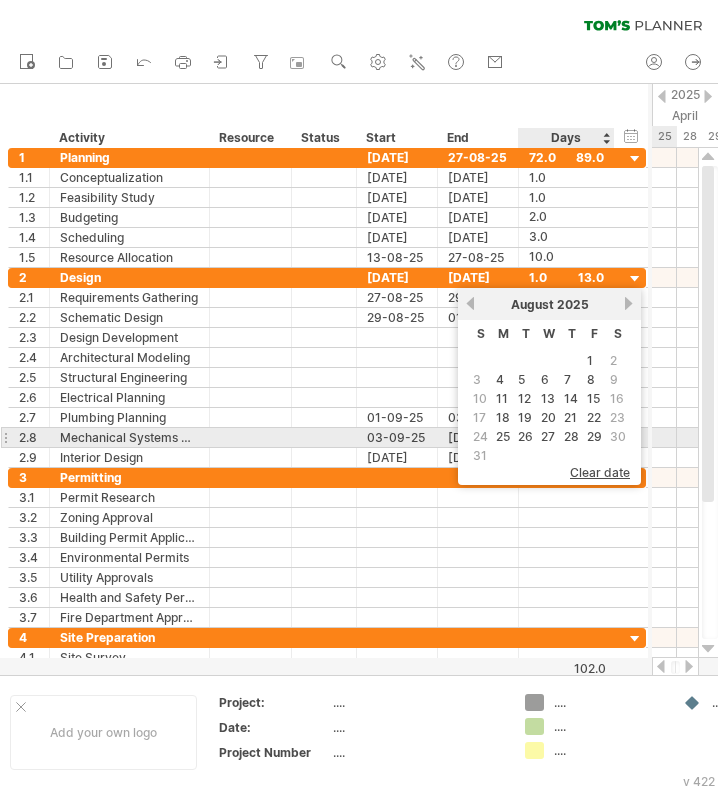 click on "27" at bounding box center (548, 436) 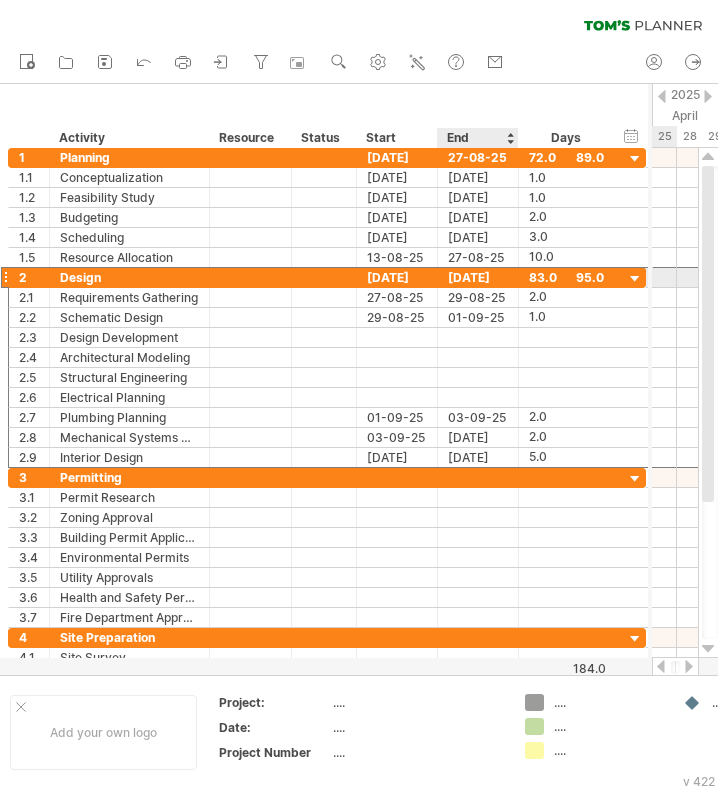 click on "[DATE]" at bounding box center (478, 277) 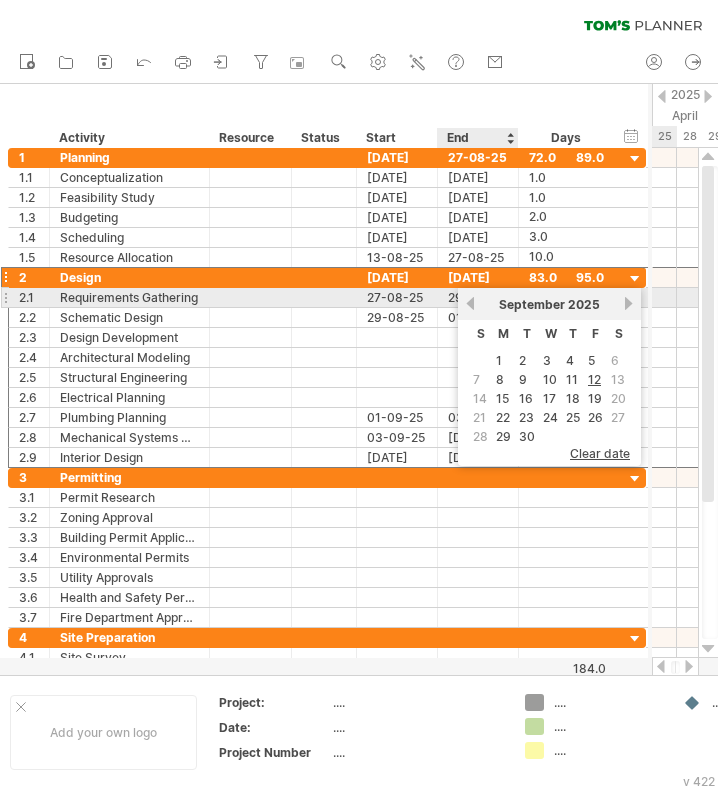 click on "previous" at bounding box center [470, 303] 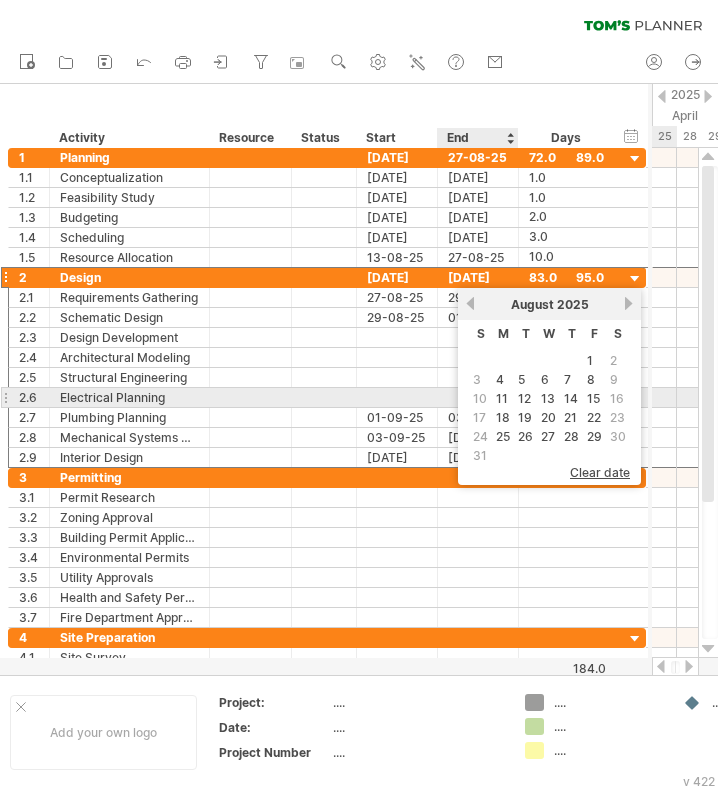 click on "12" at bounding box center (524, 398) 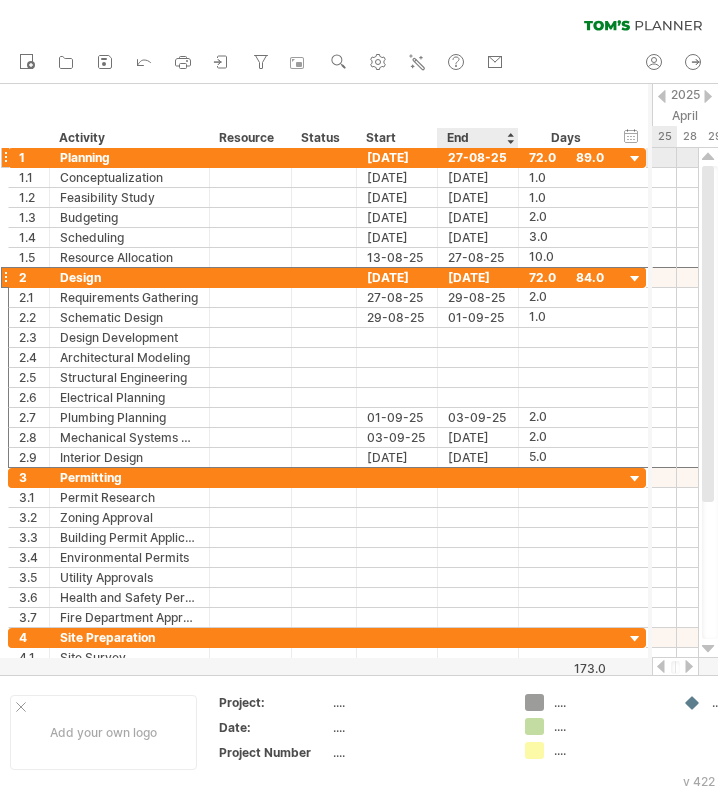 click on "27-08-25" at bounding box center (478, 157) 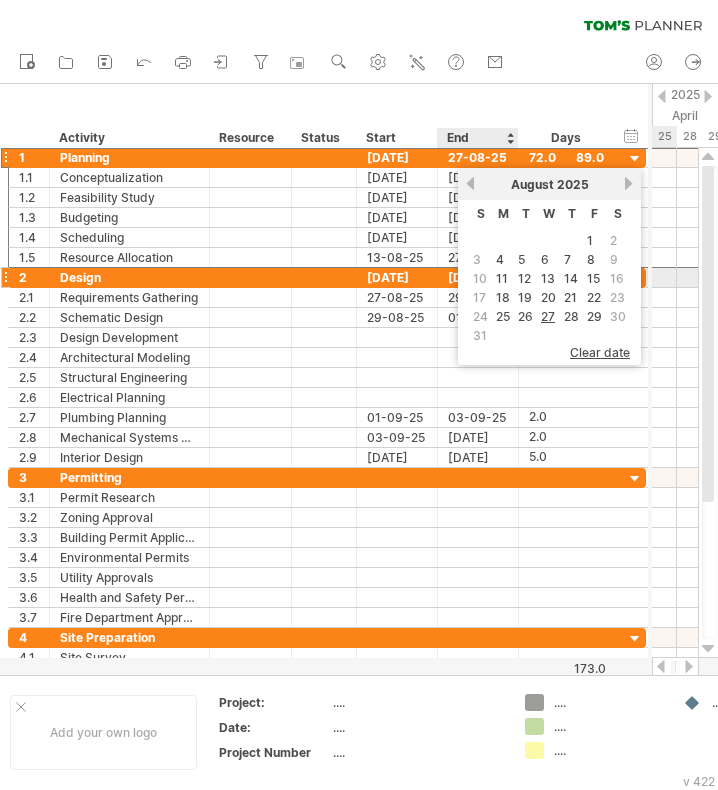 click on "12" at bounding box center (524, 278) 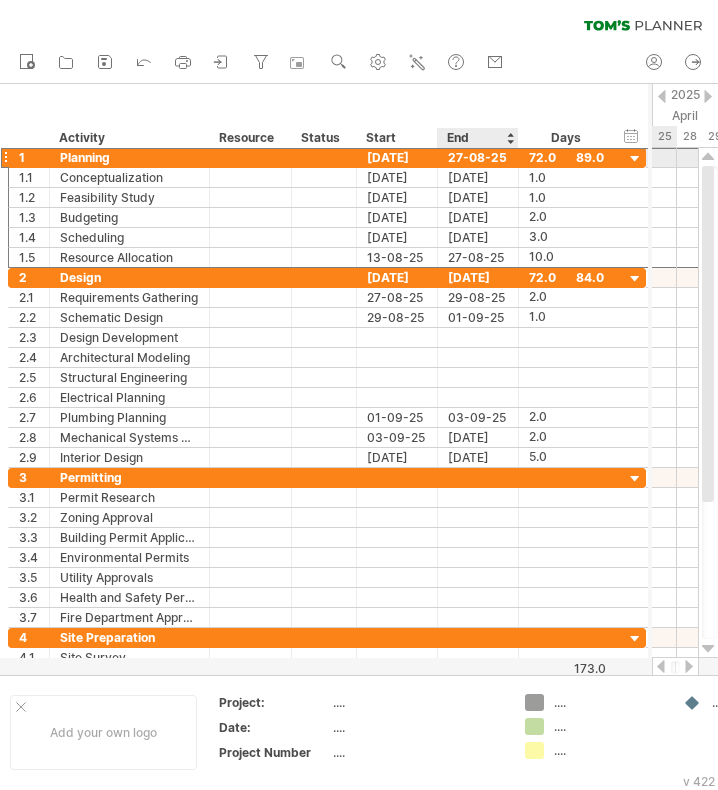 click on "27-08-25" at bounding box center [478, 157] 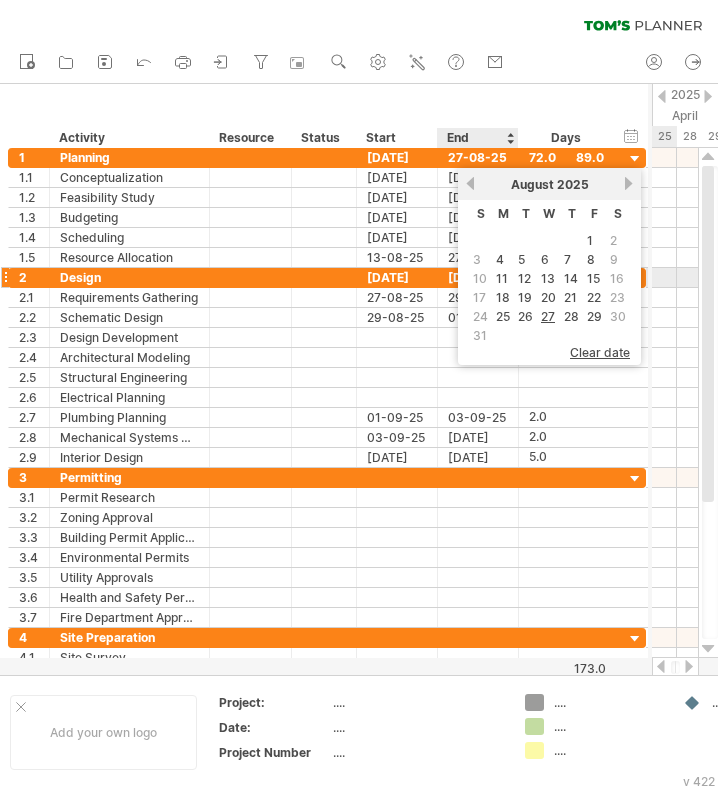 click on "12" at bounding box center [524, 278] 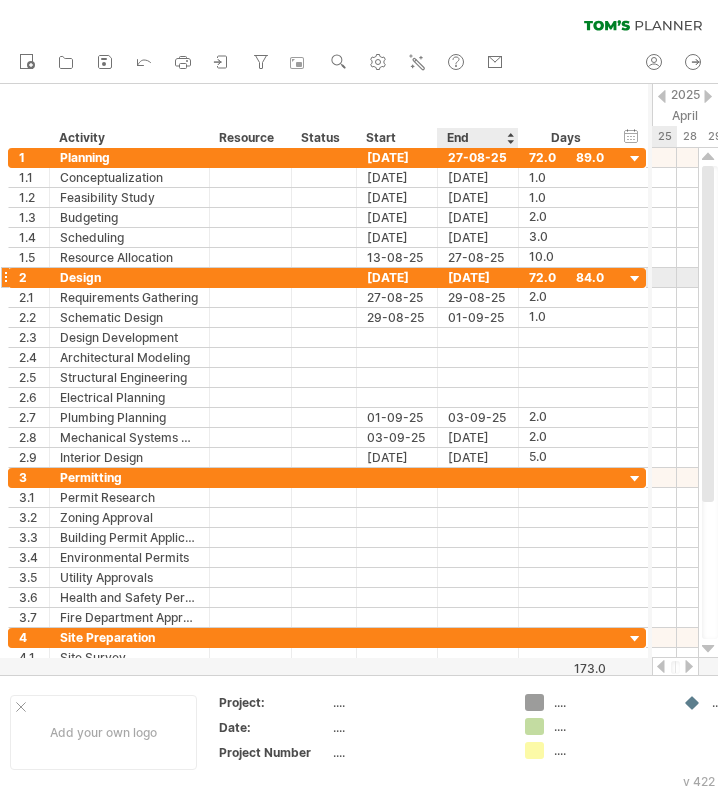click on "[DATE]" at bounding box center [478, 277] 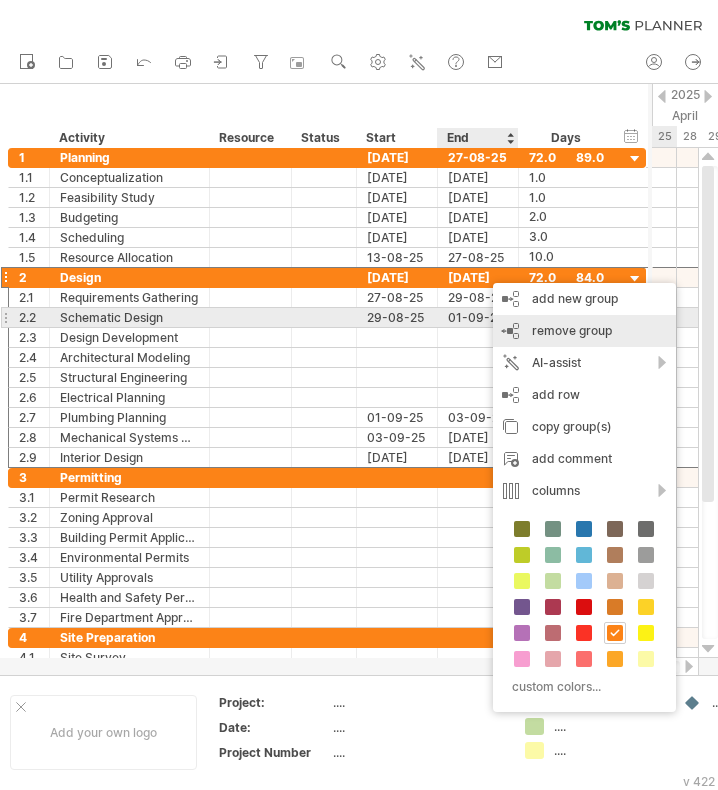click on "remove group remove selected groups" at bounding box center (584, 331) 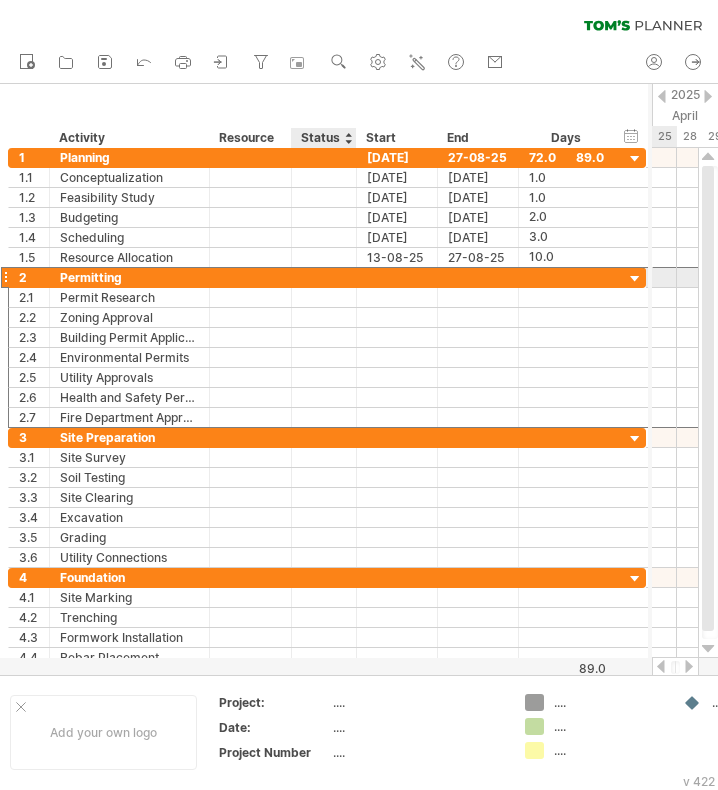 click on "**********" at bounding box center [327, 277] 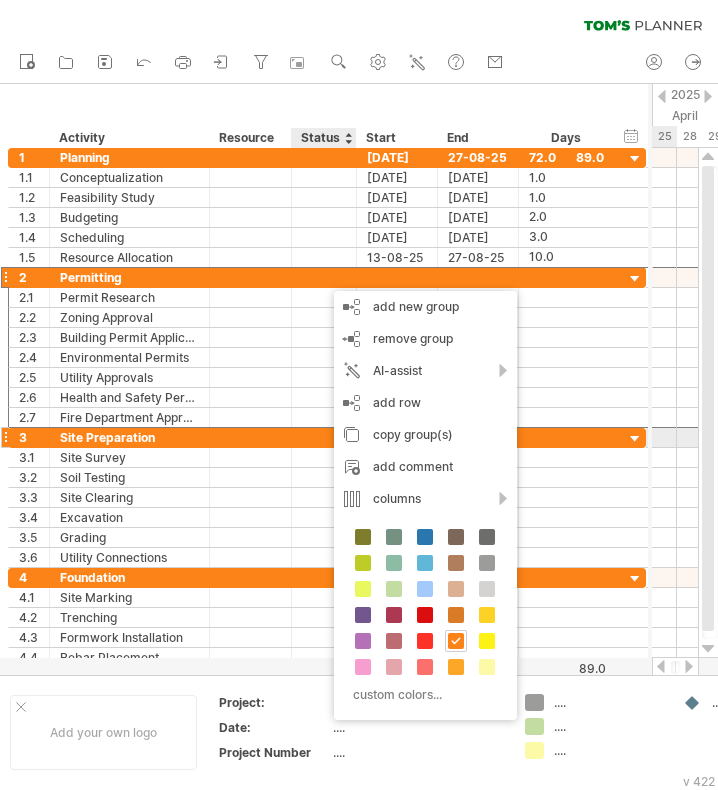 click on "**********" at bounding box center (130, 437) 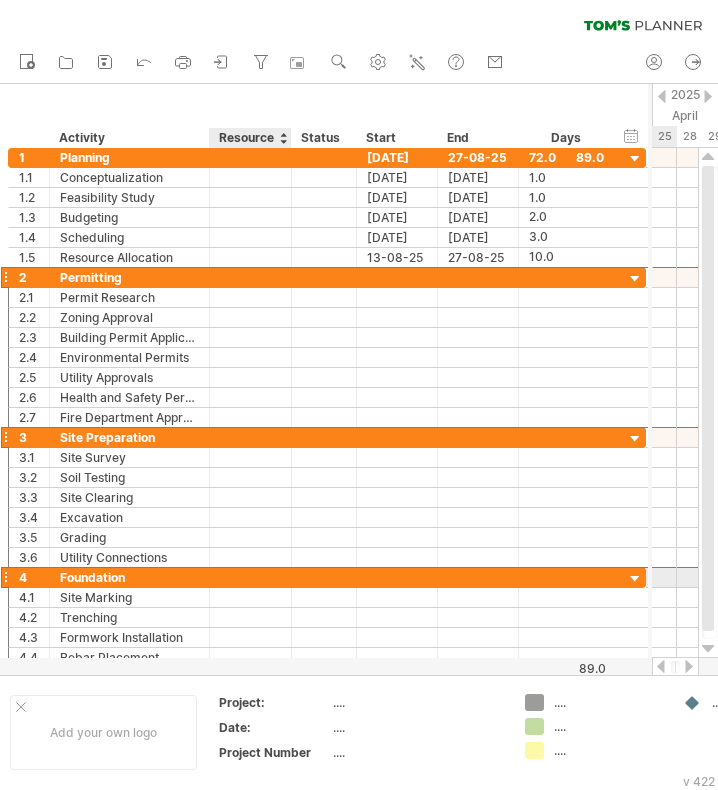 click at bounding box center (129, 577) 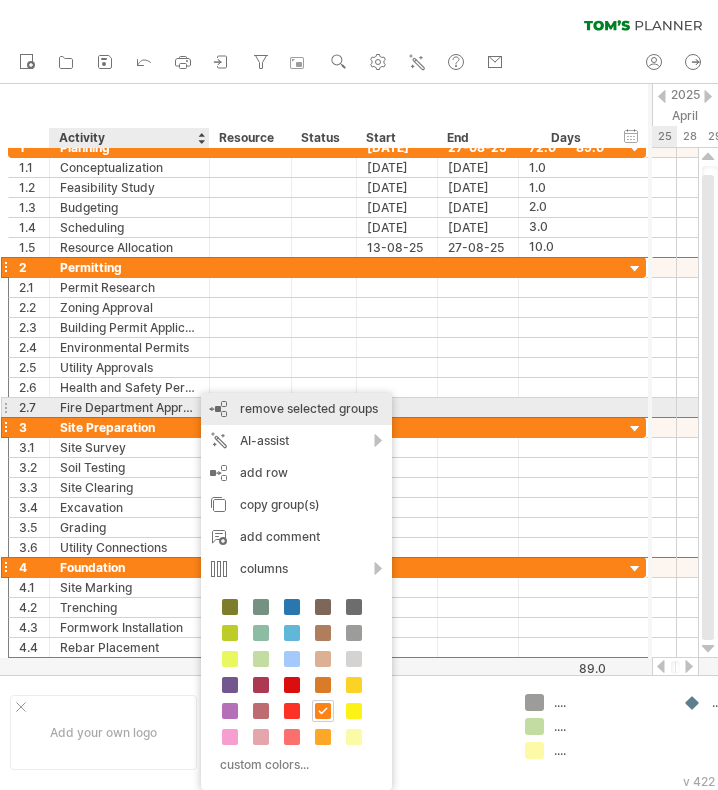 click on "remove selected groups" at bounding box center [309, 408] 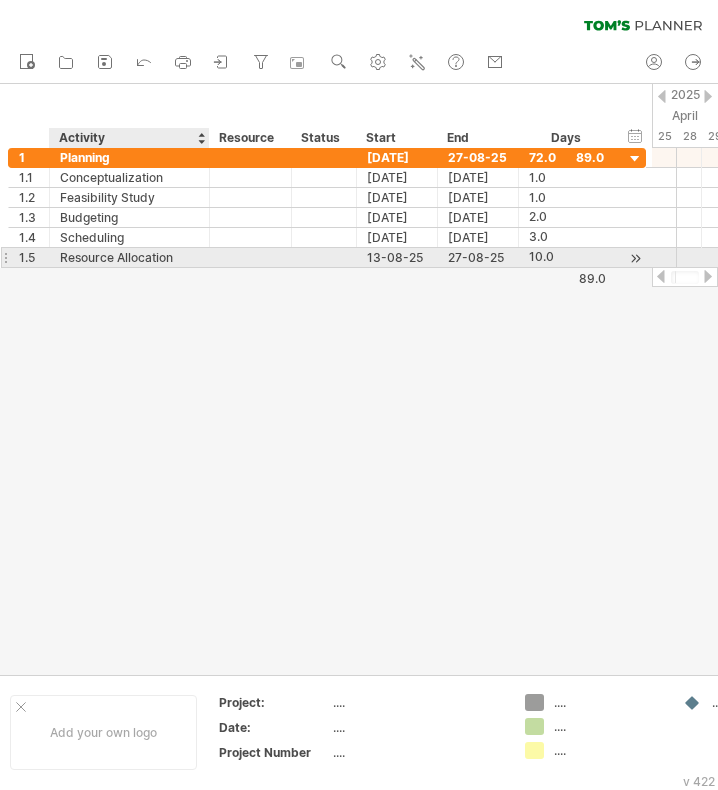 click on "**********" at bounding box center (130, 257) 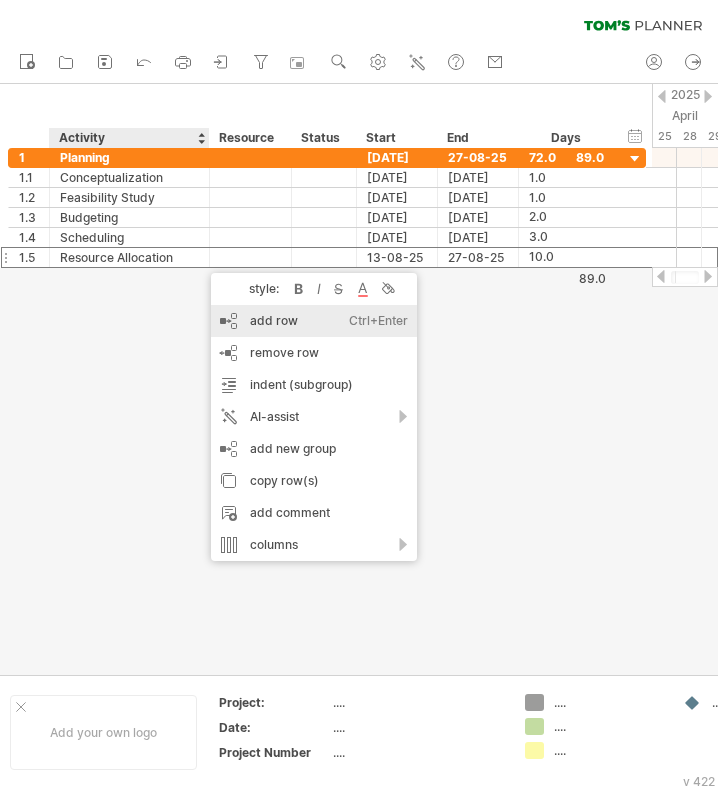 click on "add row Ctrl+Enter Cmd+Enter" at bounding box center (314, 321) 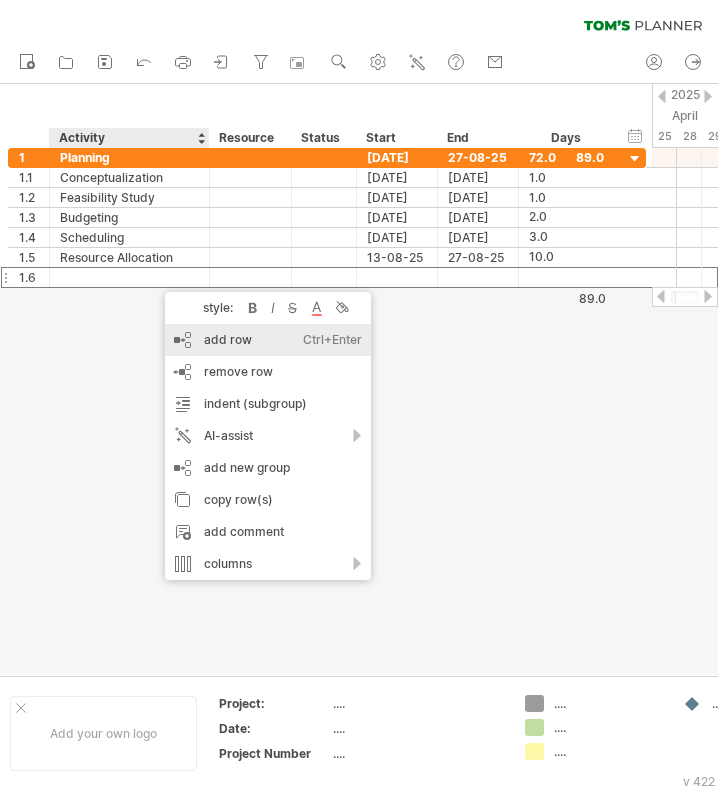 click on "add row Ctrl+Enter Cmd+Enter" at bounding box center (268, 340) 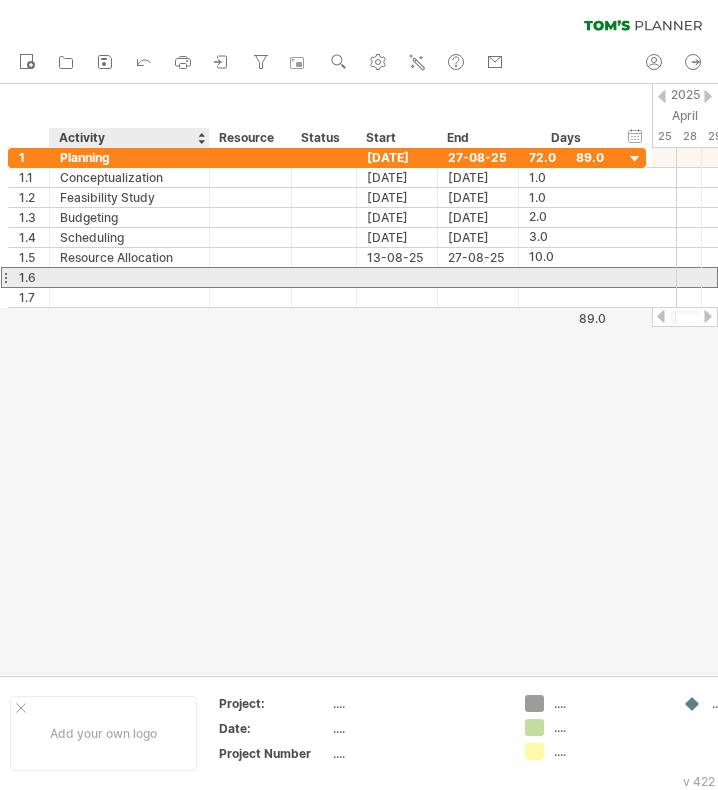 click at bounding box center (129, 277) 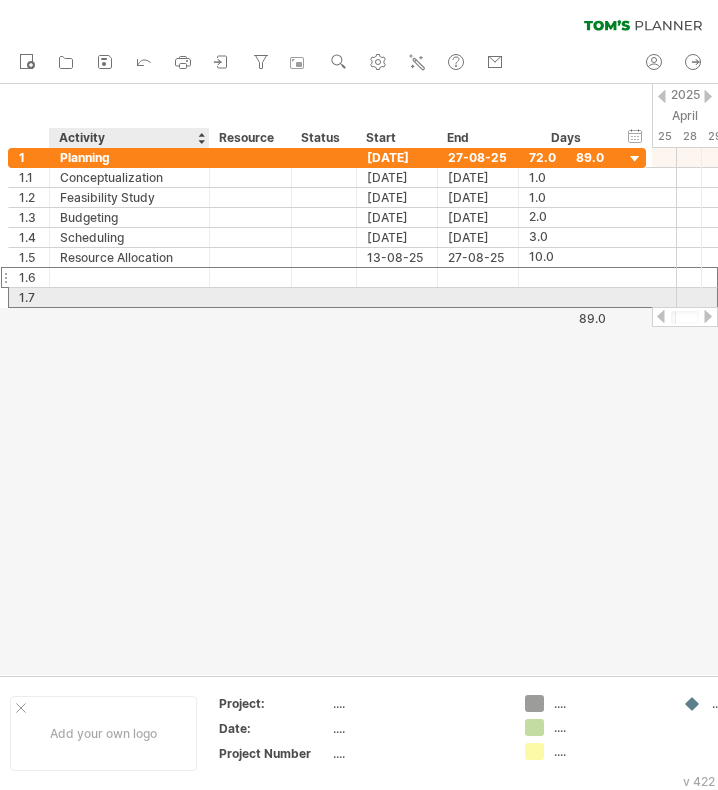 click at bounding box center [129, 297] 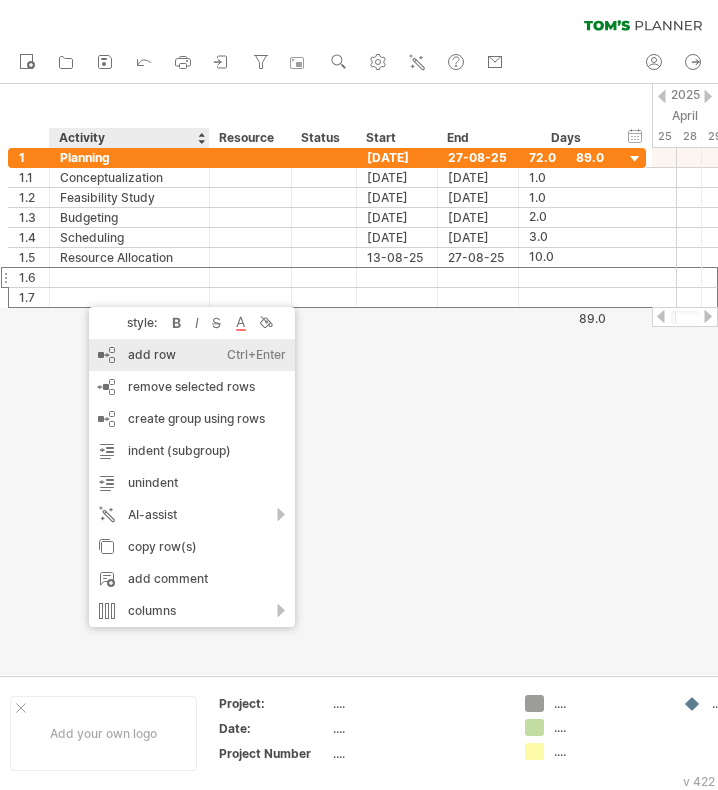 click on "add row Ctrl+Enter Cmd+Enter" at bounding box center [192, 355] 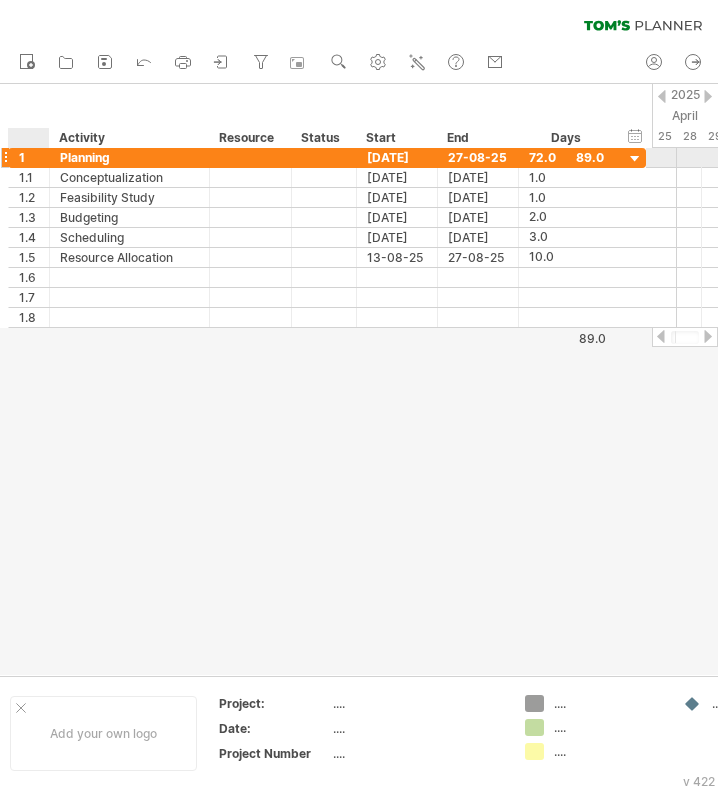 click on "******** Planning" at bounding box center (130, 157) 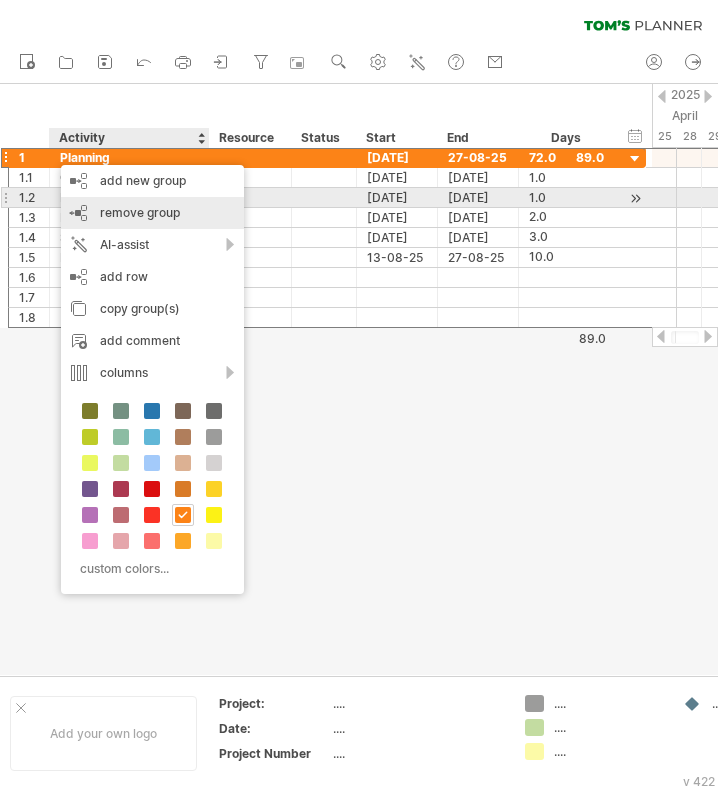 click on "remove group" at bounding box center (140, 212) 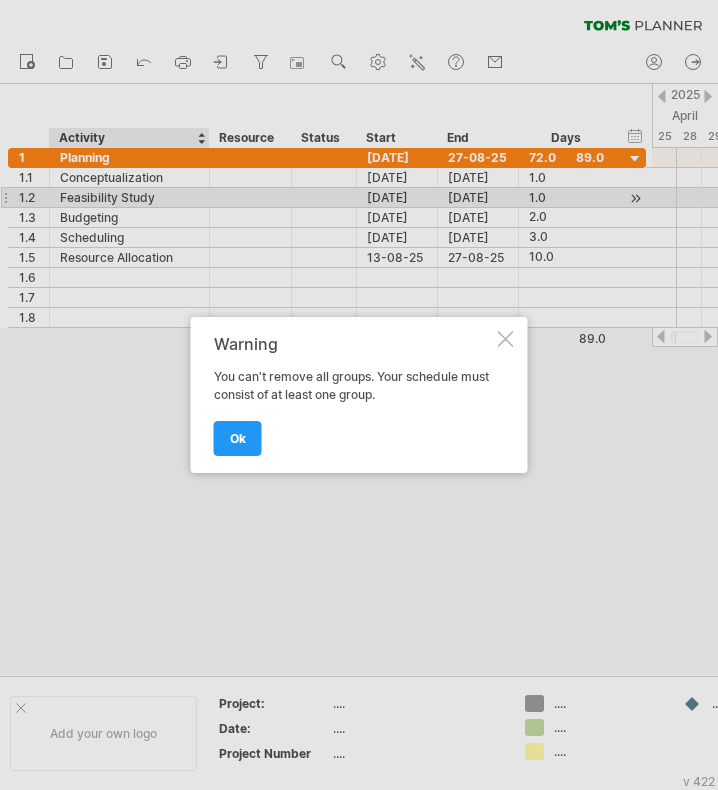click on "Warning You can't remove all groups. Your schedule must consist of at least one group. ok" at bounding box center (359, 395) 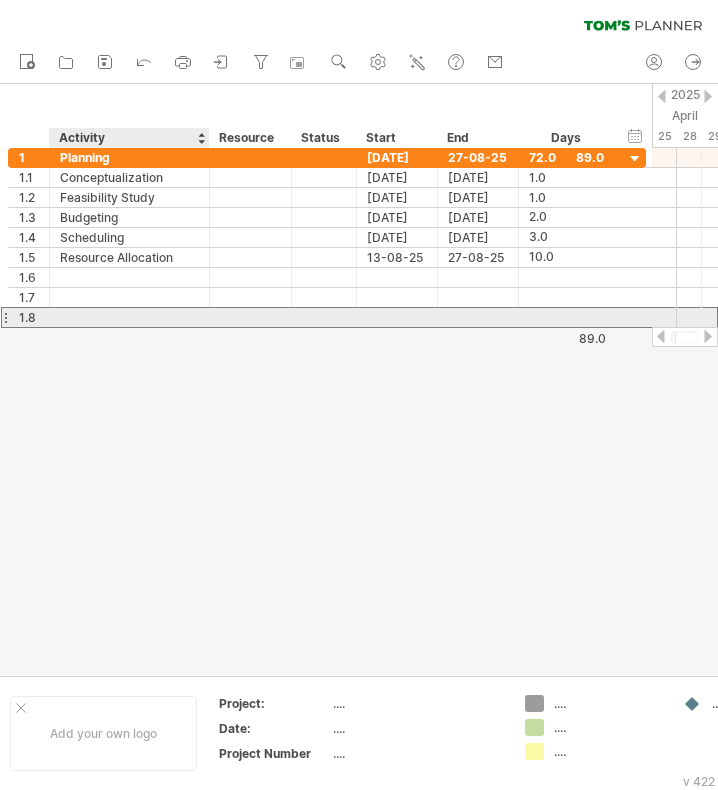 click at bounding box center (129, 317) 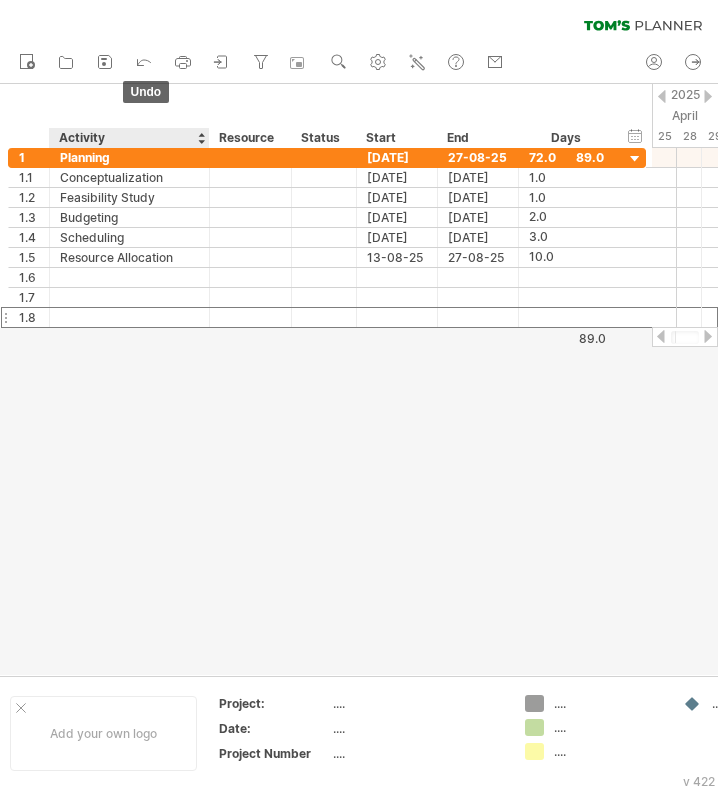 click at bounding box center [144, 61] 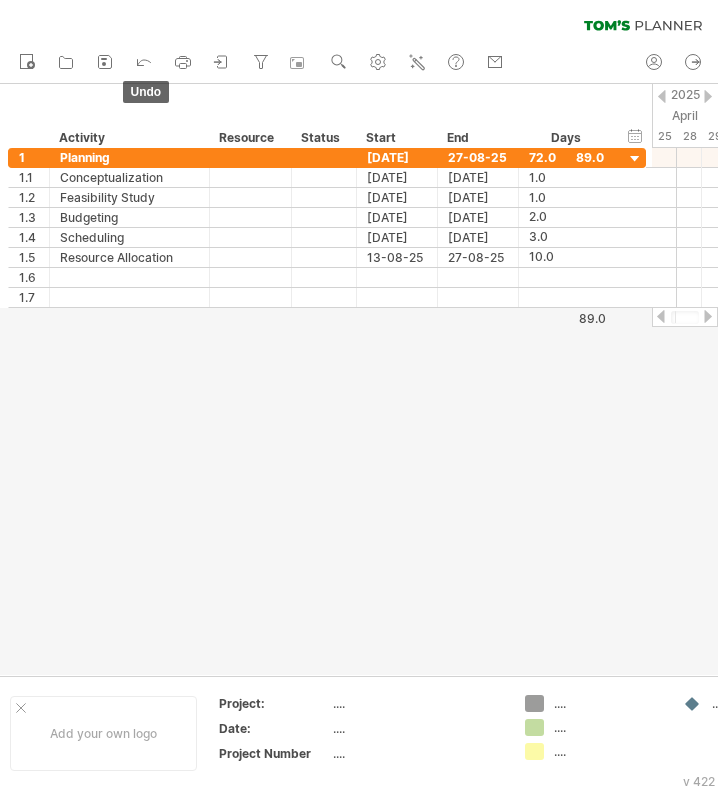 click at bounding box center (144, 61) 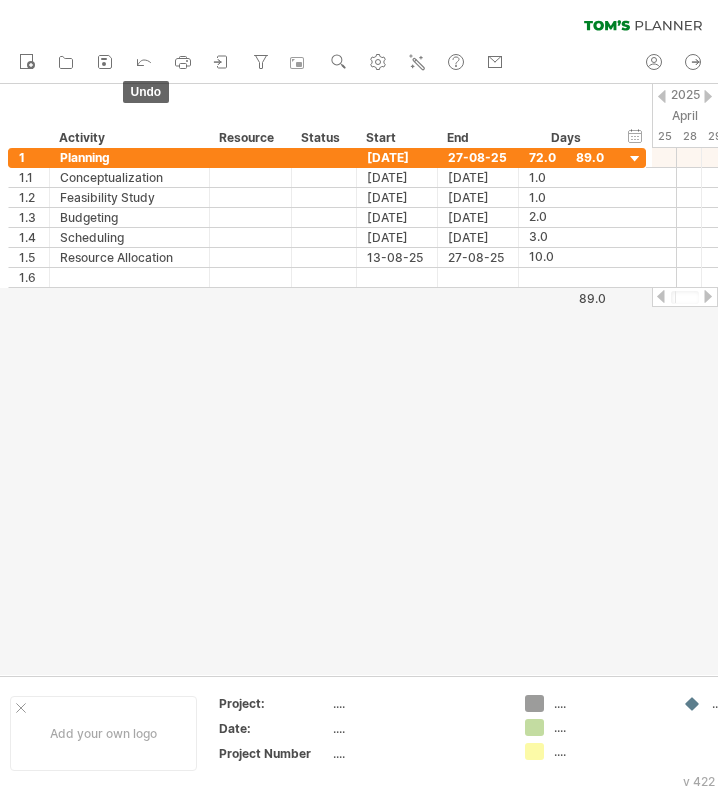 click at bounding box center [144, 61] 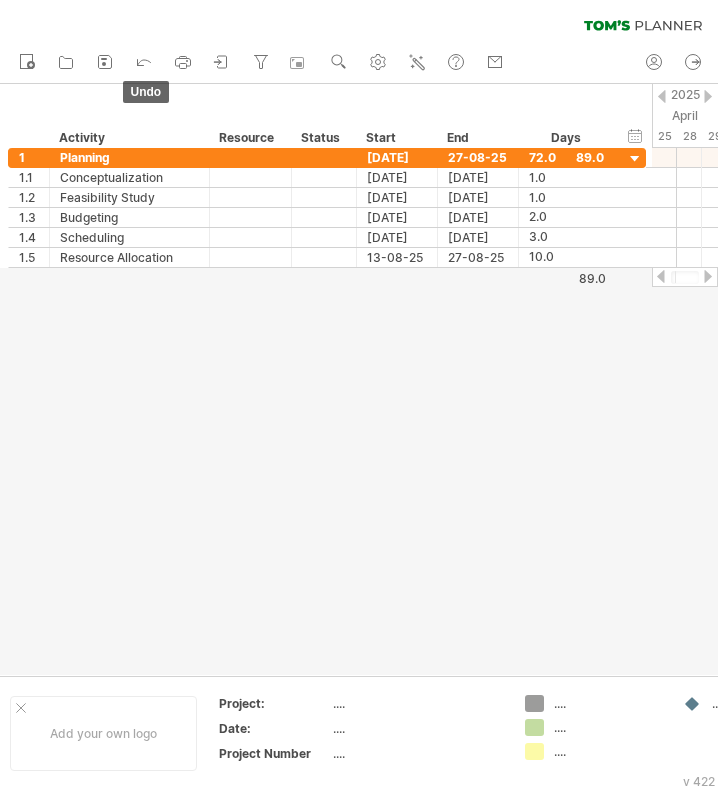 click at bounding box center [144, 61] 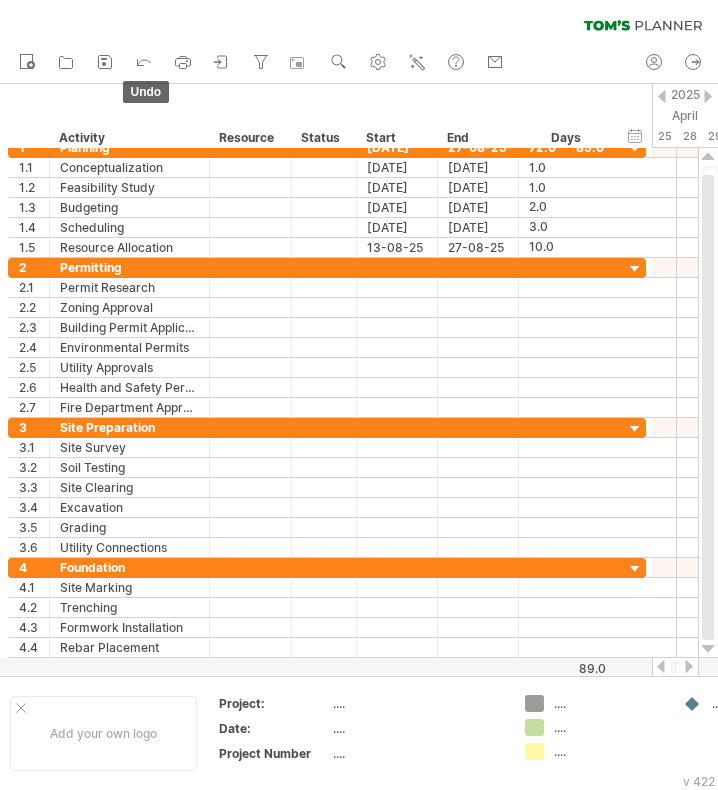 click at bounding box center [144, 61] 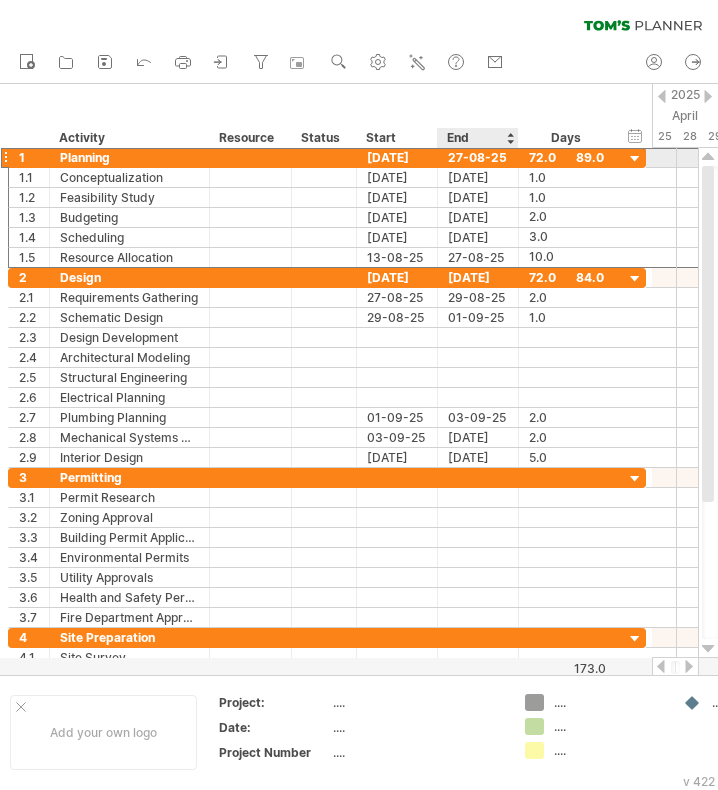 click on "27-08-25" at bounding box center (478, 157) 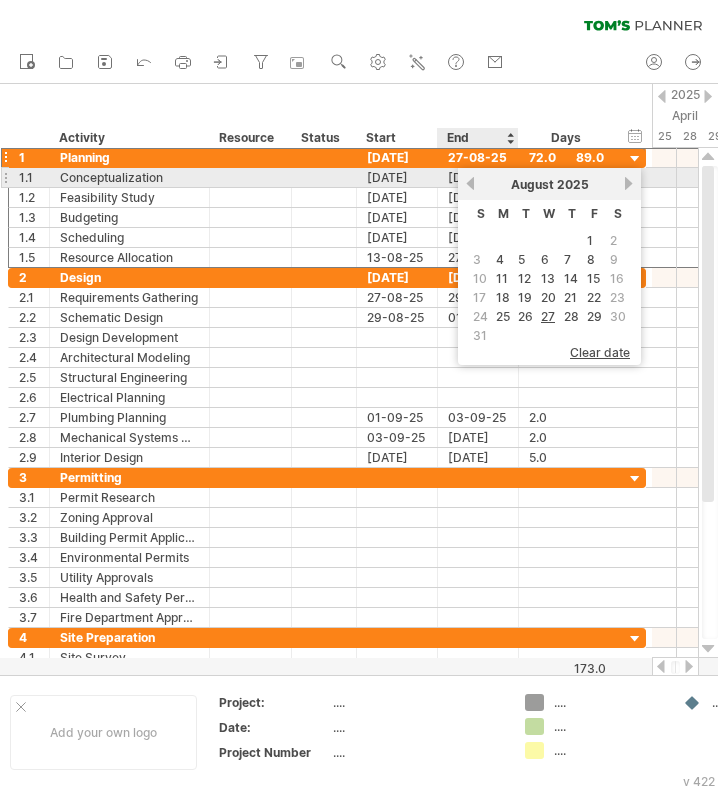 click on "previous" at bounding box center (470, 183) 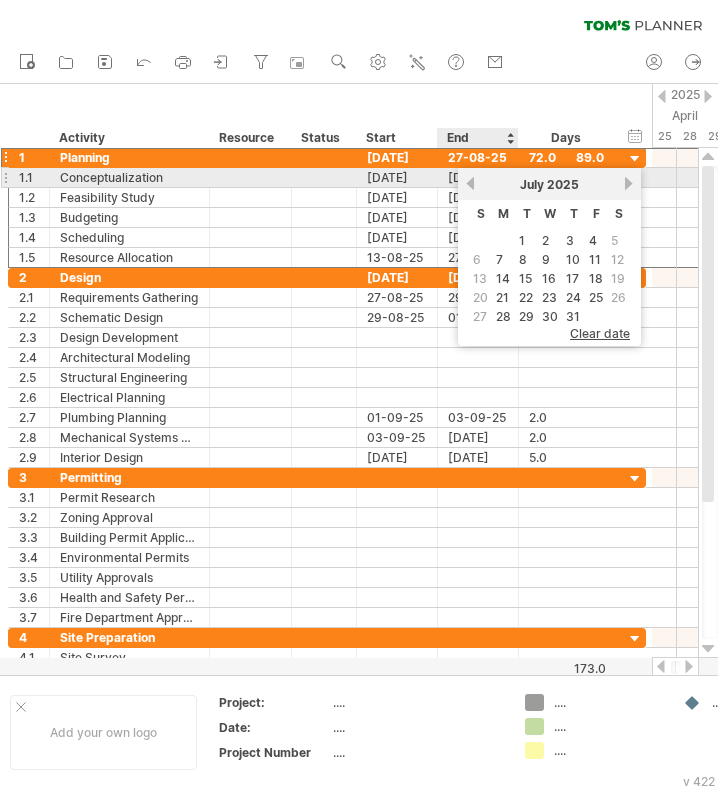 click on "previous" at bounding box center [470, 183] 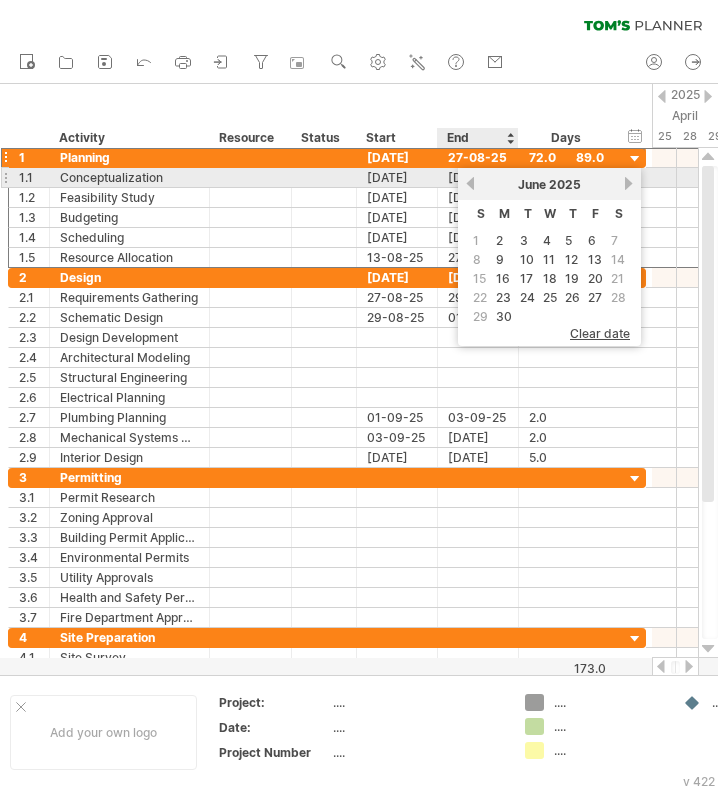 click on "previous" at bounding box center (470, 183) 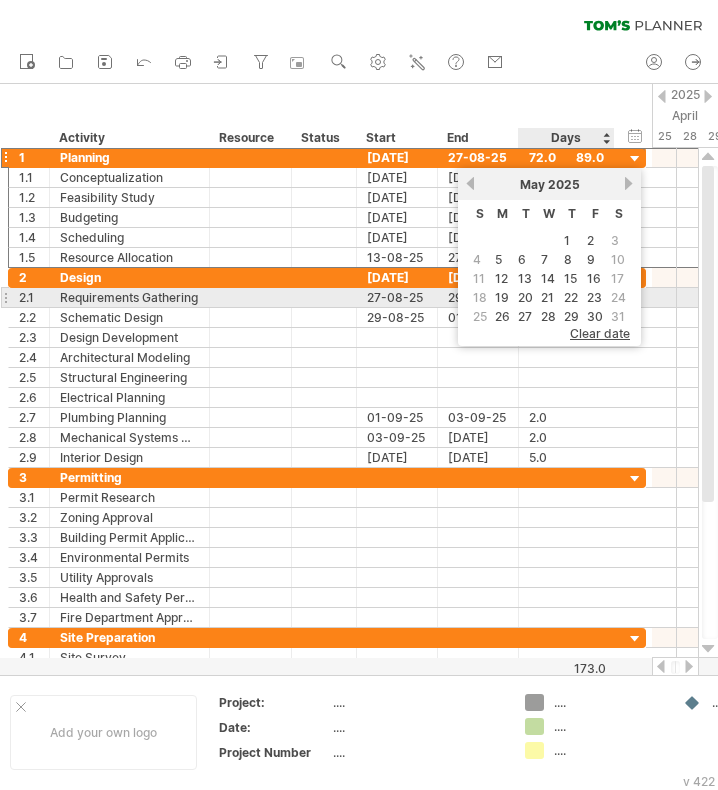 click on "22" at bounding box center (571, 297) 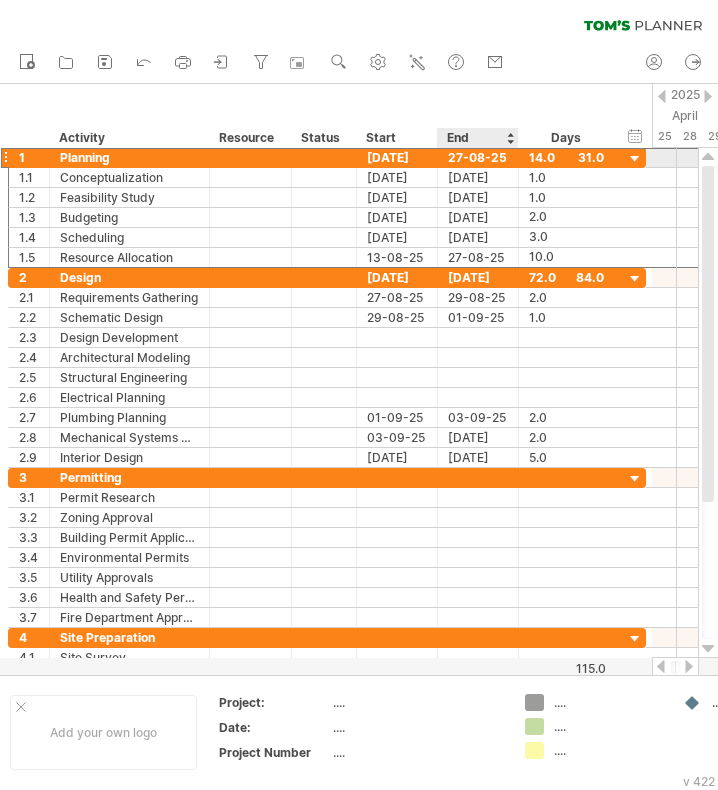 click on "27-08-25" at bounding box center [478, 157] 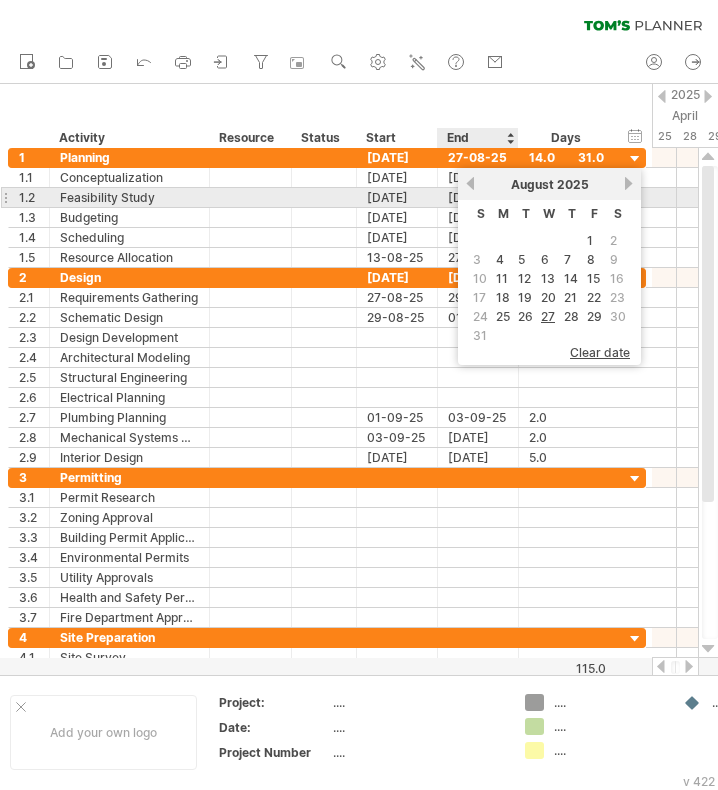 click on "previous" at bounding box center (470, 183) 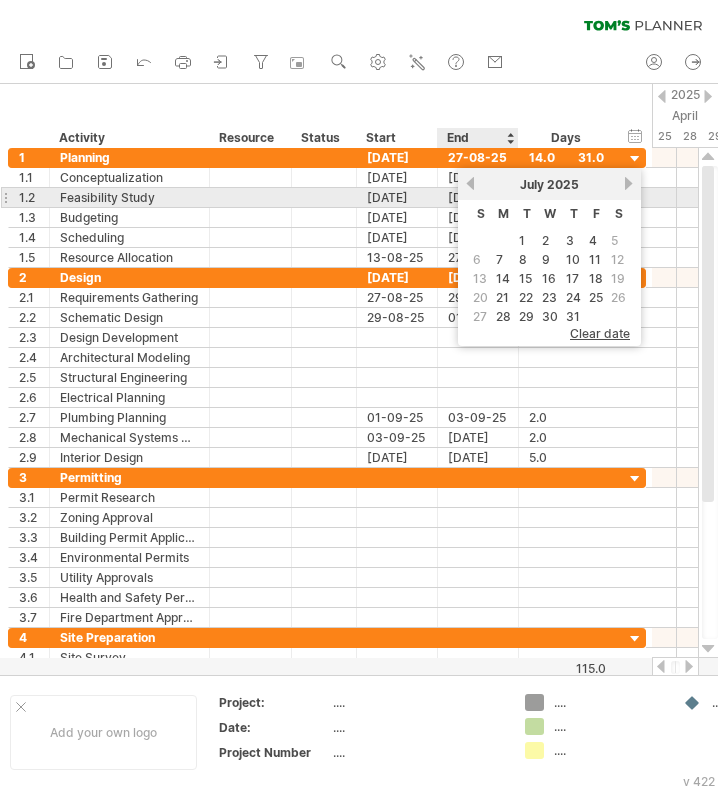click on "previous" at bounding box center [470, 183] 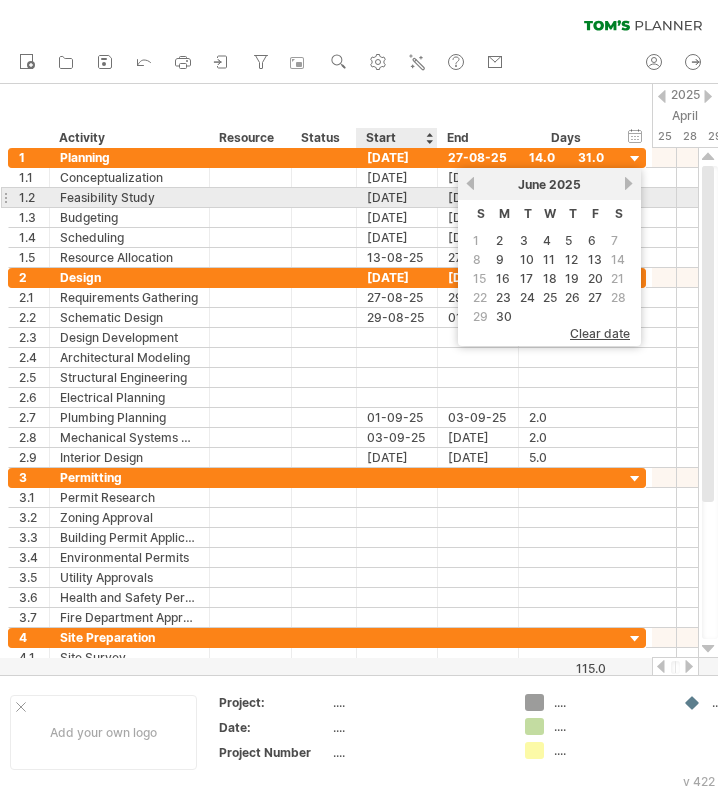 click on "**********" at bounding box center (327, 198) 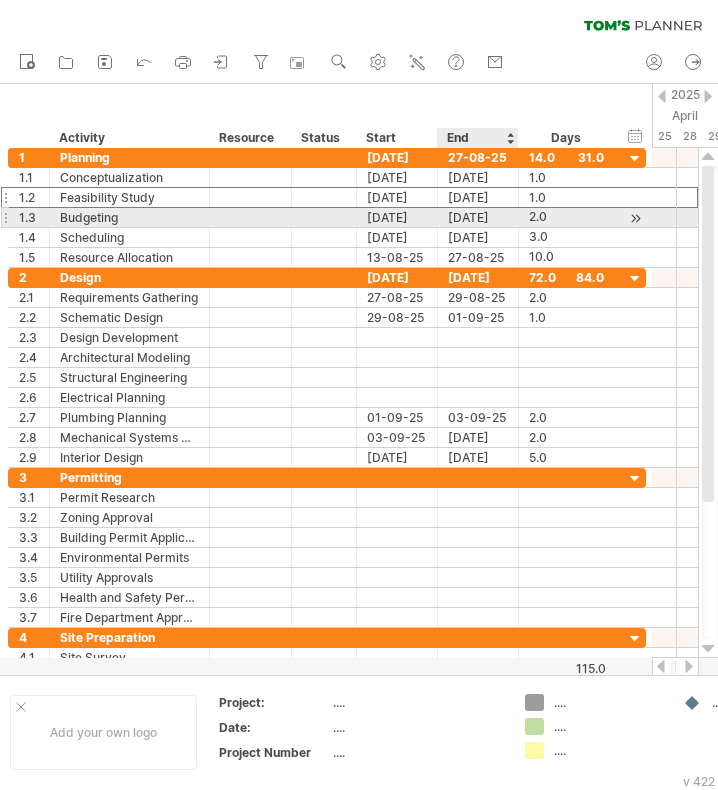 click on "[DATE]" at bounding box center (478, 217) 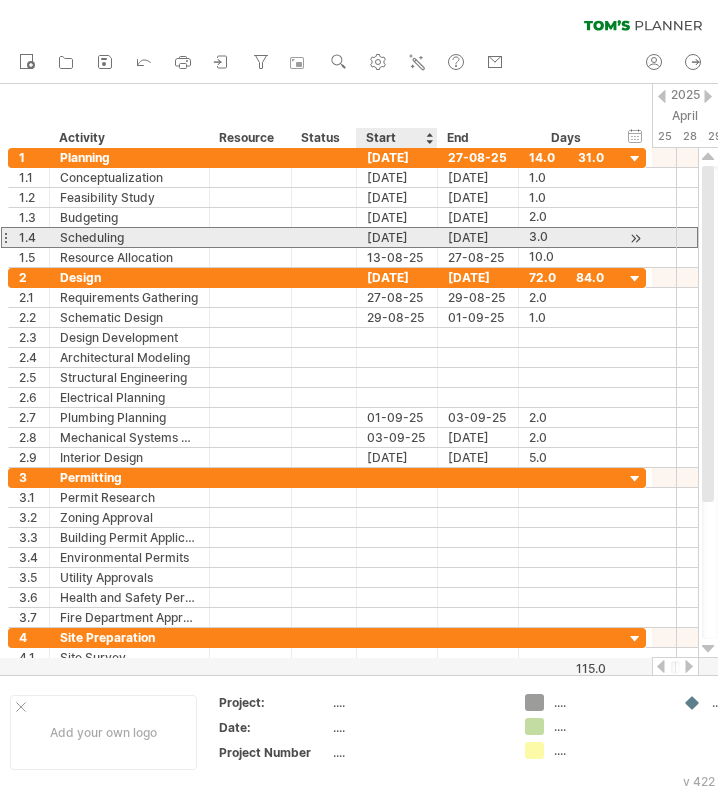 click on "[DATE]" at bounding box center (478, 237) 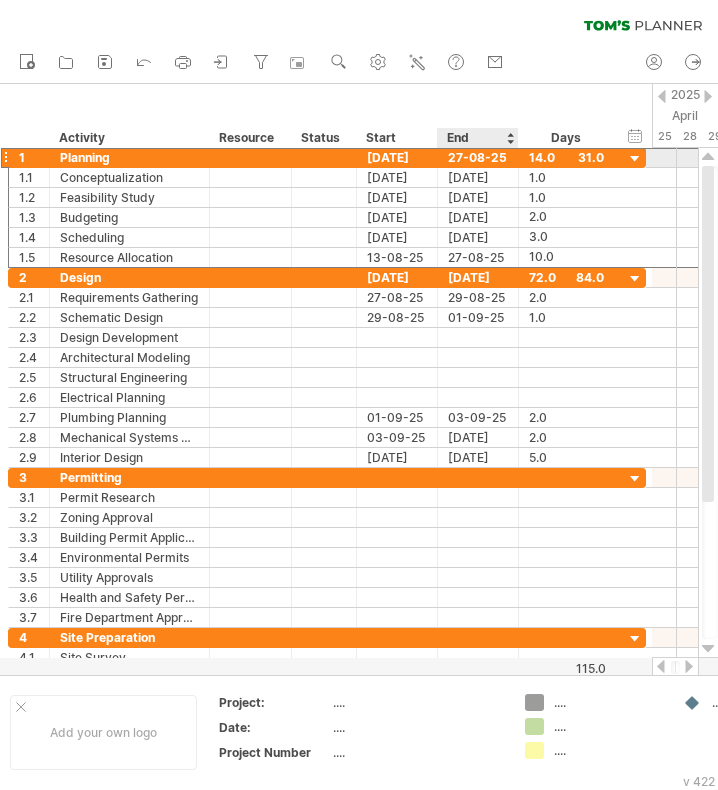 click on "27-08-25" at bounding box center (478, 157) 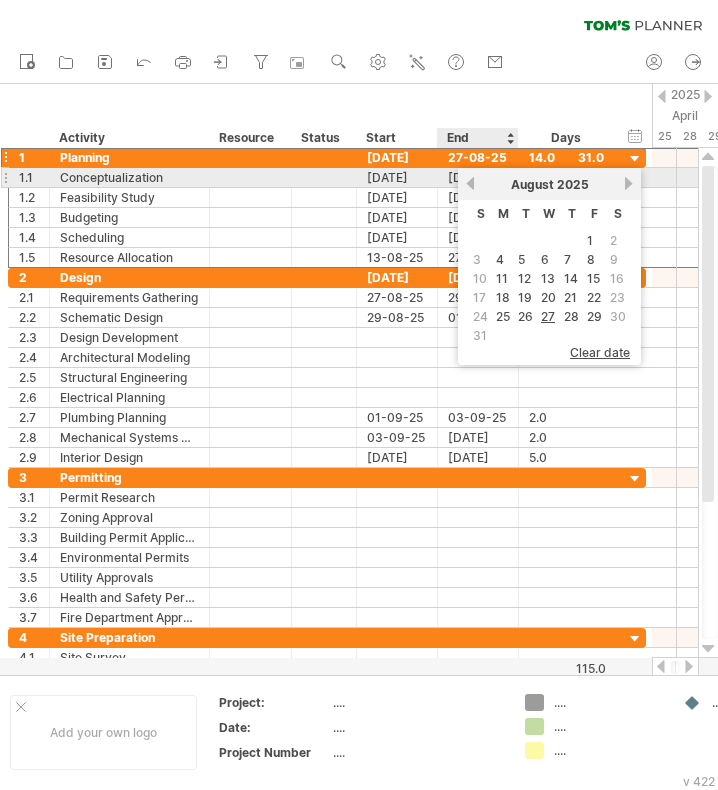 click on "previous" at bounding box center [470, 183] 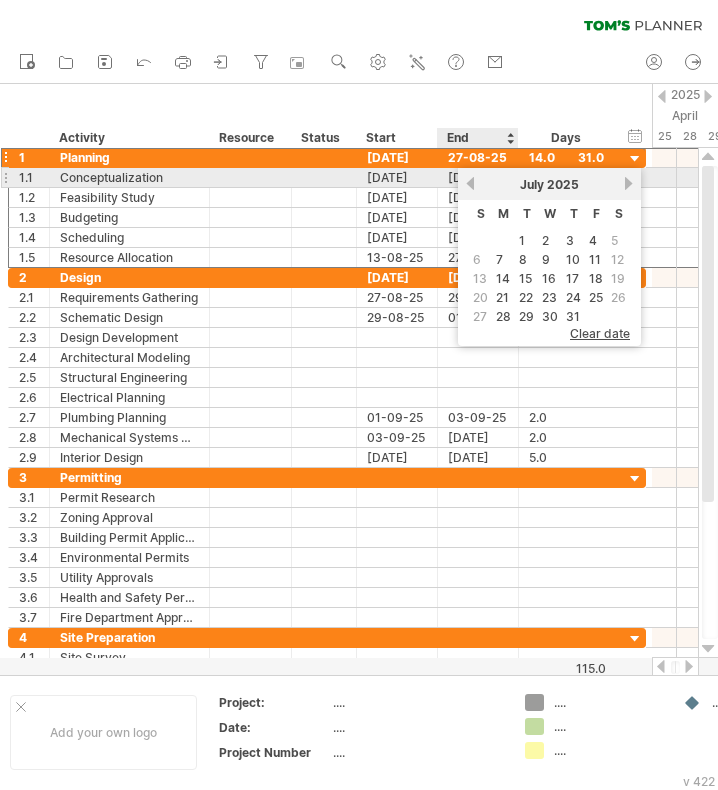 click on "previous" at bounding box center (470, 183) 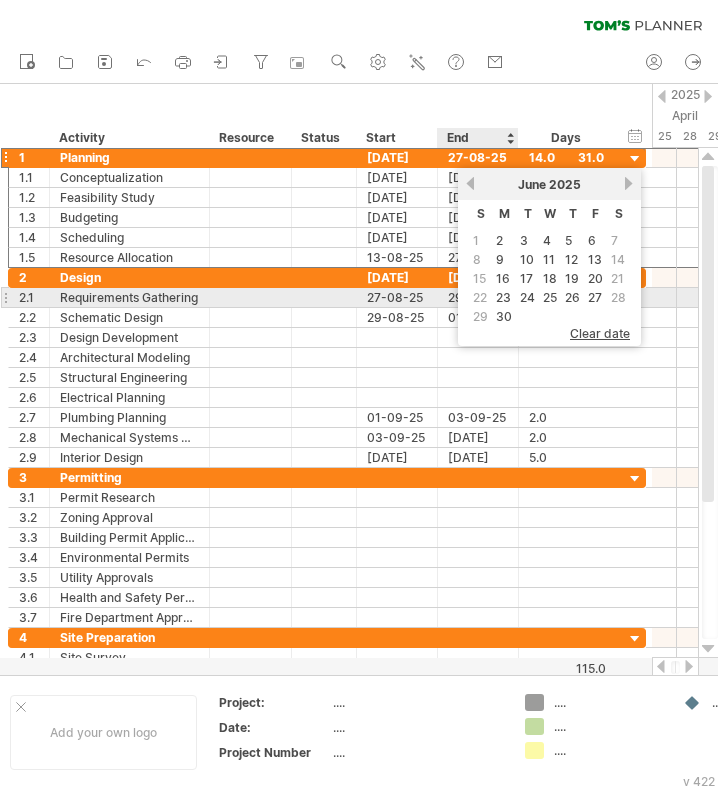 click on "23" at bounding box center [503, 297] 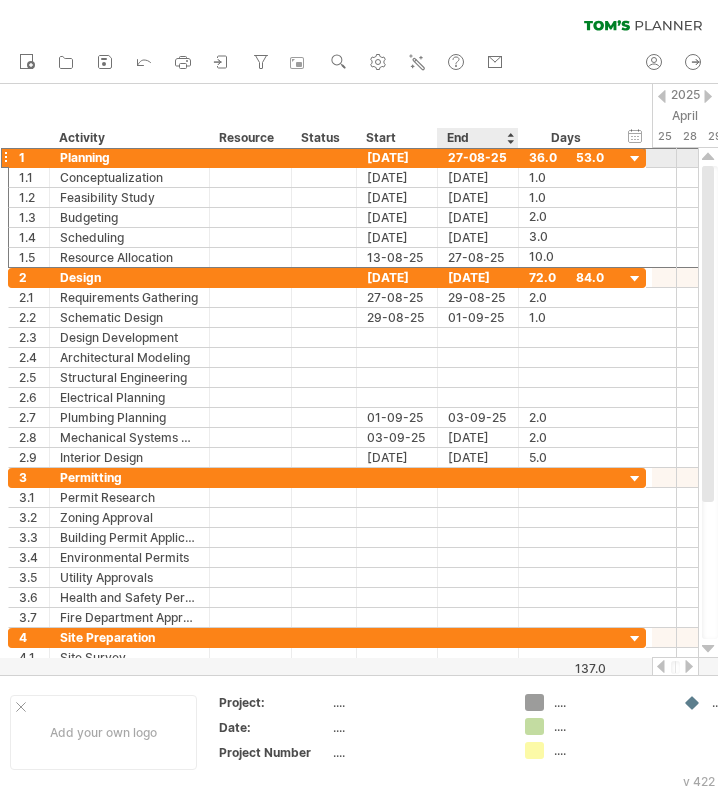 click on "27-08-25" at bounding box center (478, 157) 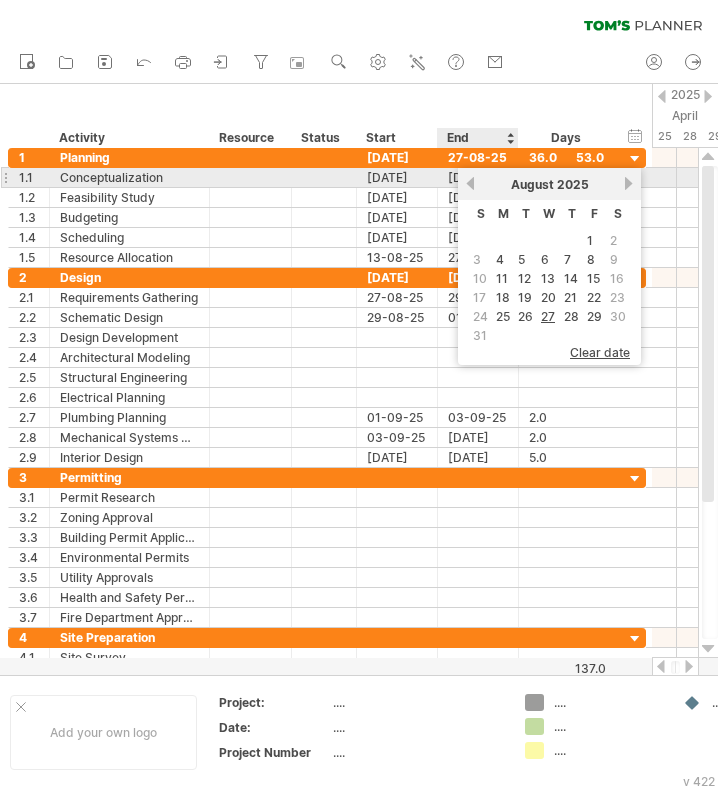 click on "previous" at bounding box center (470, 183) 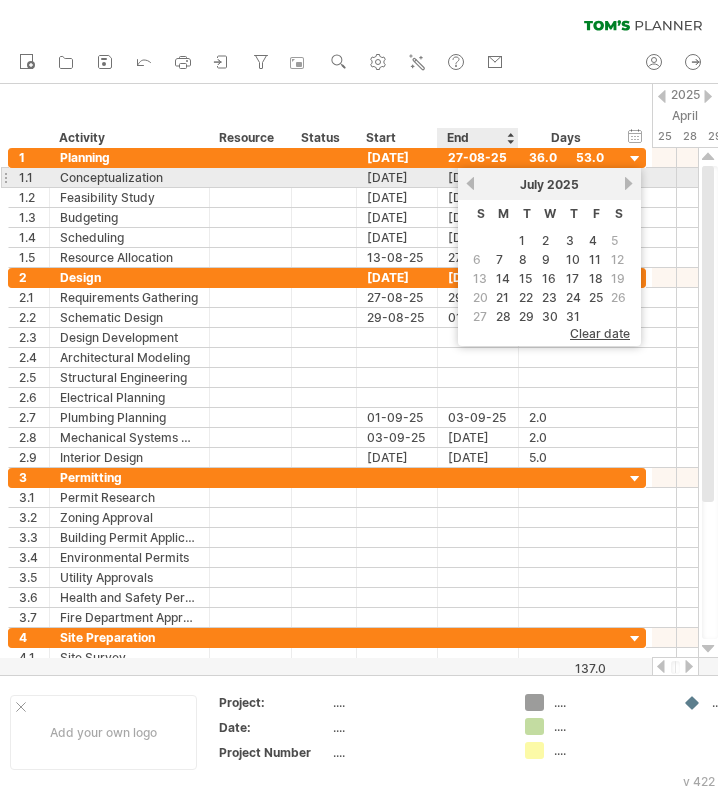 click on "previous" at bounding box center [470, 183] 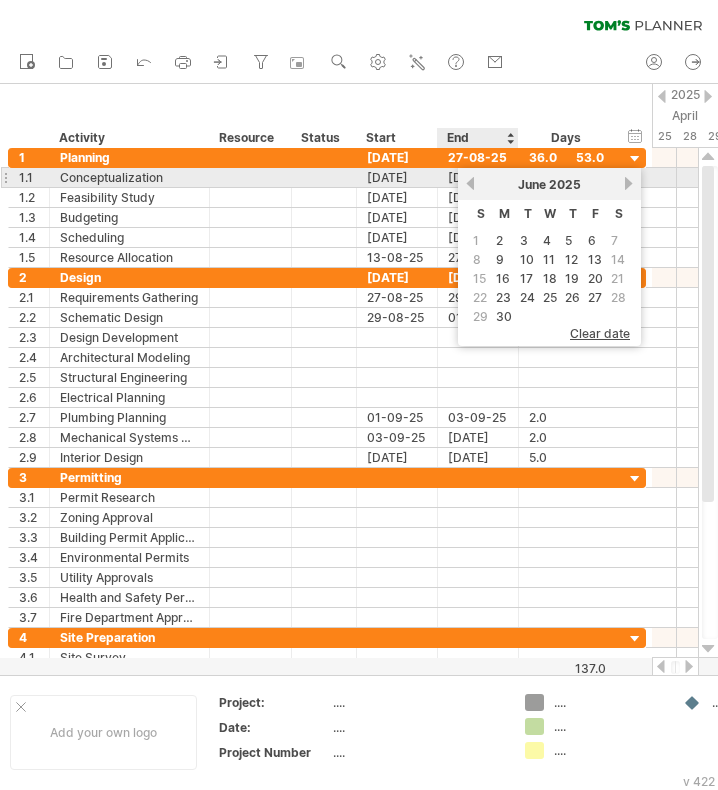 click on "previous" at bounding box center [470, 183] 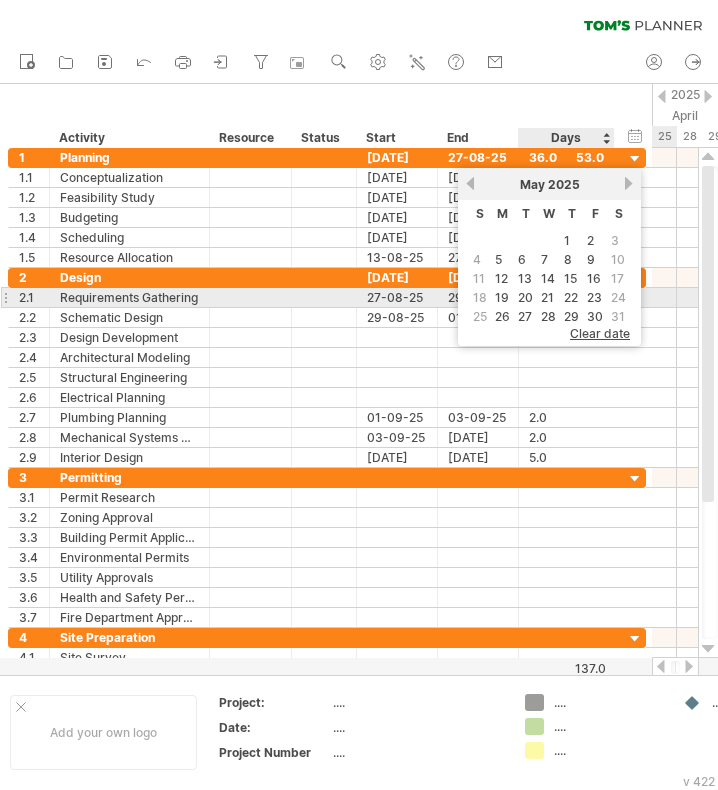 click on "22" at bounding box center (571, 297) 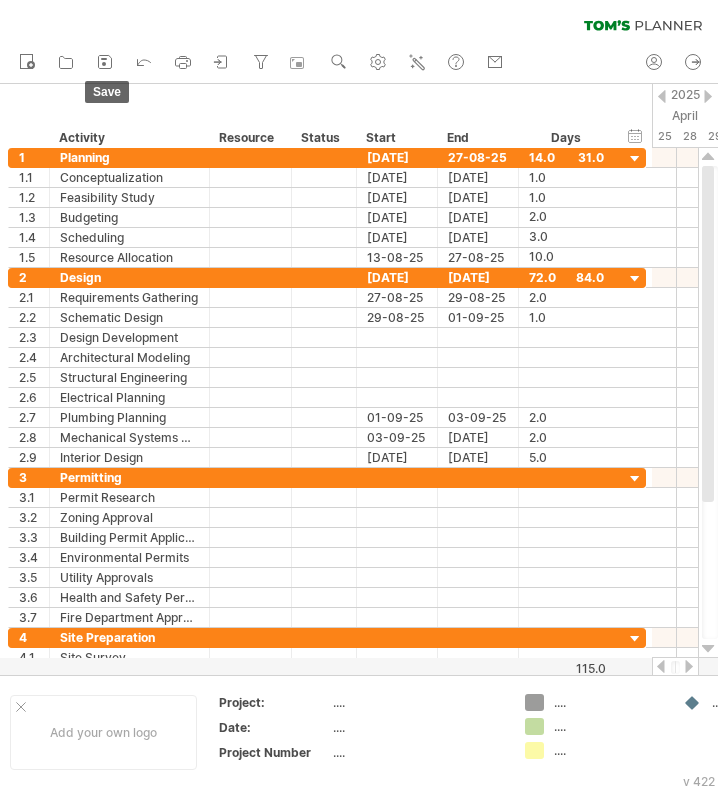 click at bounding box center [105, 62] 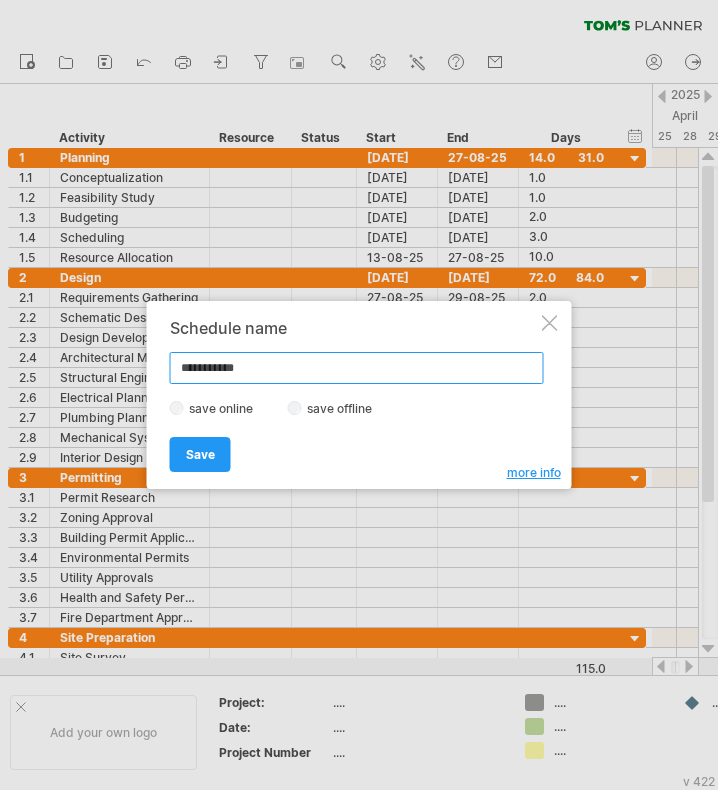type on "**********" 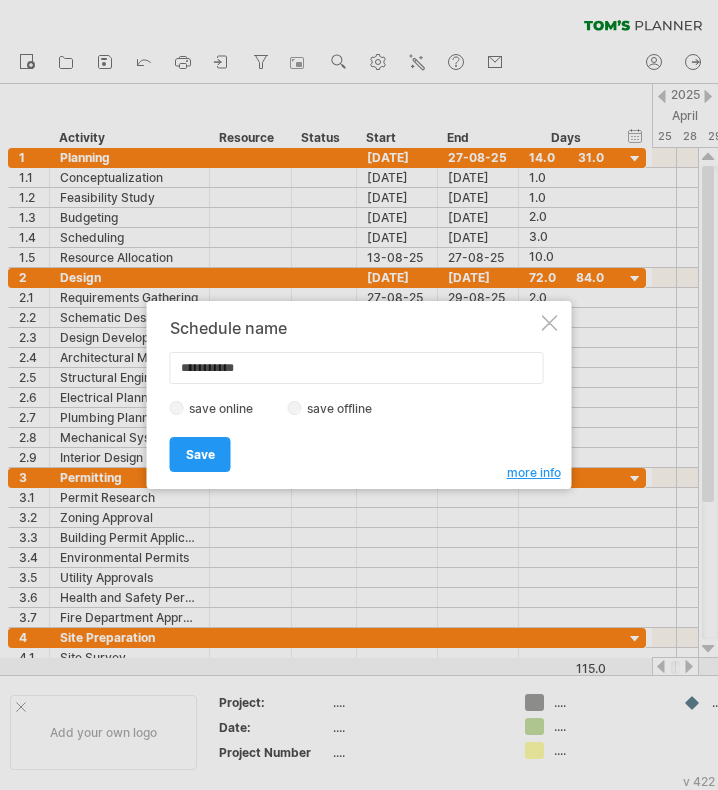 click on "Save" at bounding box center [200, 454] 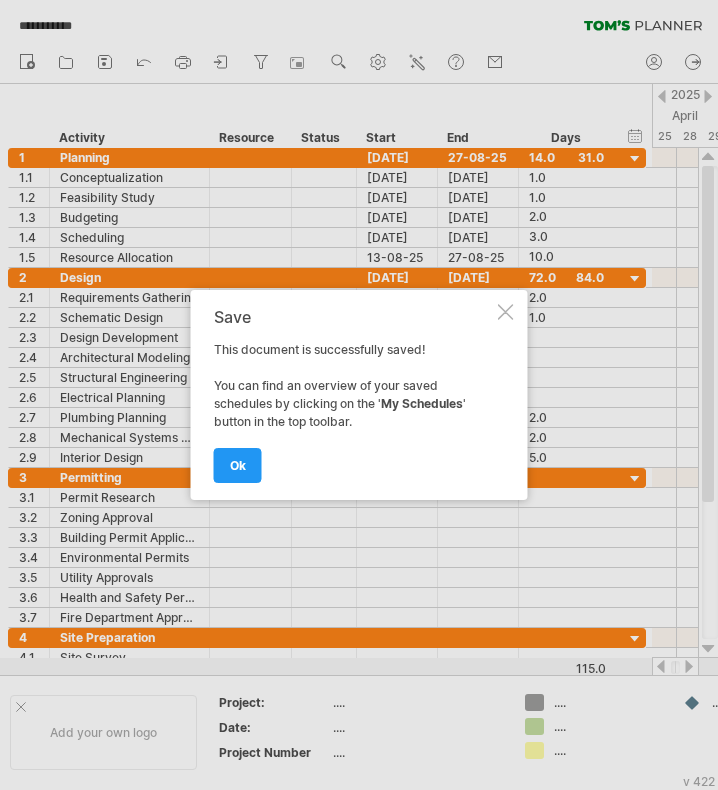 click on "ok" at bounding box center (238, 465) 